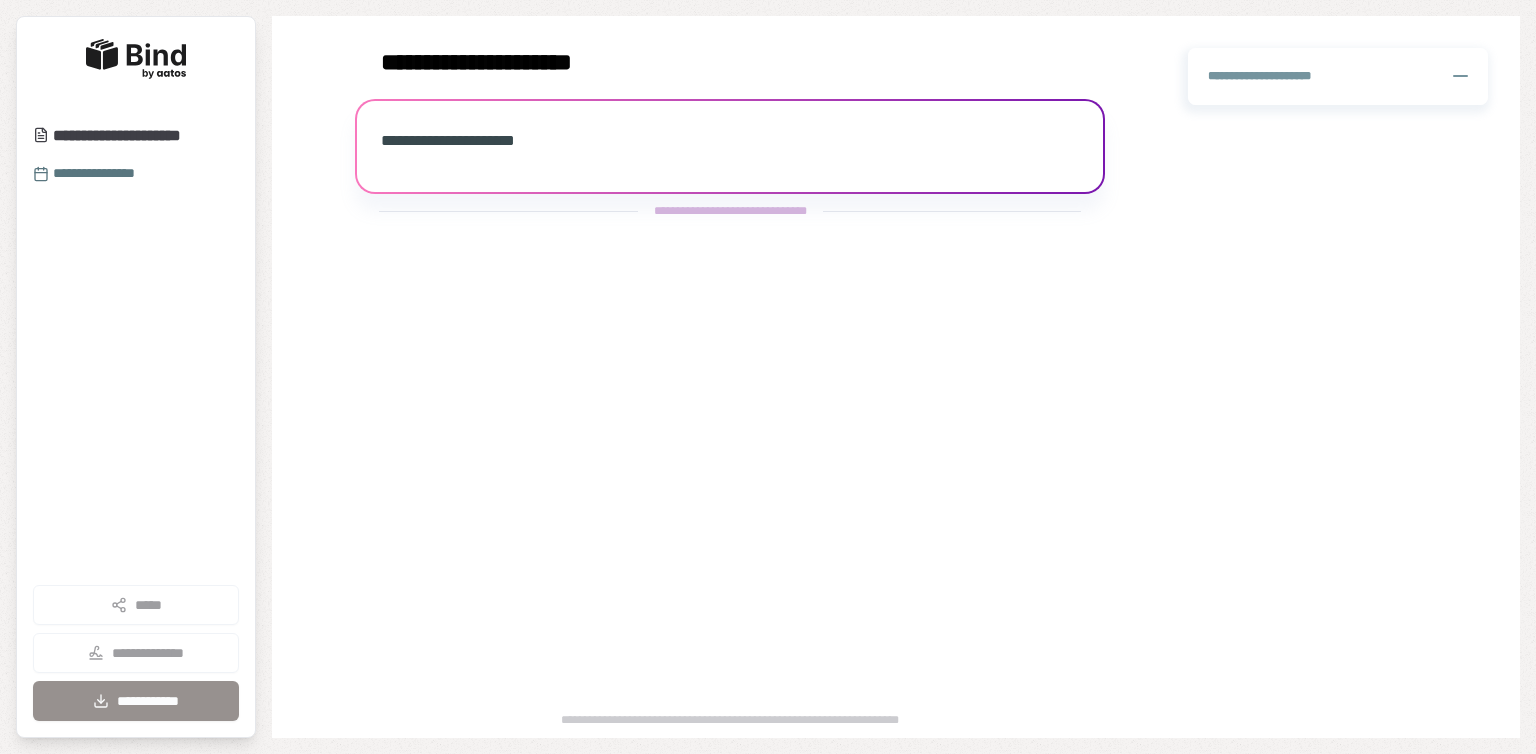 scroll, scrollTop: 0, scrollLeft: 0, axis: both 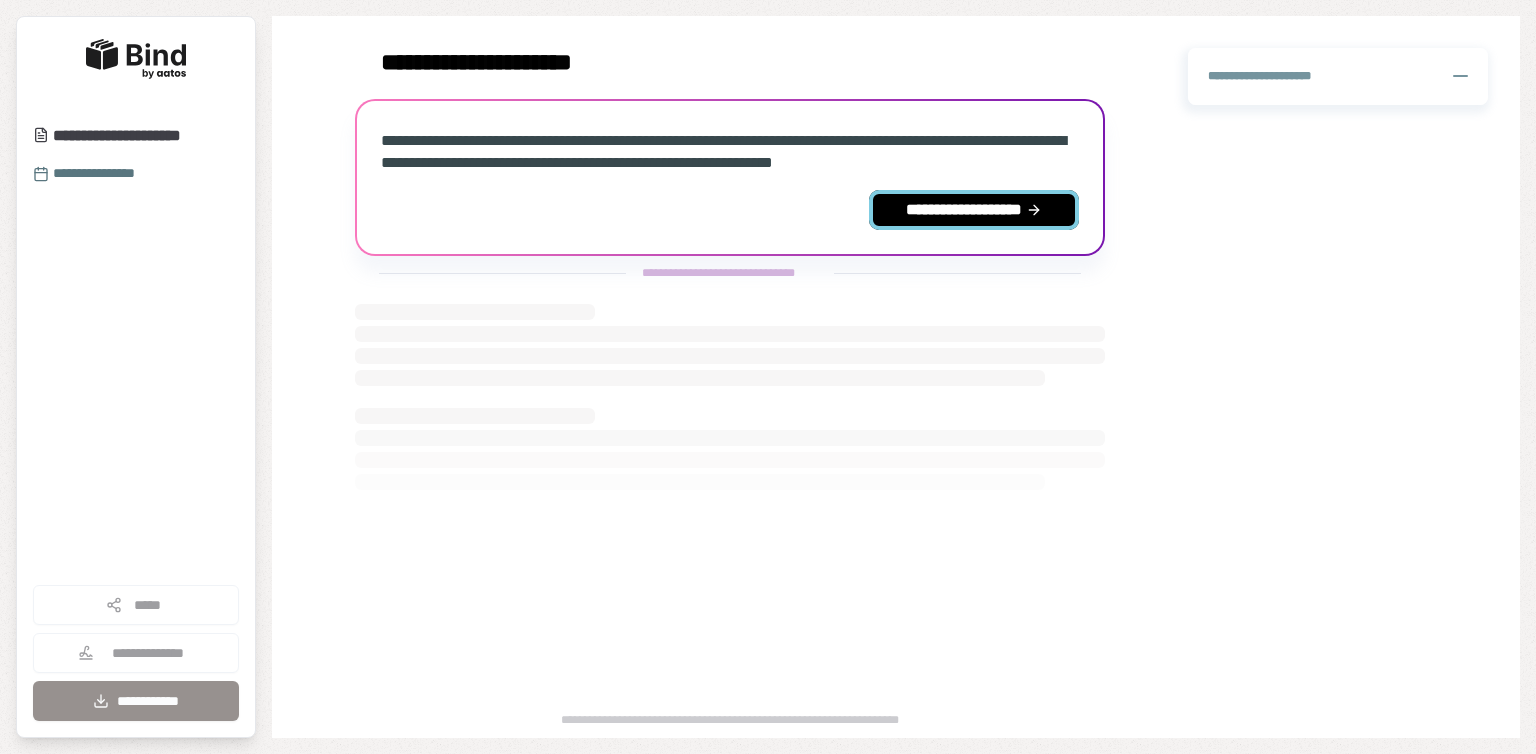 click on "**********" at bounding box center [974, 210] 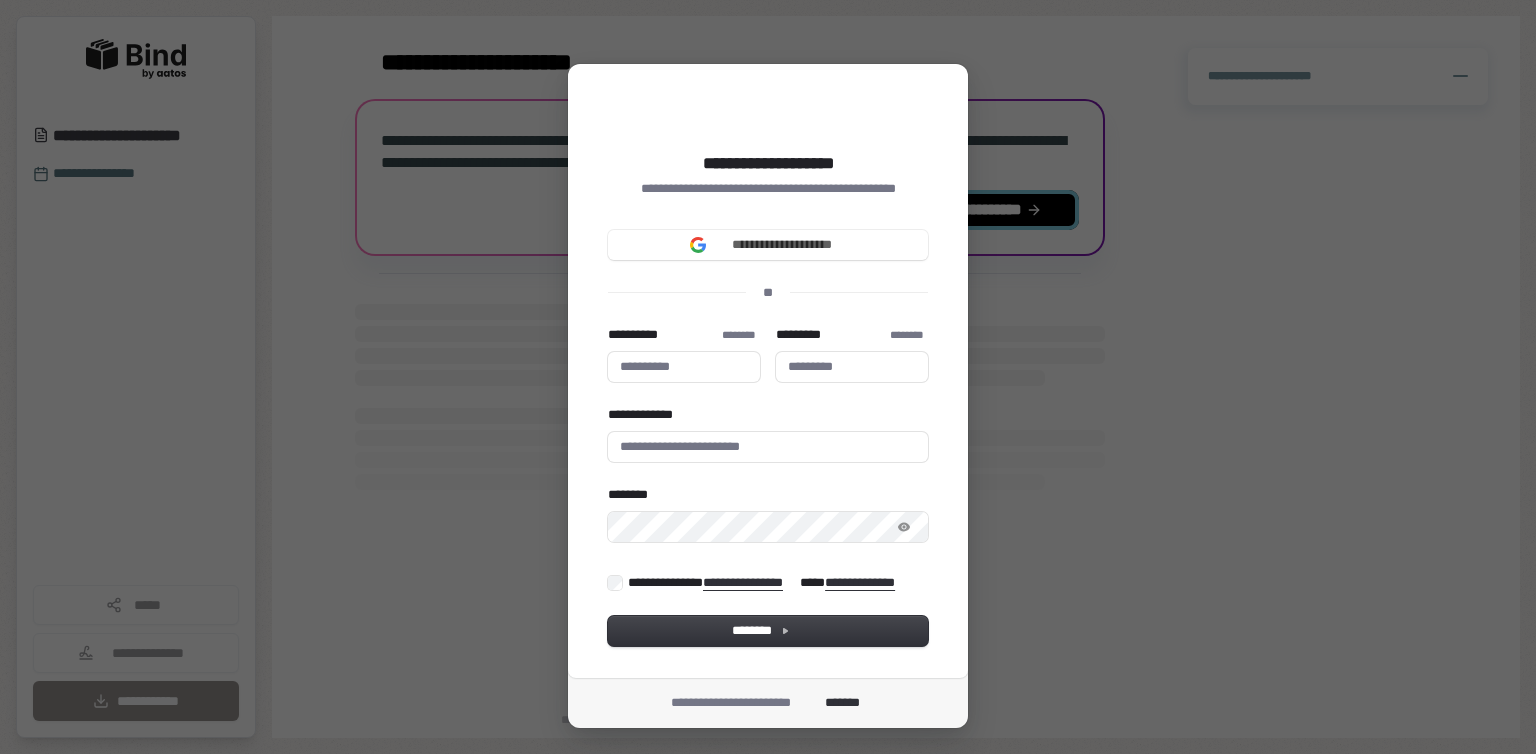 type 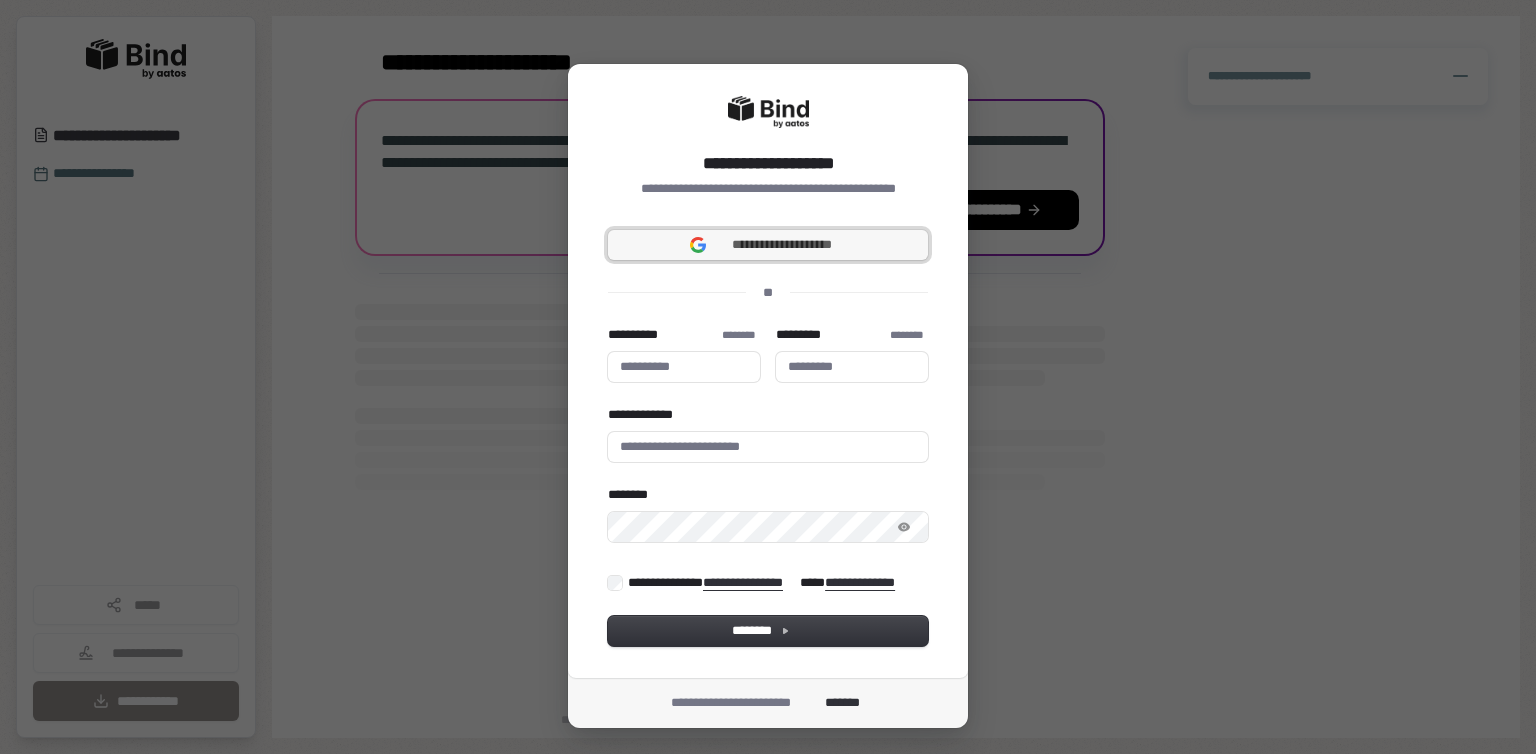 click on "**********" at bounding box center [768, 245] 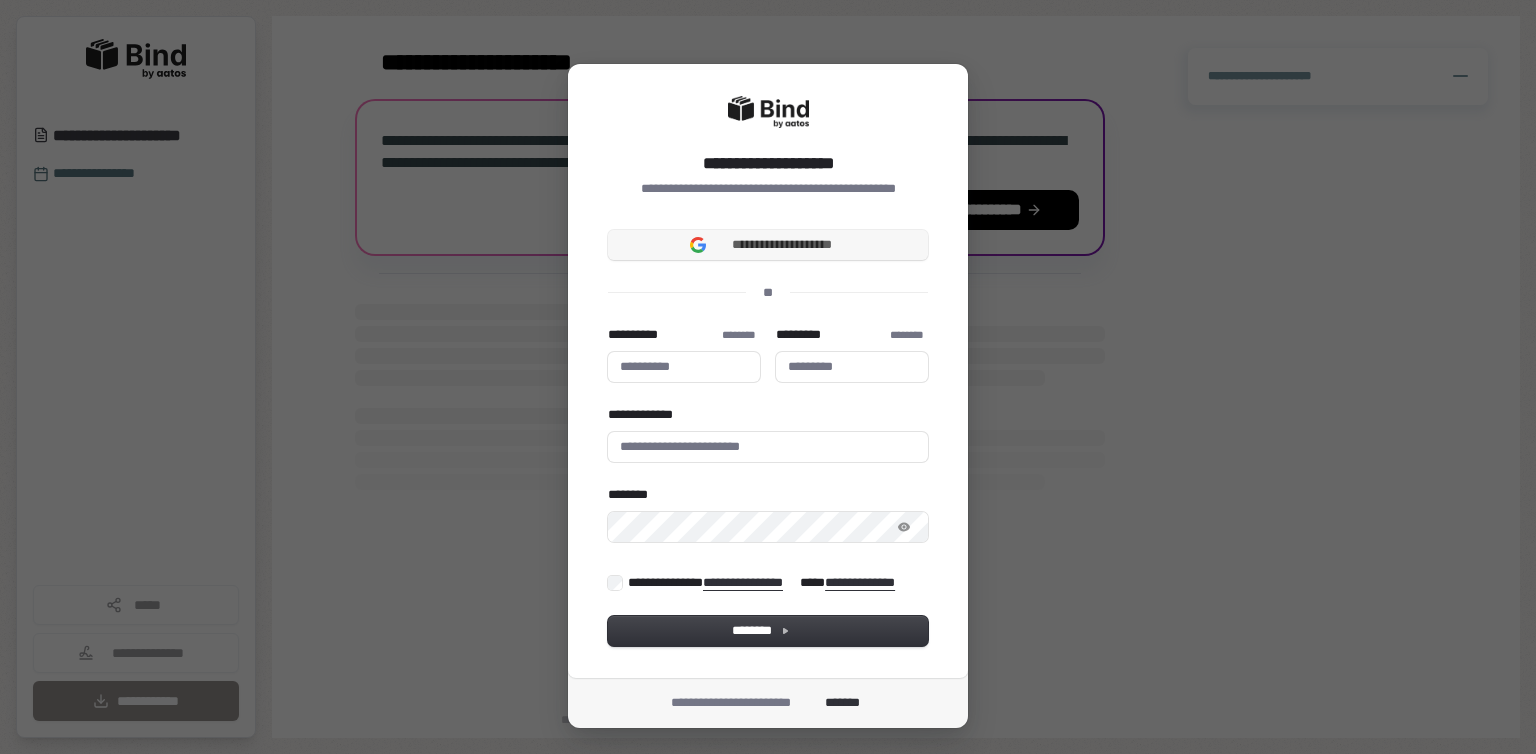 type 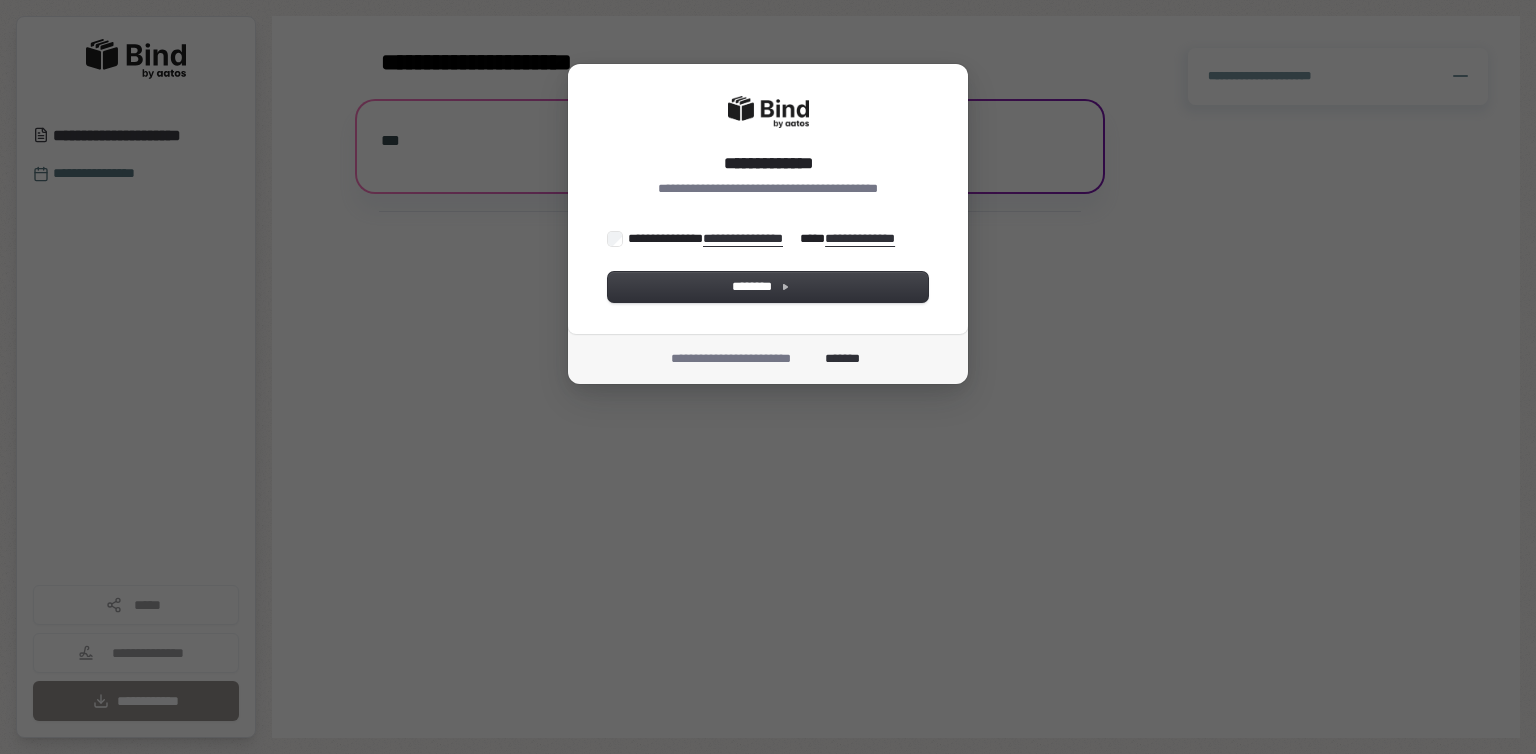 scroll, scrollTop: 0, scrollLeft: 0, axis: both 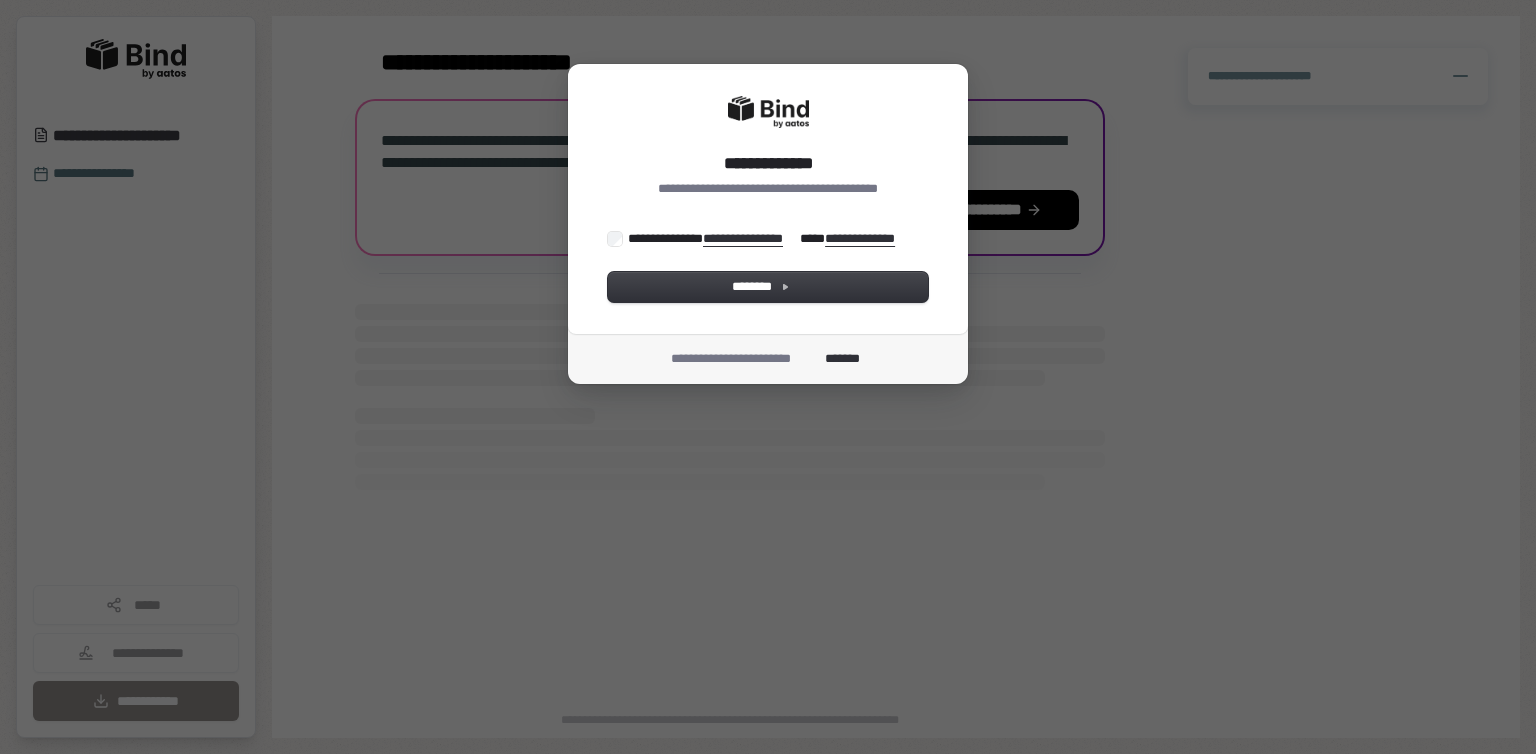 click on "**********" at bounding box center (763, 239) 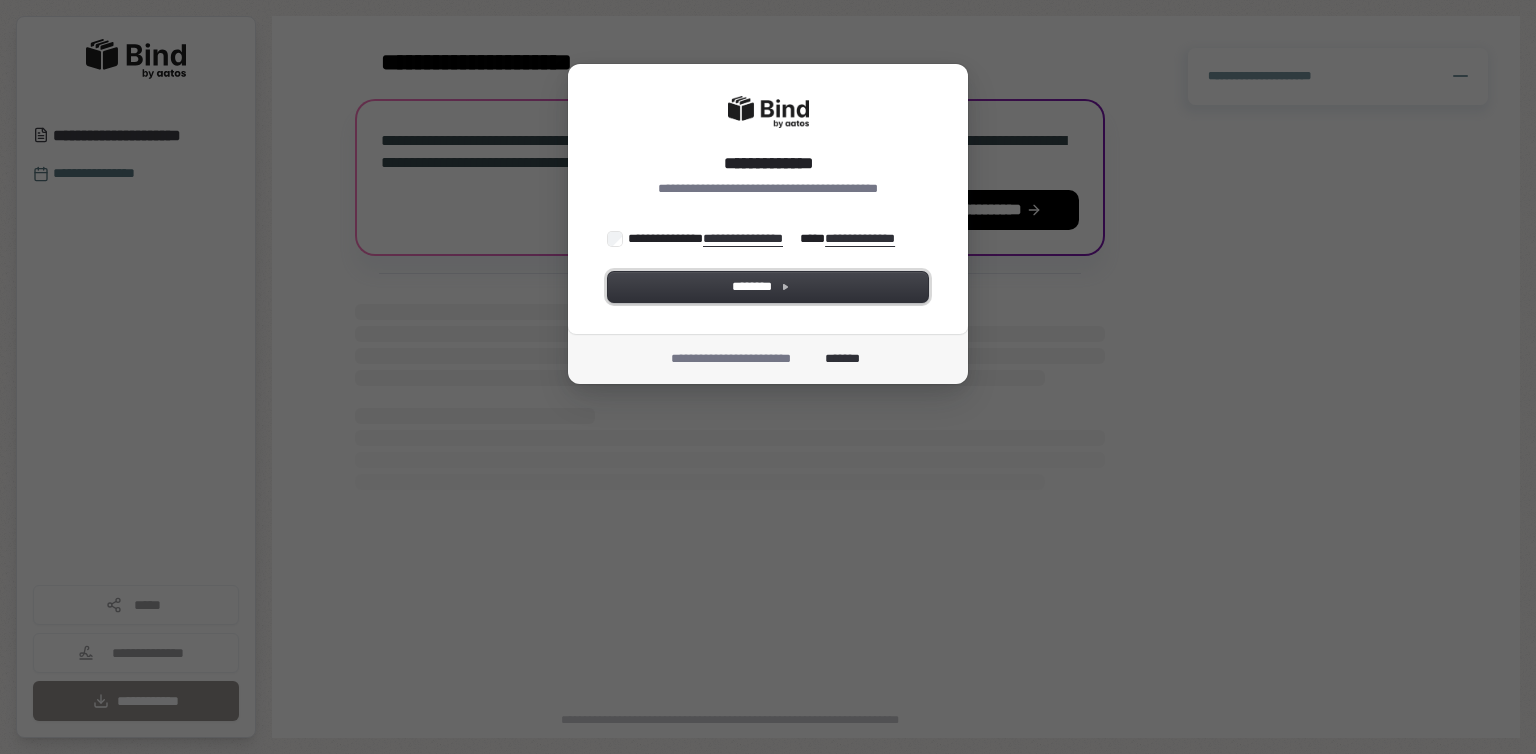 click on "********" at bounding box center [768, 287] 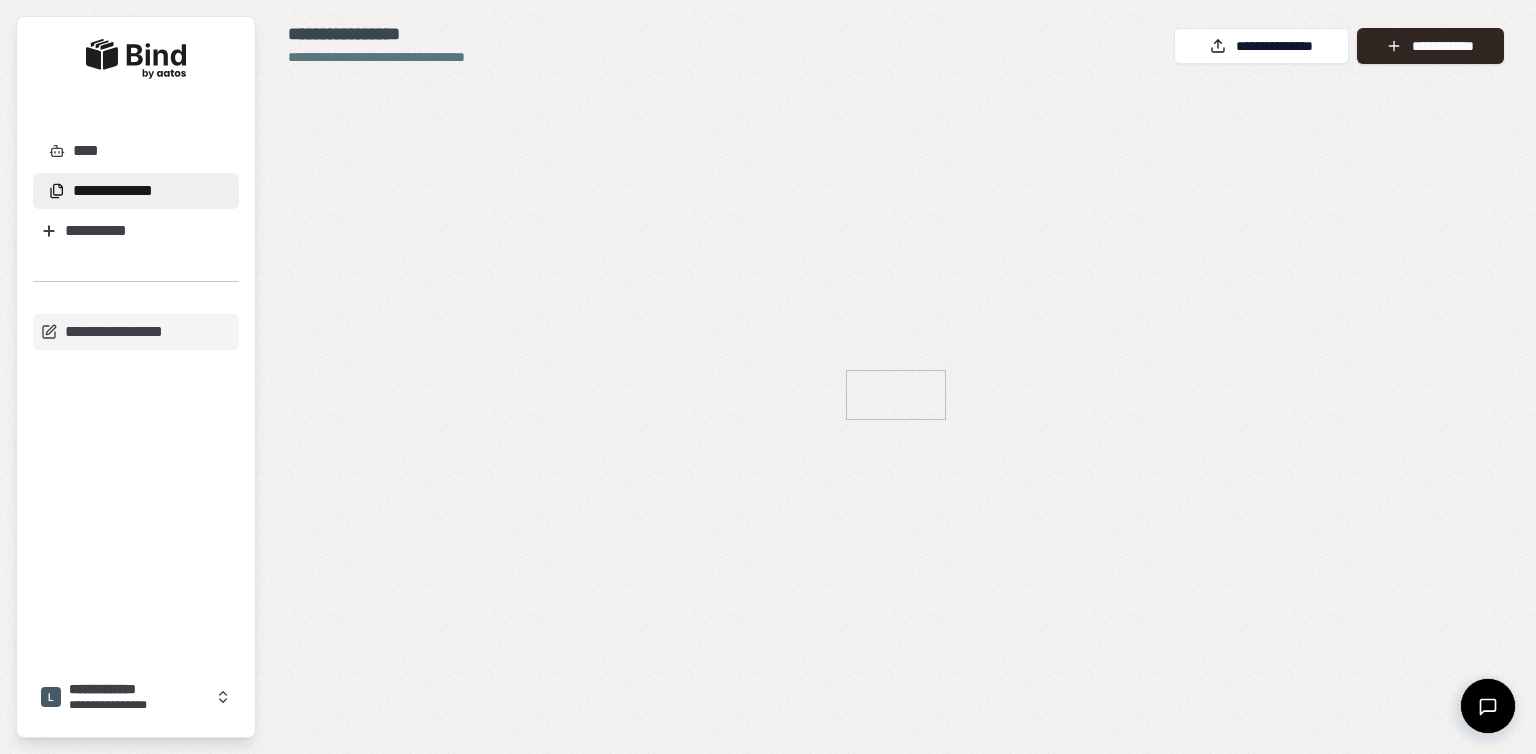 scroll, scrollTop: 0, scrollLeft: 0, axis: both 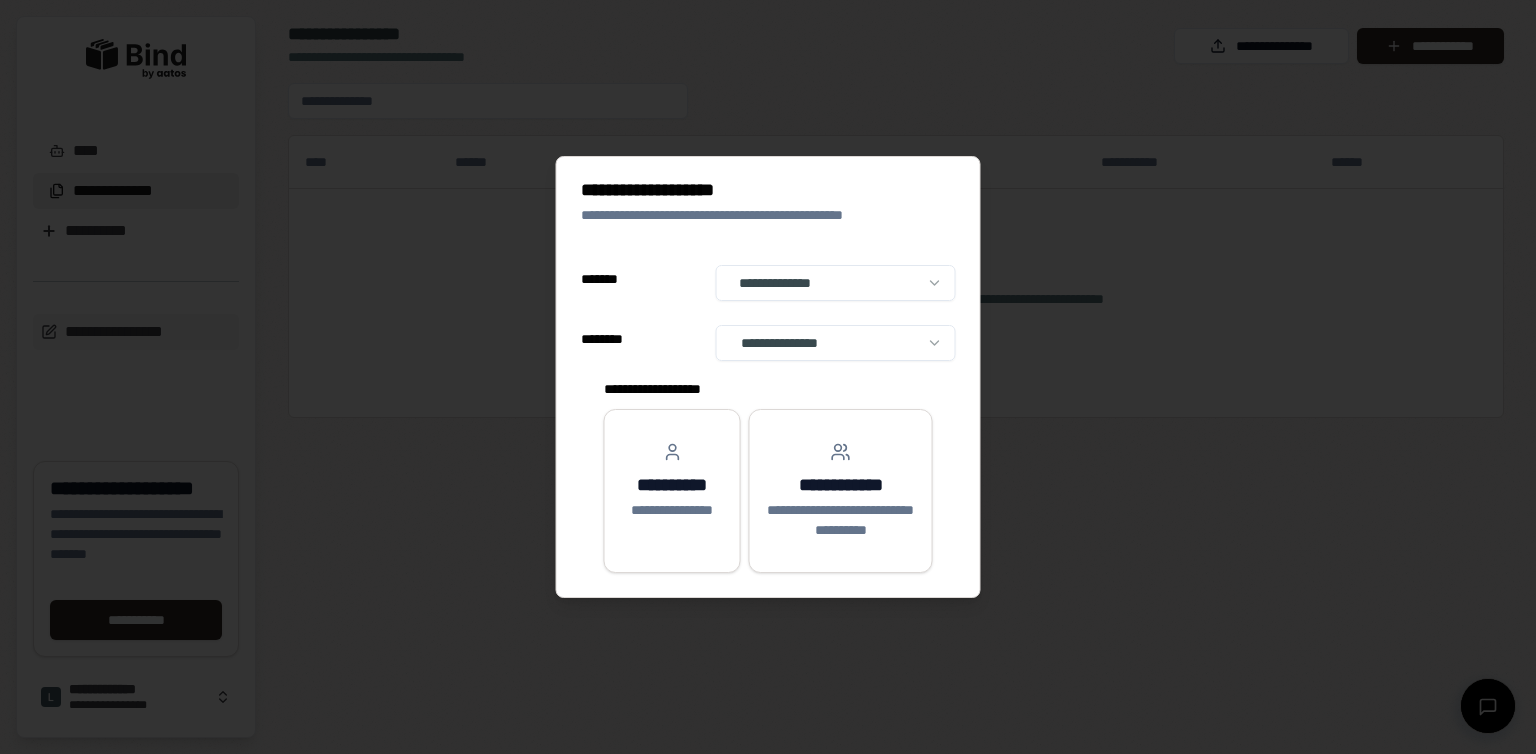 select on "**" 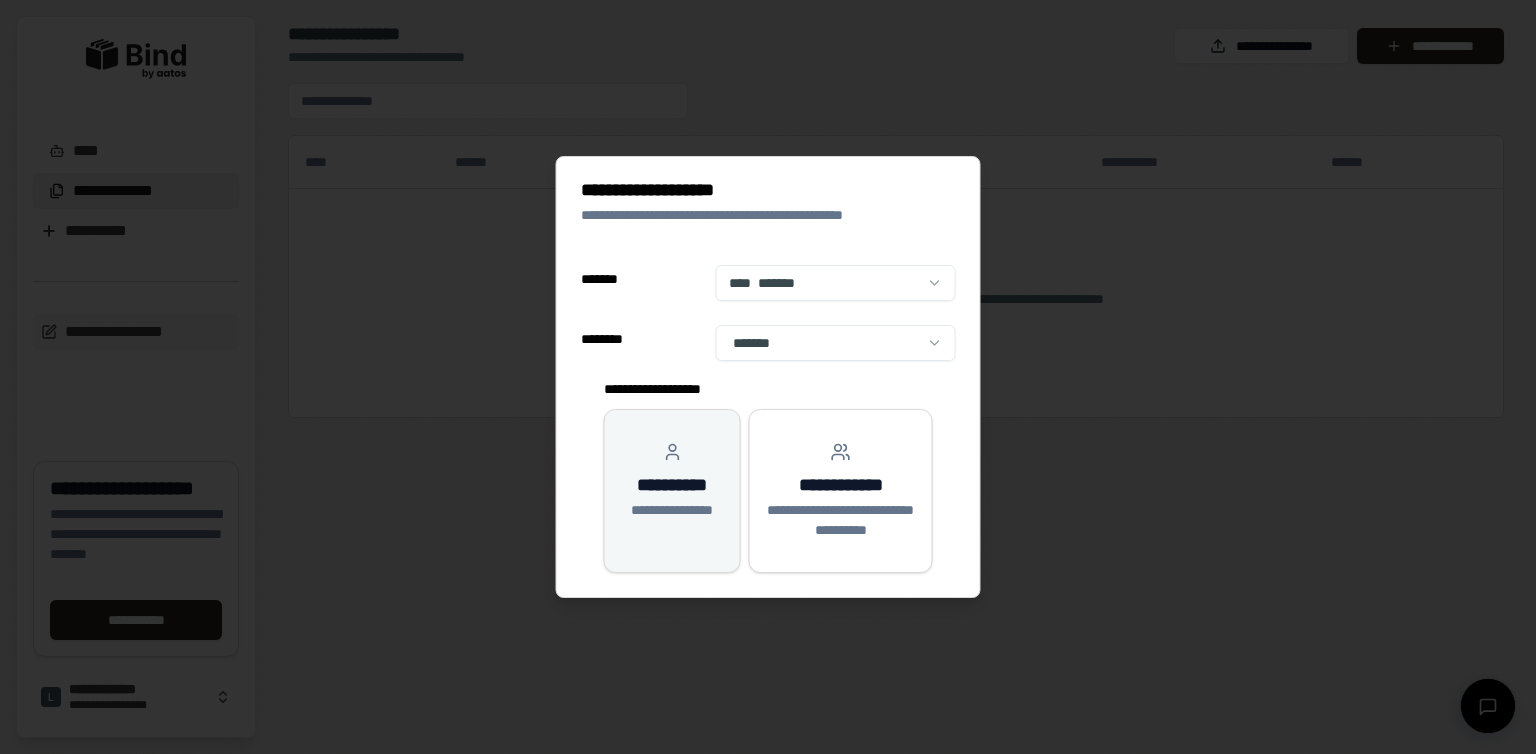 click 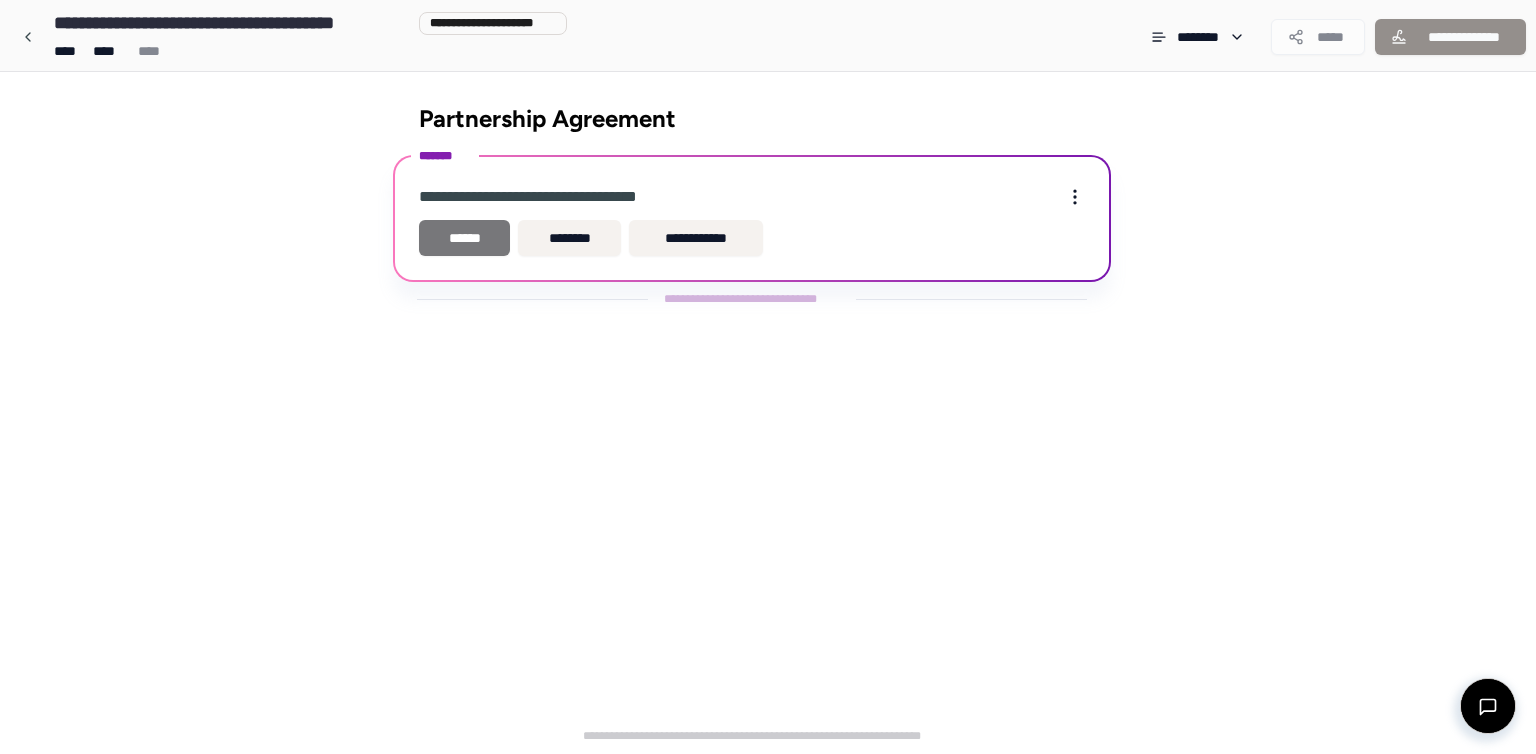 click on "******" at bounding box center [464, 238] 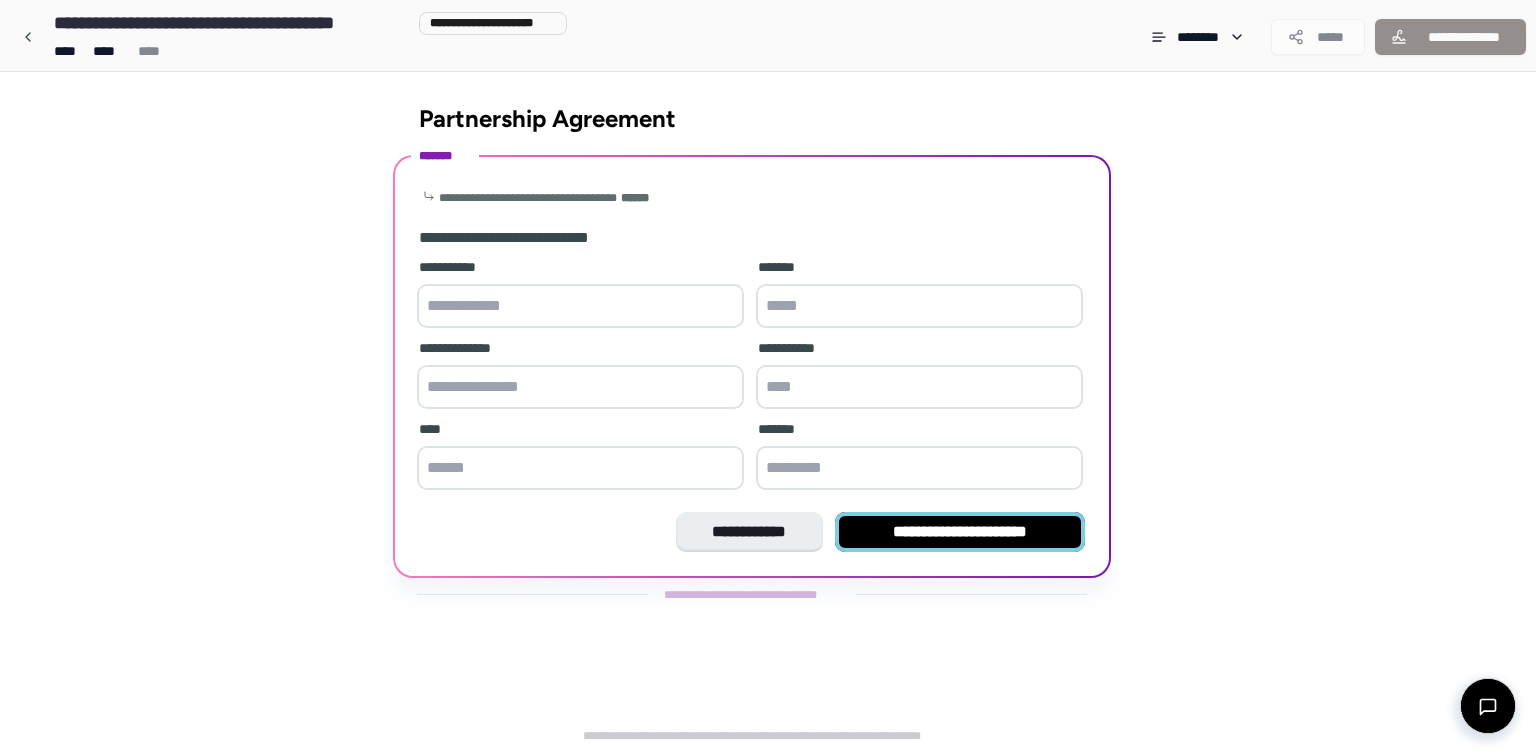 click on "**********" at bounding box center [960, 532] 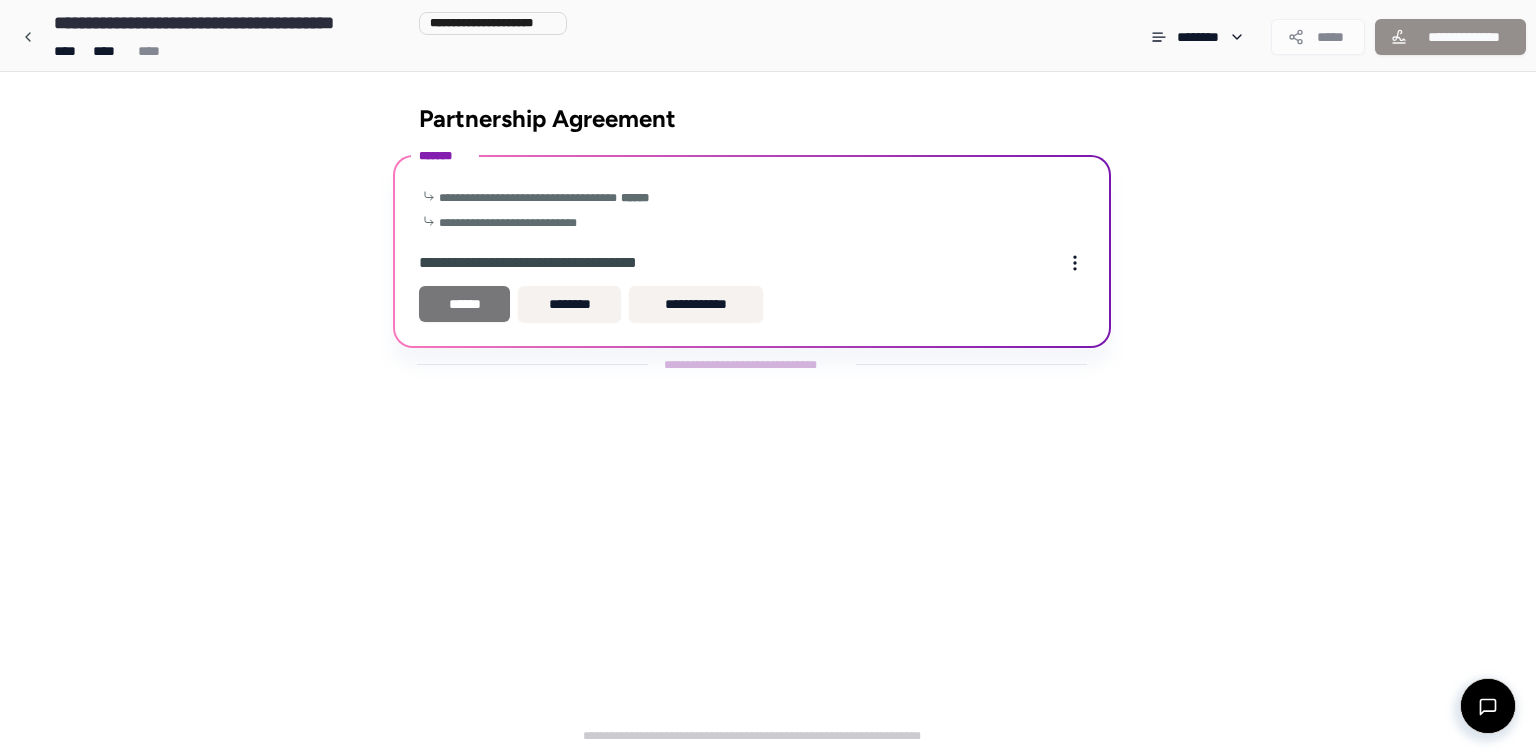 click on "******" at bounding box center [464, 304] 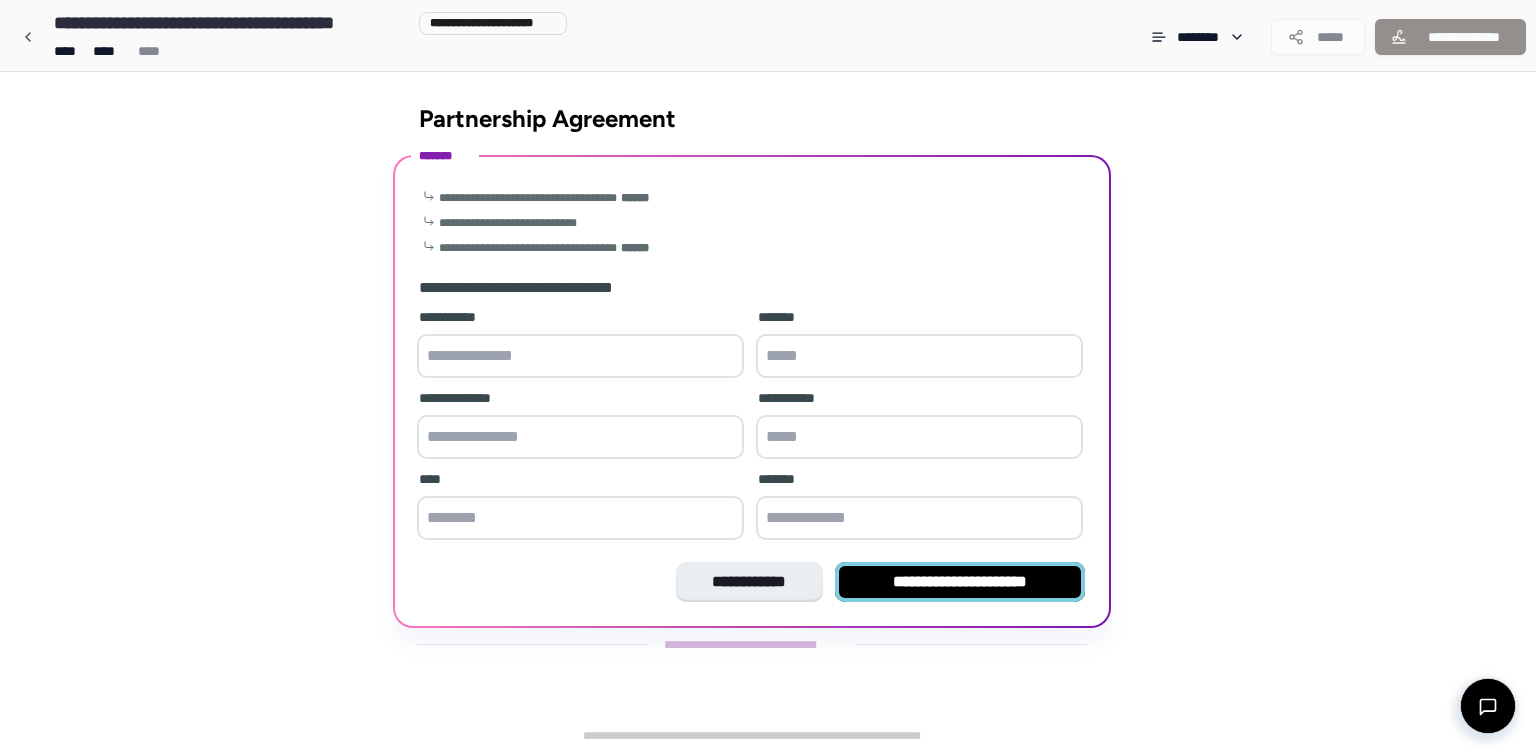 click on "**********" at bounding box center (960, 582) 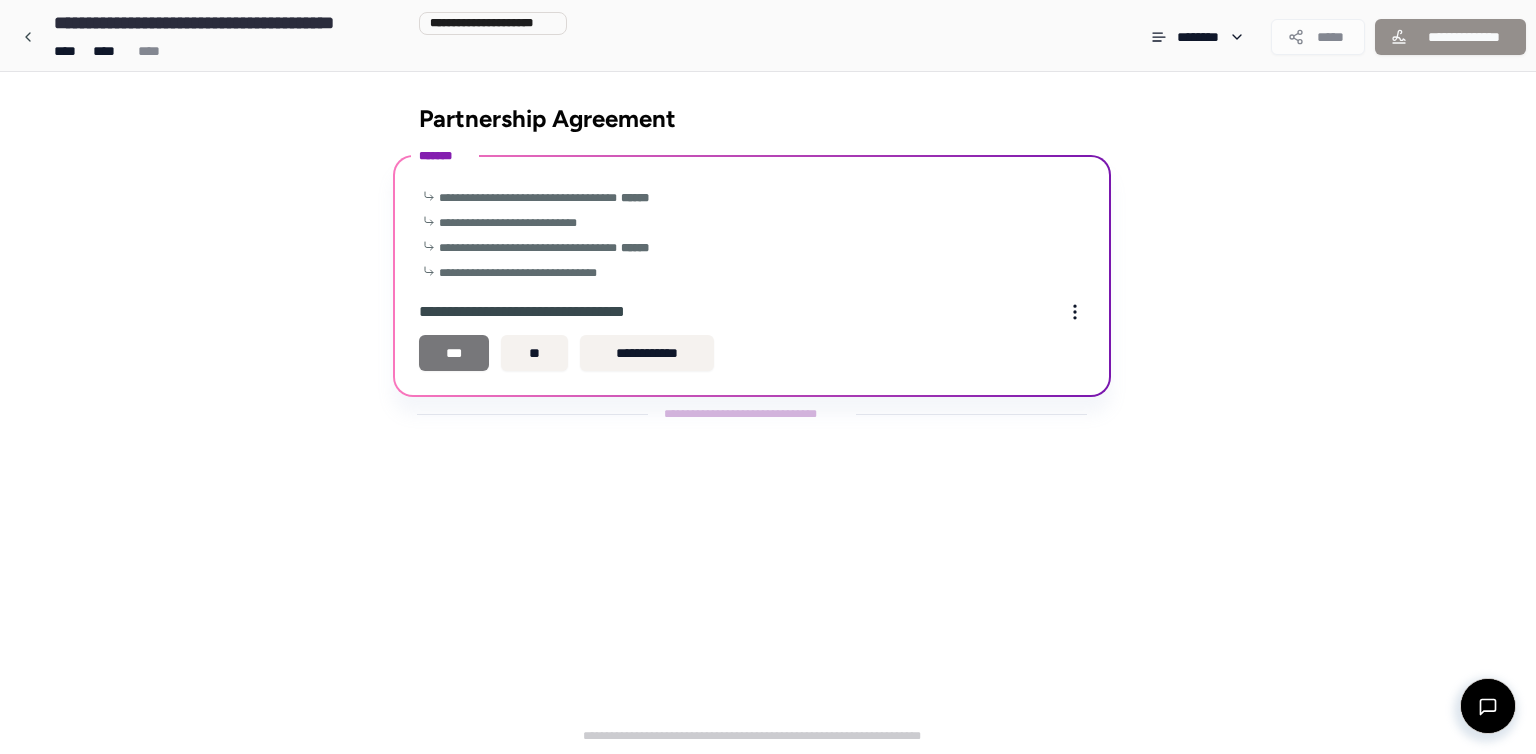 click on "***" at bounding box center (454, 353) 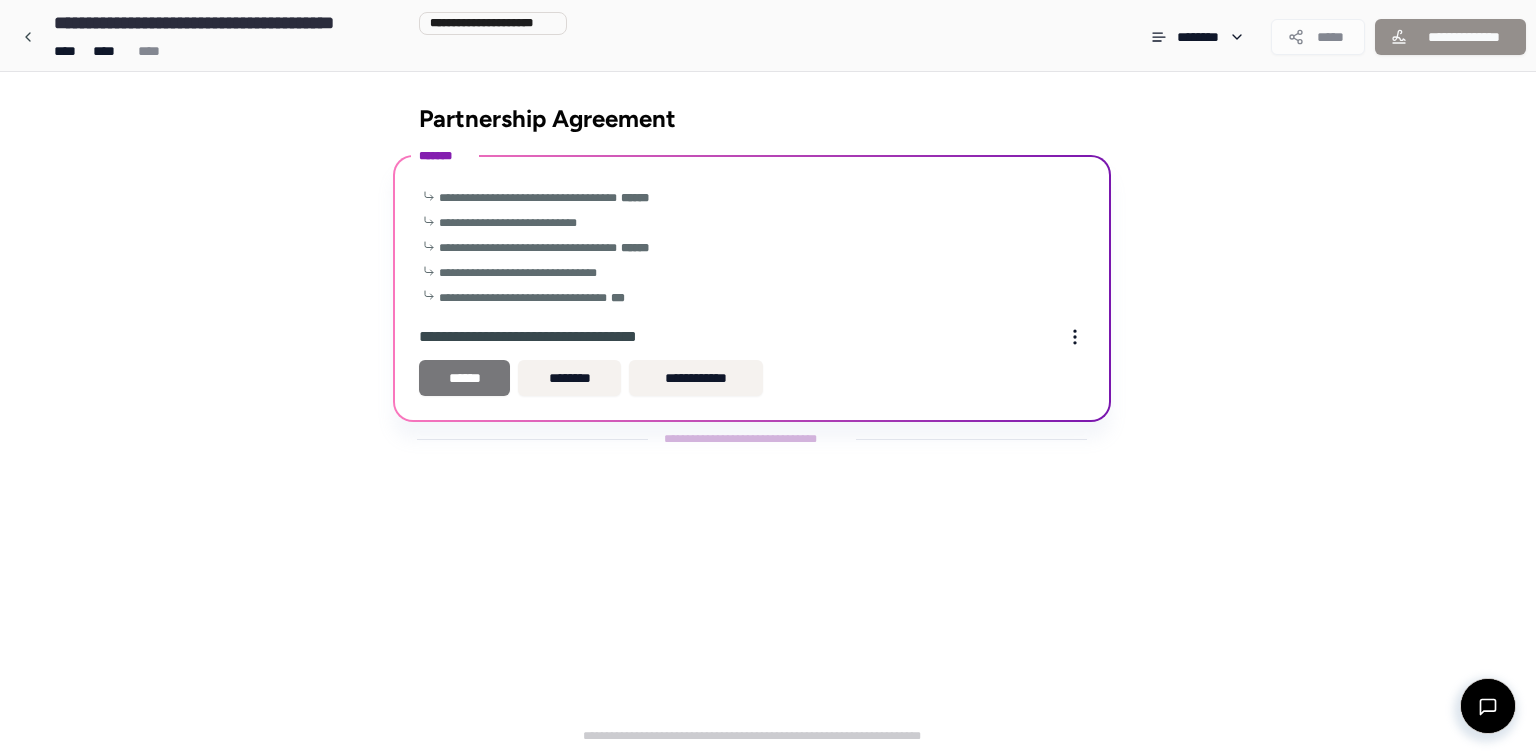 click on "******" at bounding box center [464, 378] 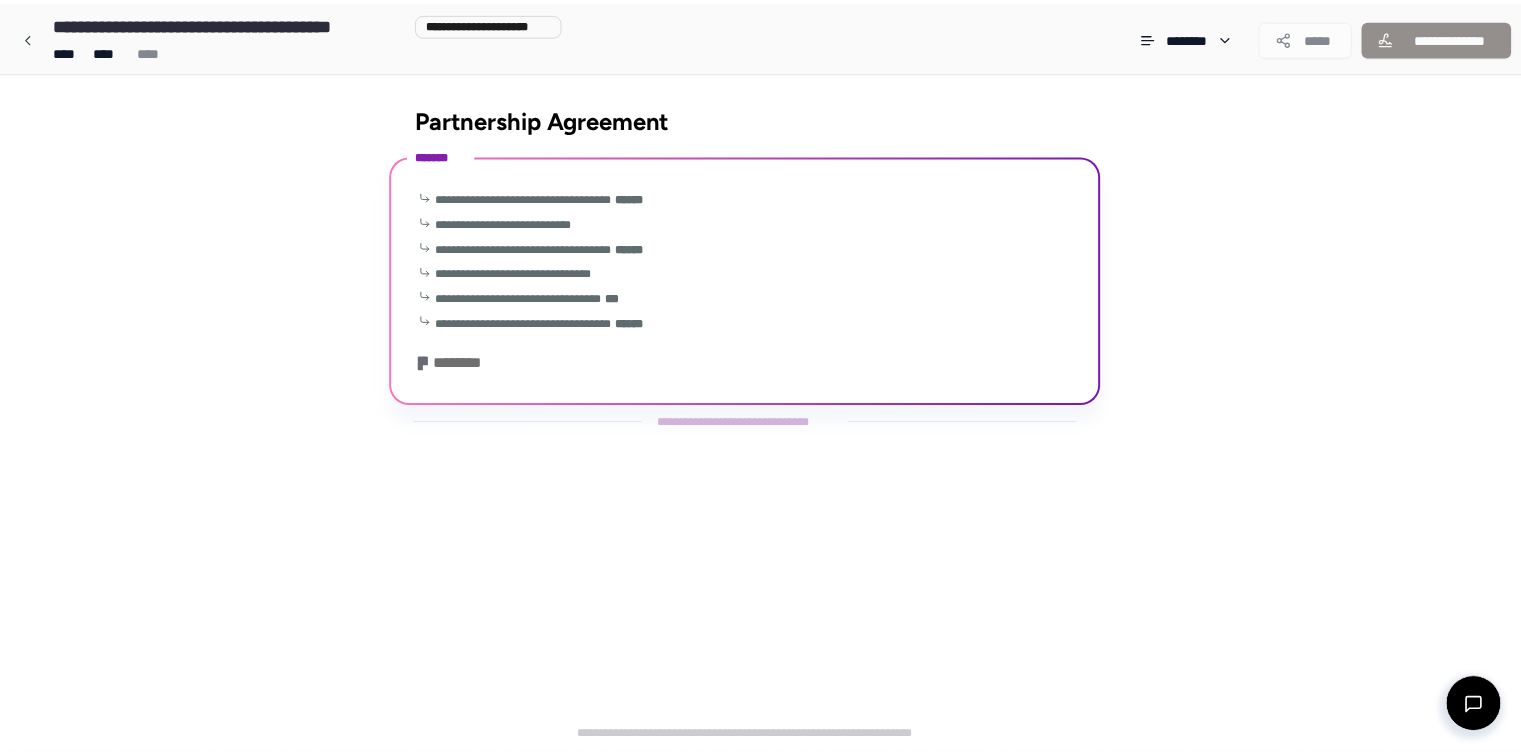 scroll, scrollTop: 26, scrollLeft: 0, axis: vertical 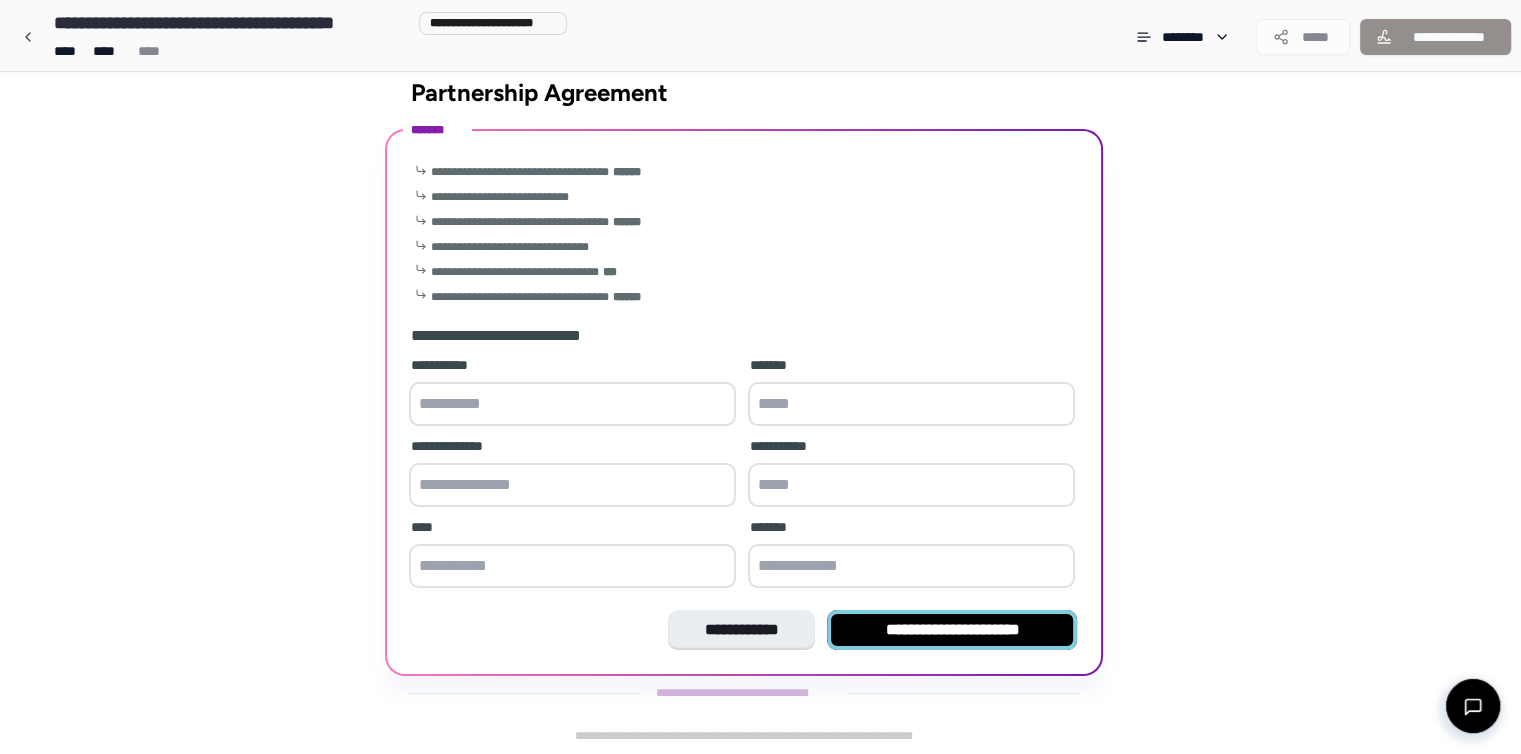 click on "**********" at bounding box center [952, 630] 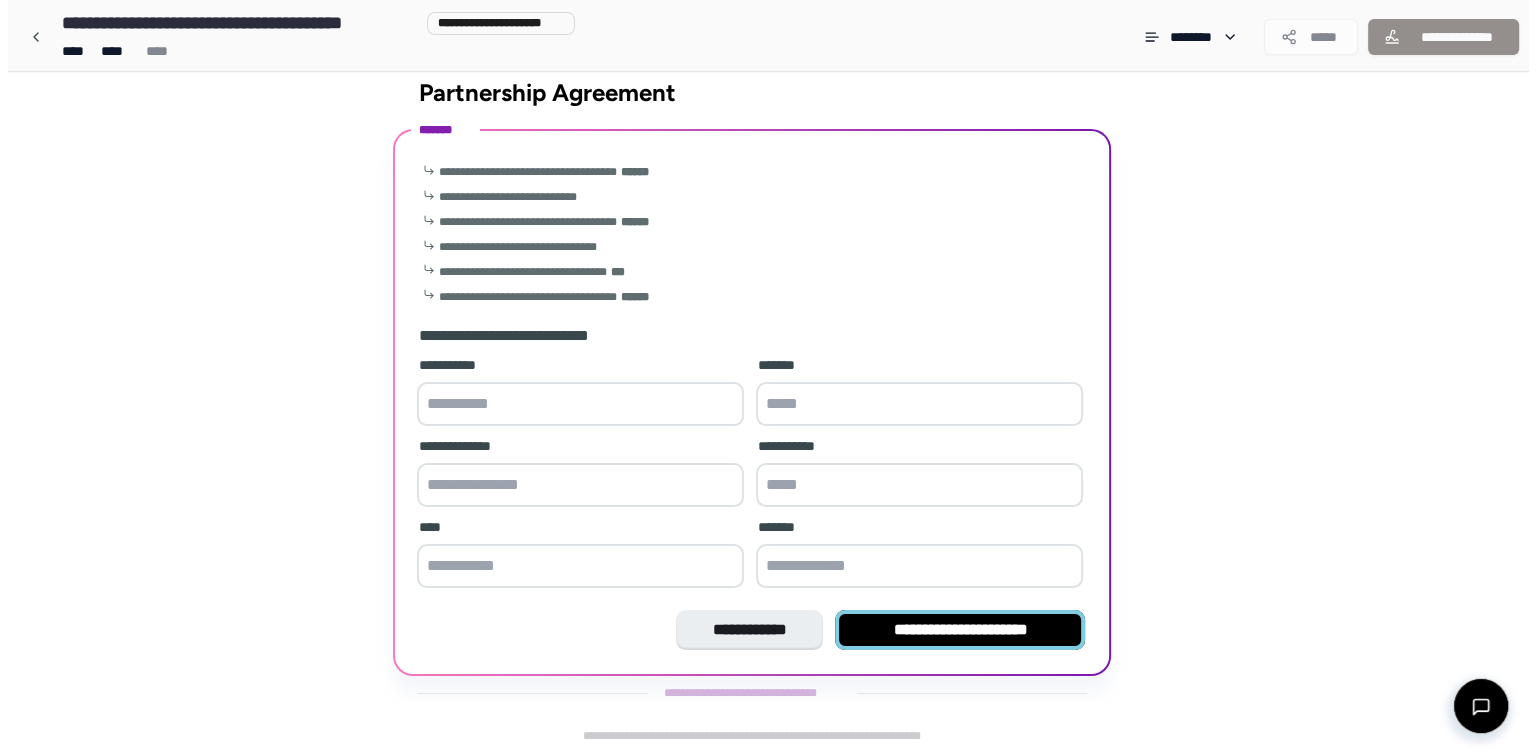 scroll, scrollTop: 0, scrollLeft: 0, axis: both 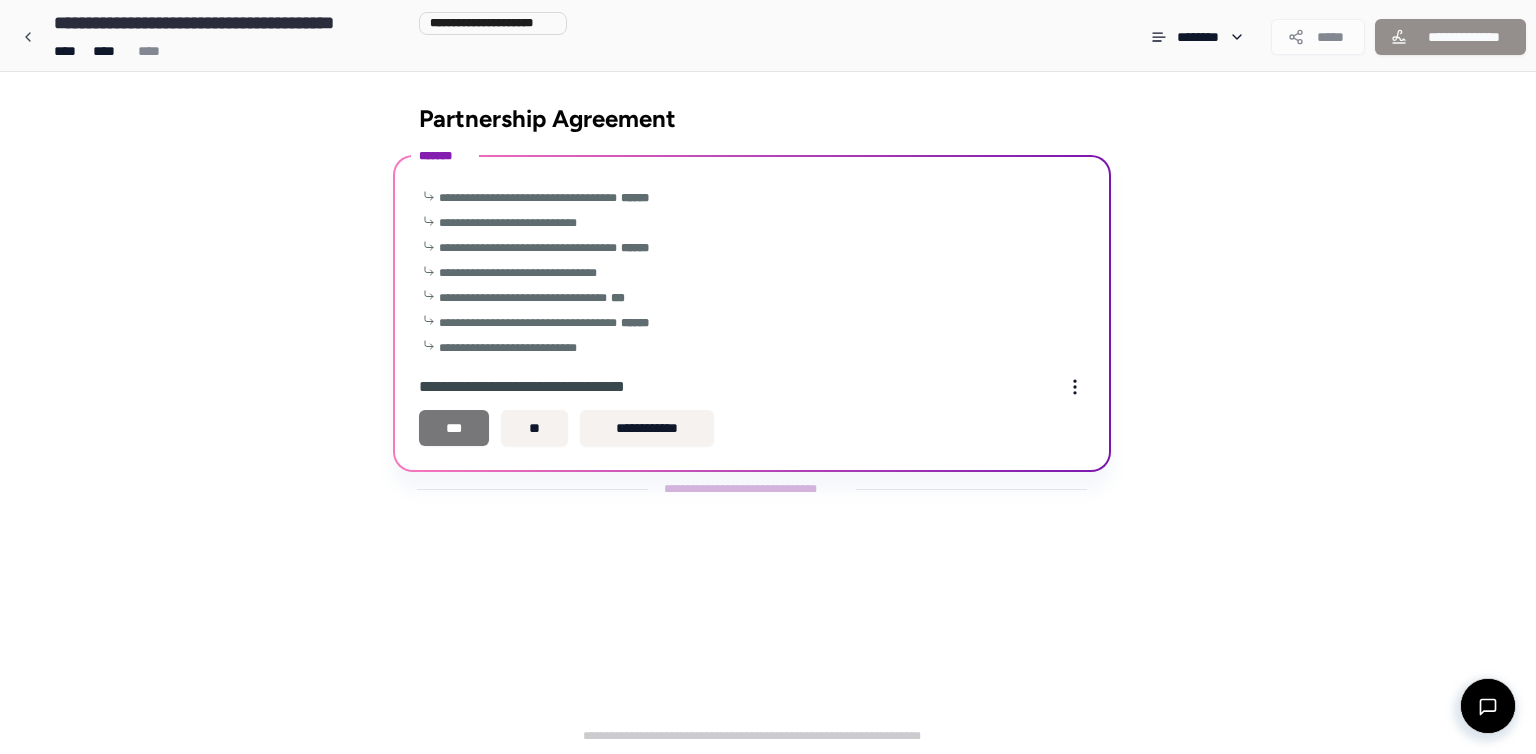 click on "***" at bounding box center (454, 428) 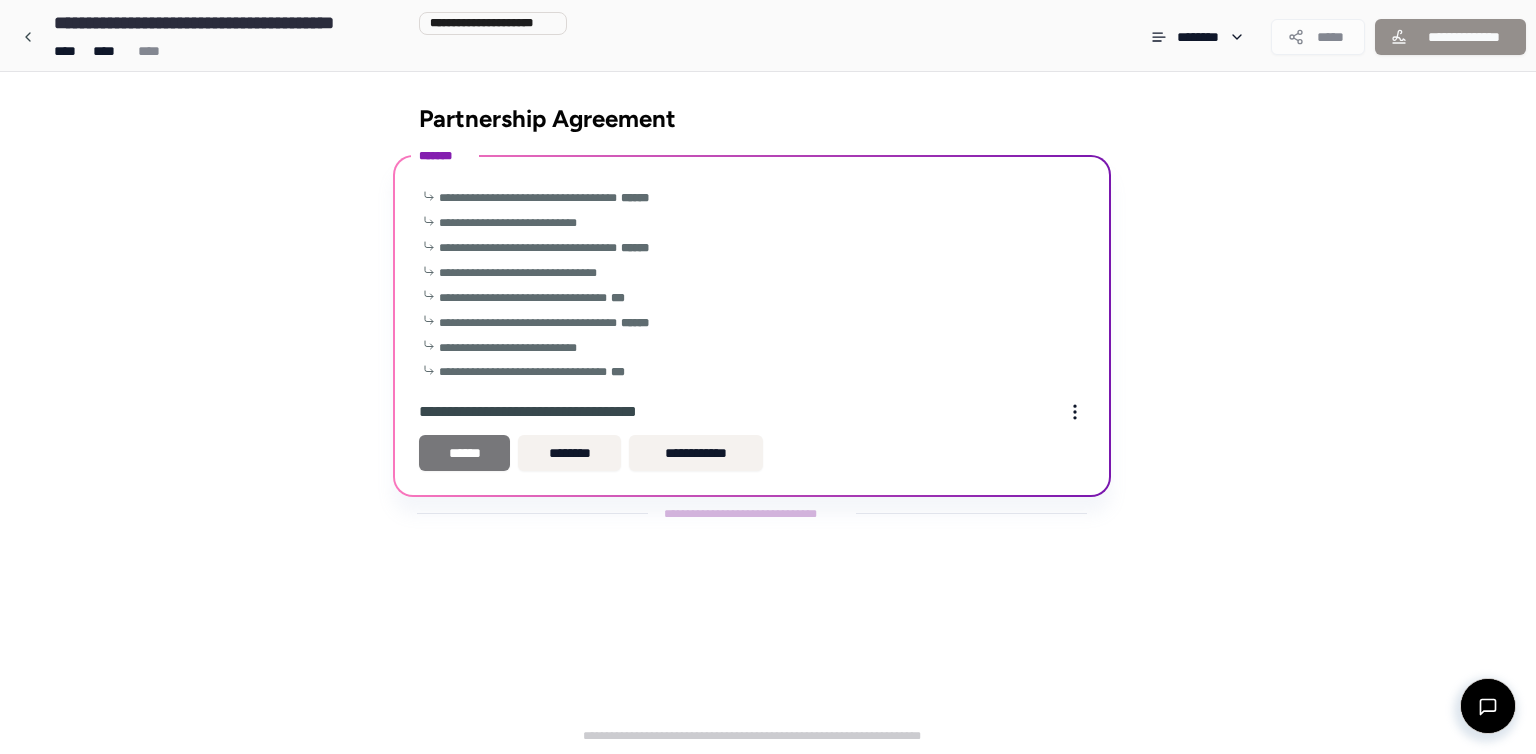 click on "******" at bounding box center [464, 453] 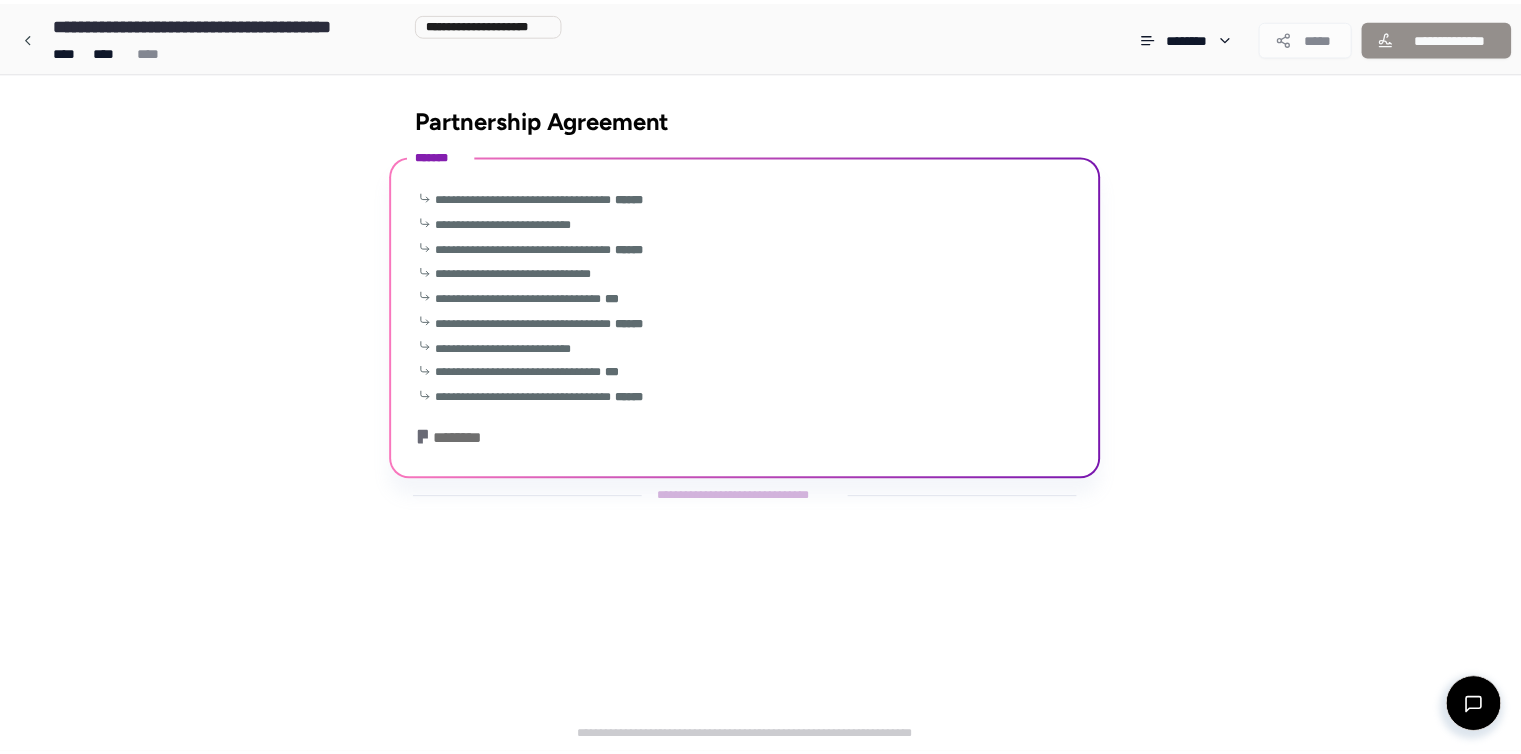 scroll, scrollTop: 101, scrollLeft: 0, axis: vertical 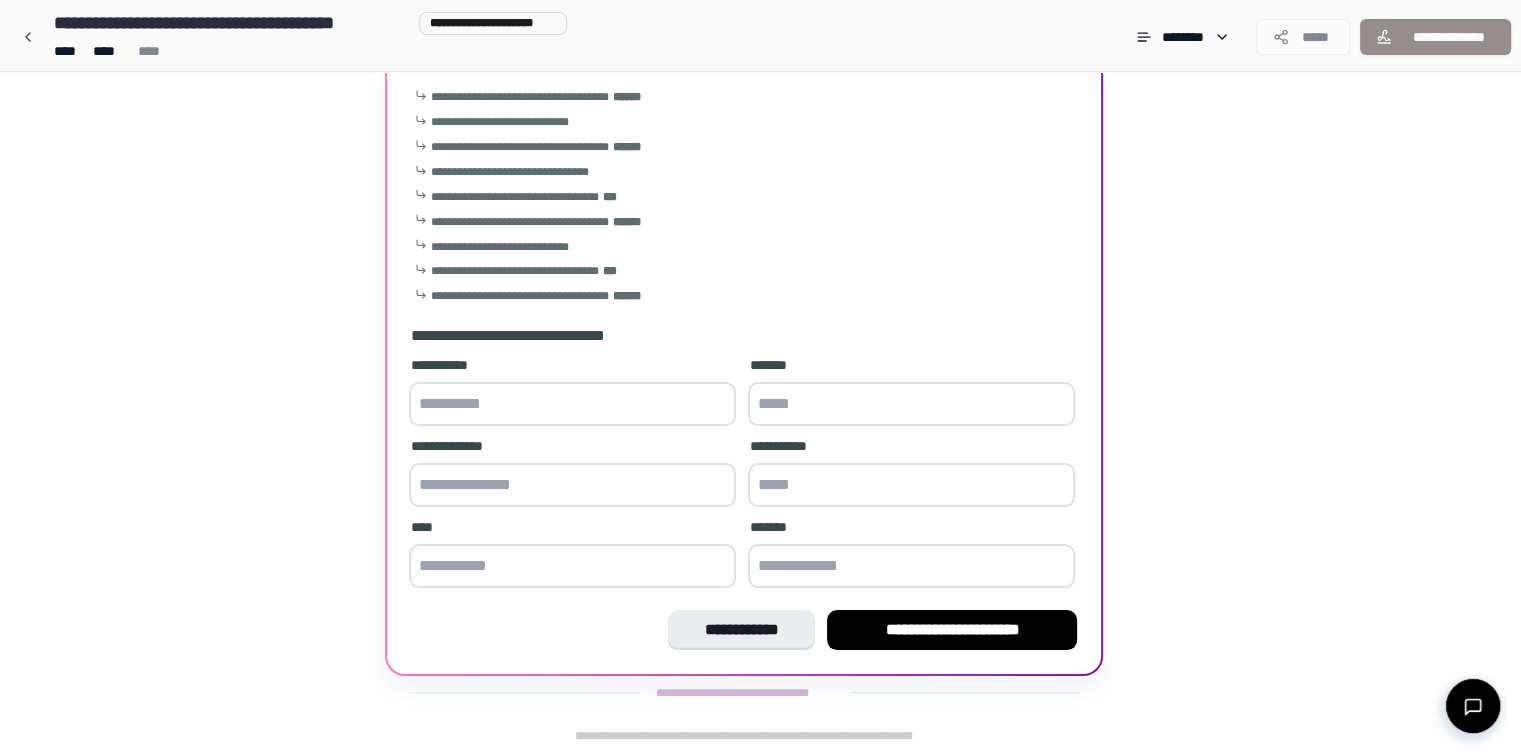 click on "**********" at bounding box center [952, 630] 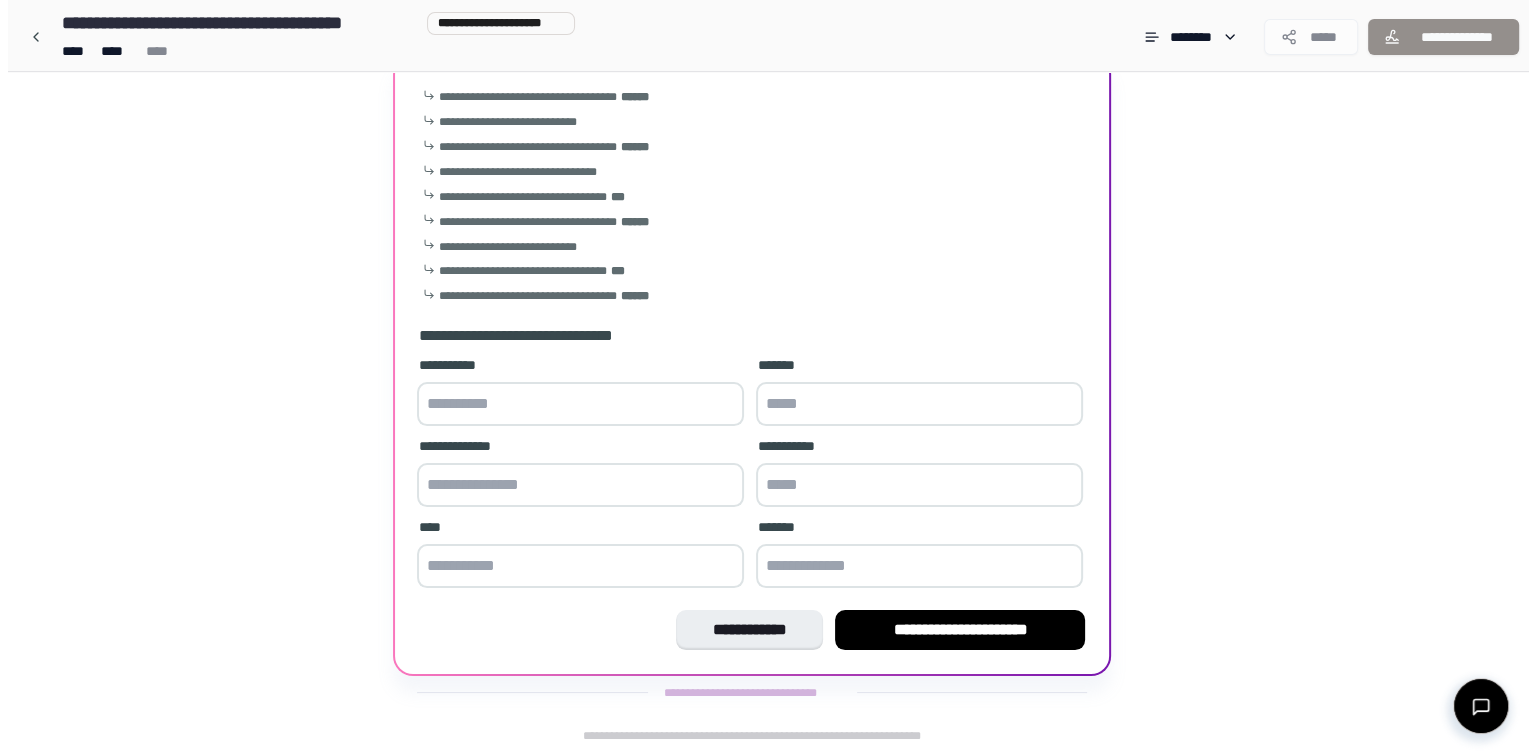 scroll, scrollTop: 0, scrollLeft: 0, axis: both 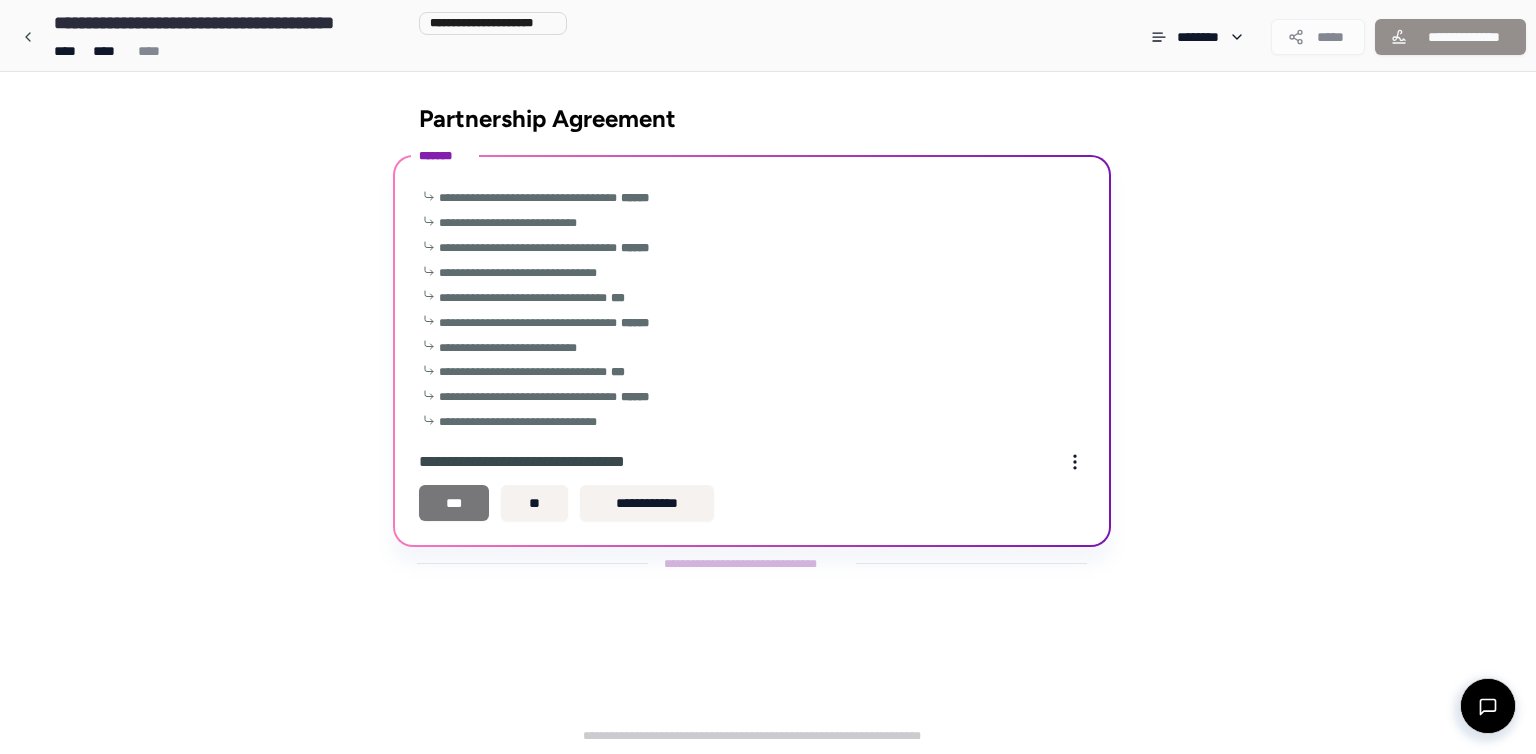 click on "***" at bounding box center [454, 503] 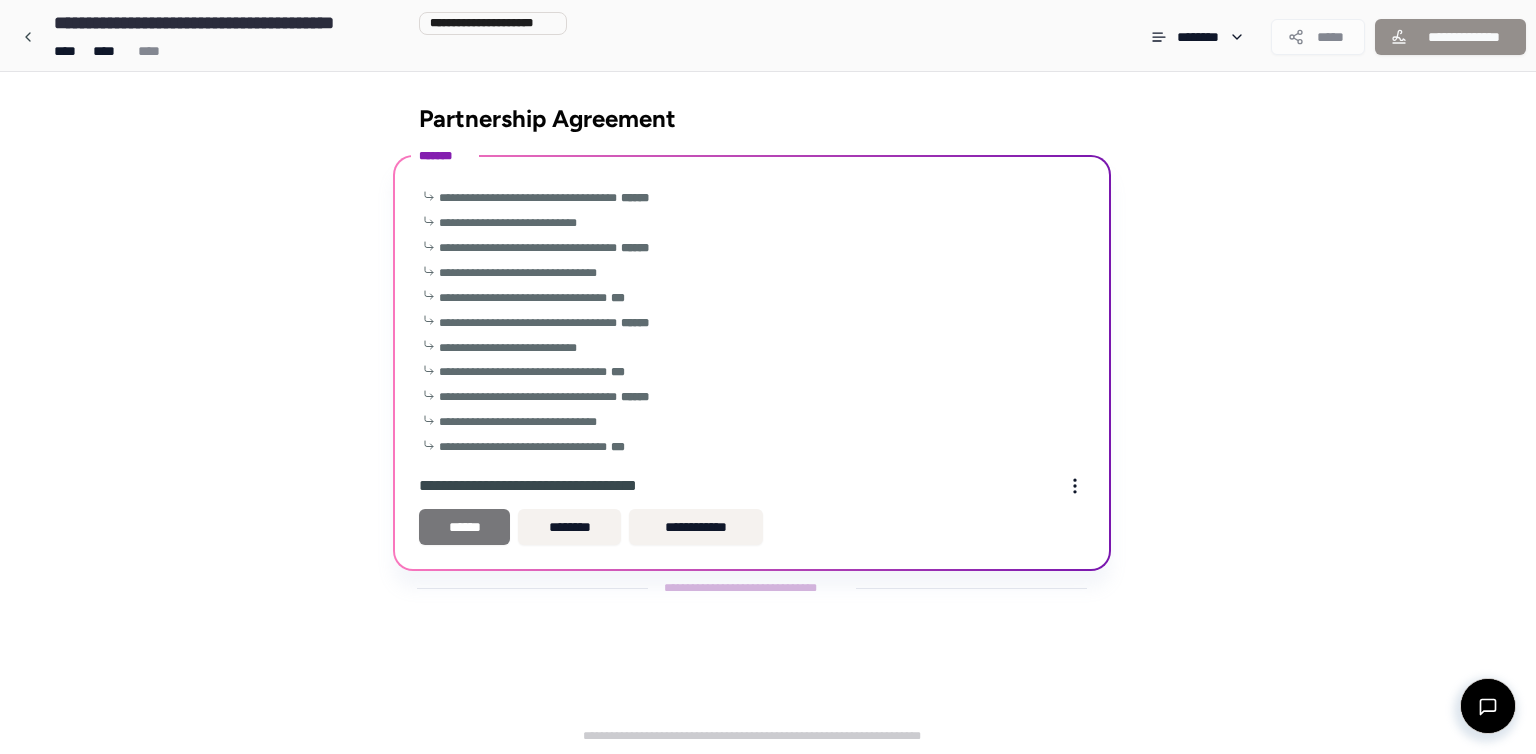 click on "******" at bounding box center (464, 527) 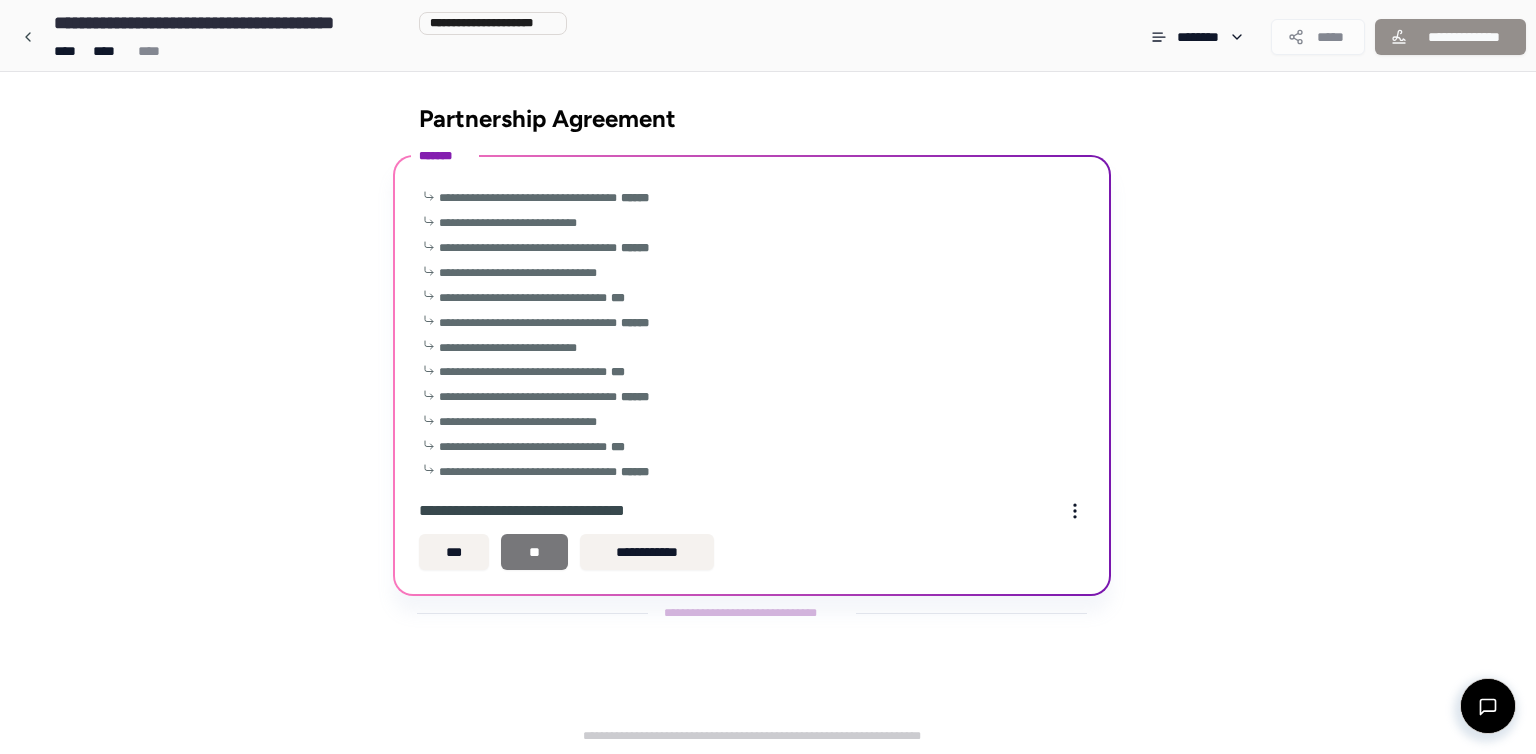 click on "**" at bounding box center [534, 552] 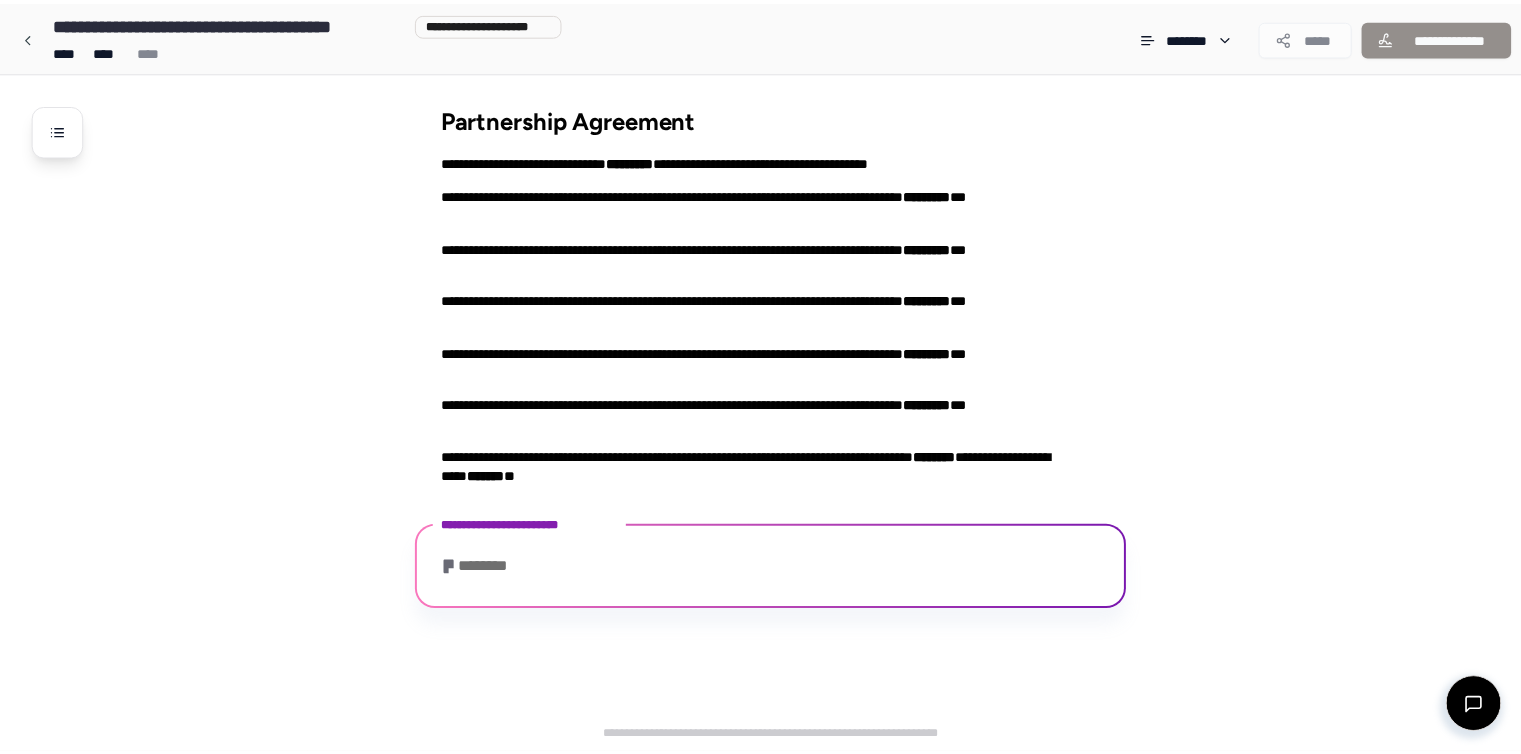 scroll, scrollTop: 394, scrollLeft: 0, axis: vertical 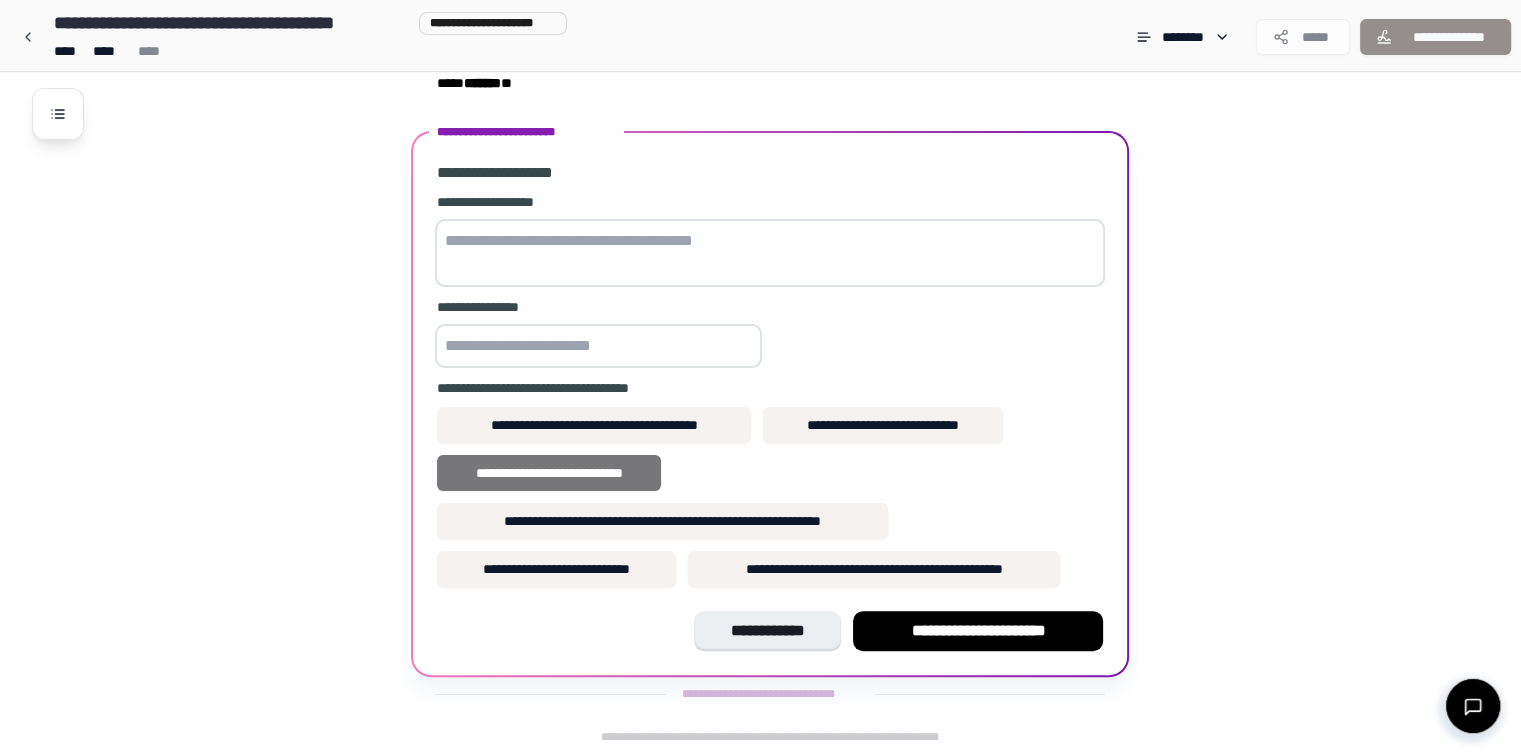 click on "**********" at bounding box center (548, 473) 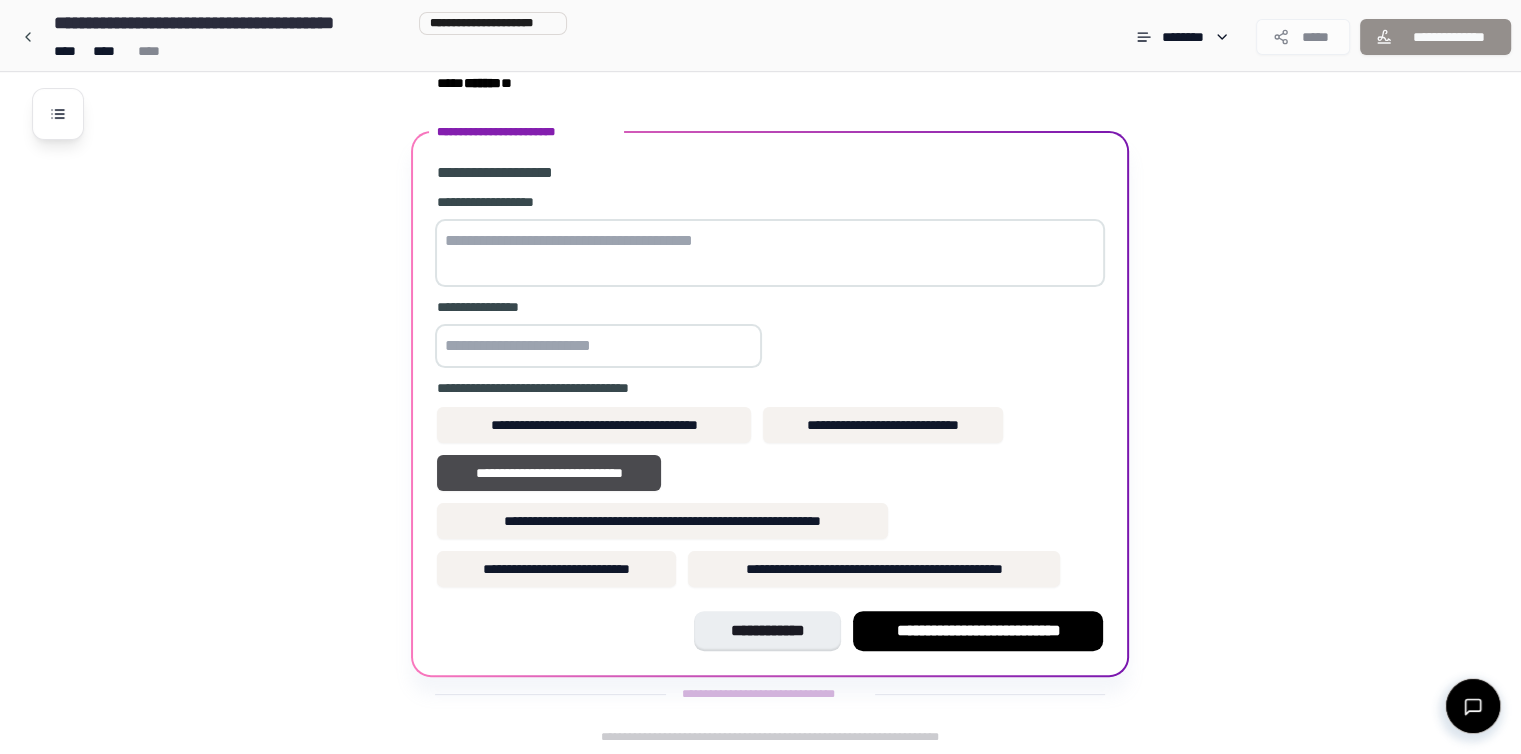 click at bounding box center [598, 346] 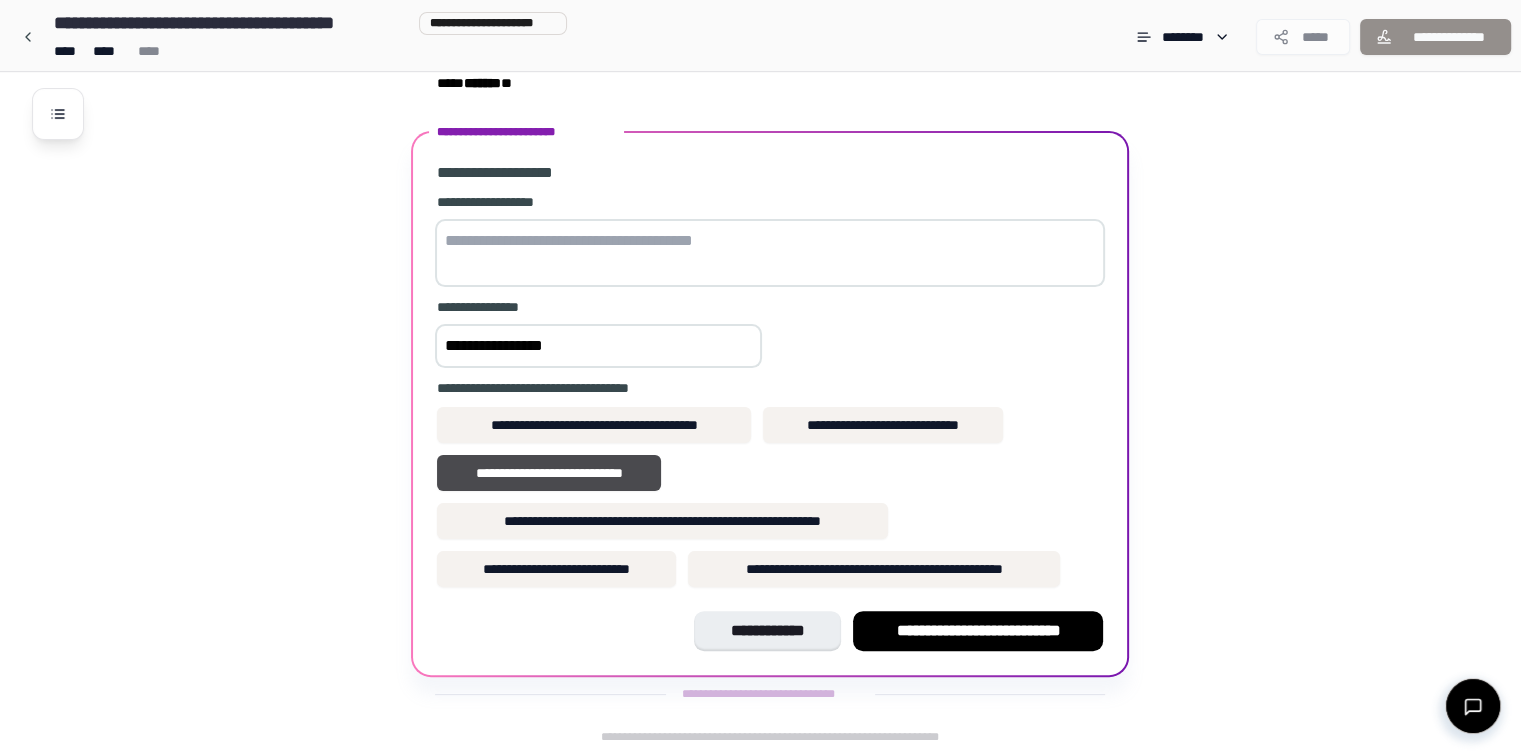 type on "**********" 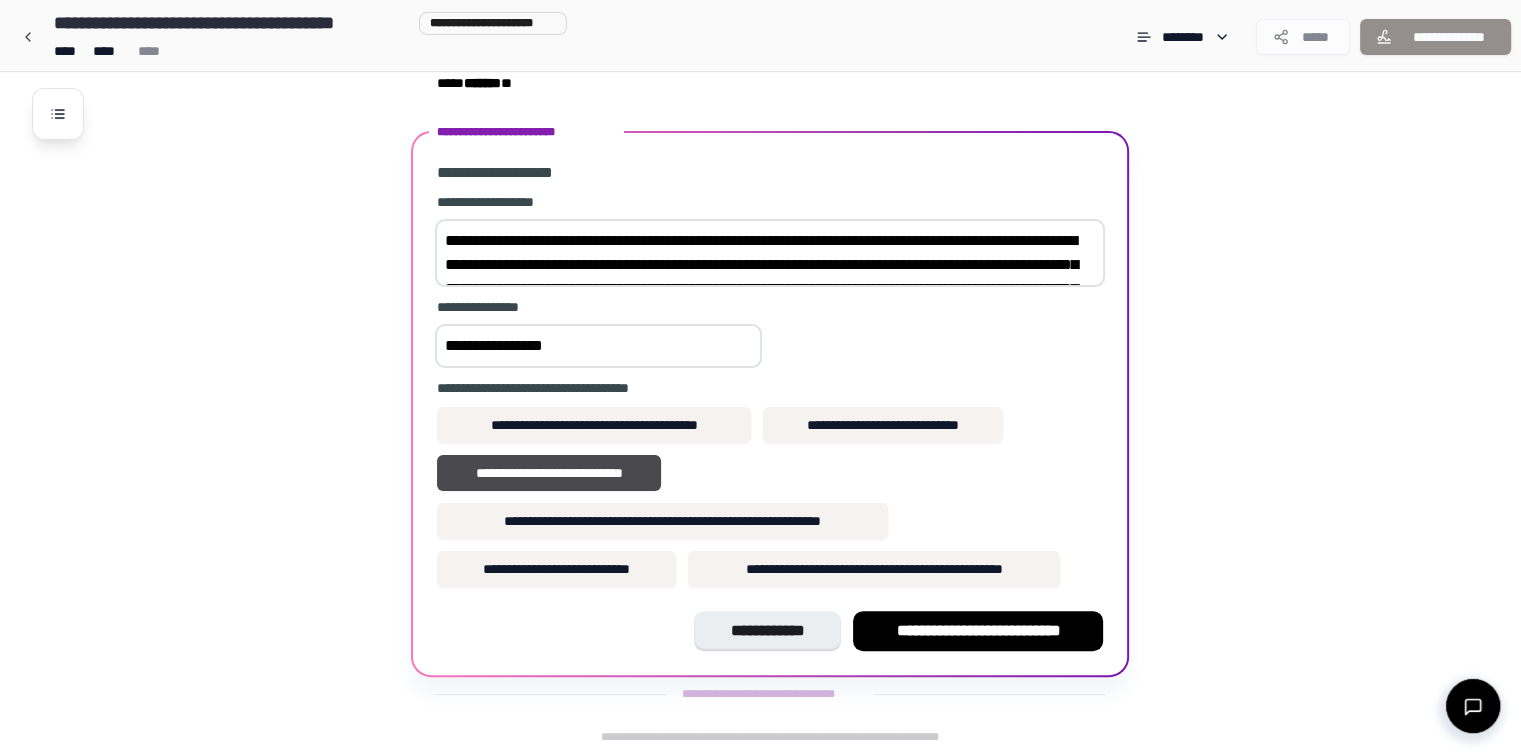 scroll, scrollTop: 466, scrollLeft: 0, axis: vertical 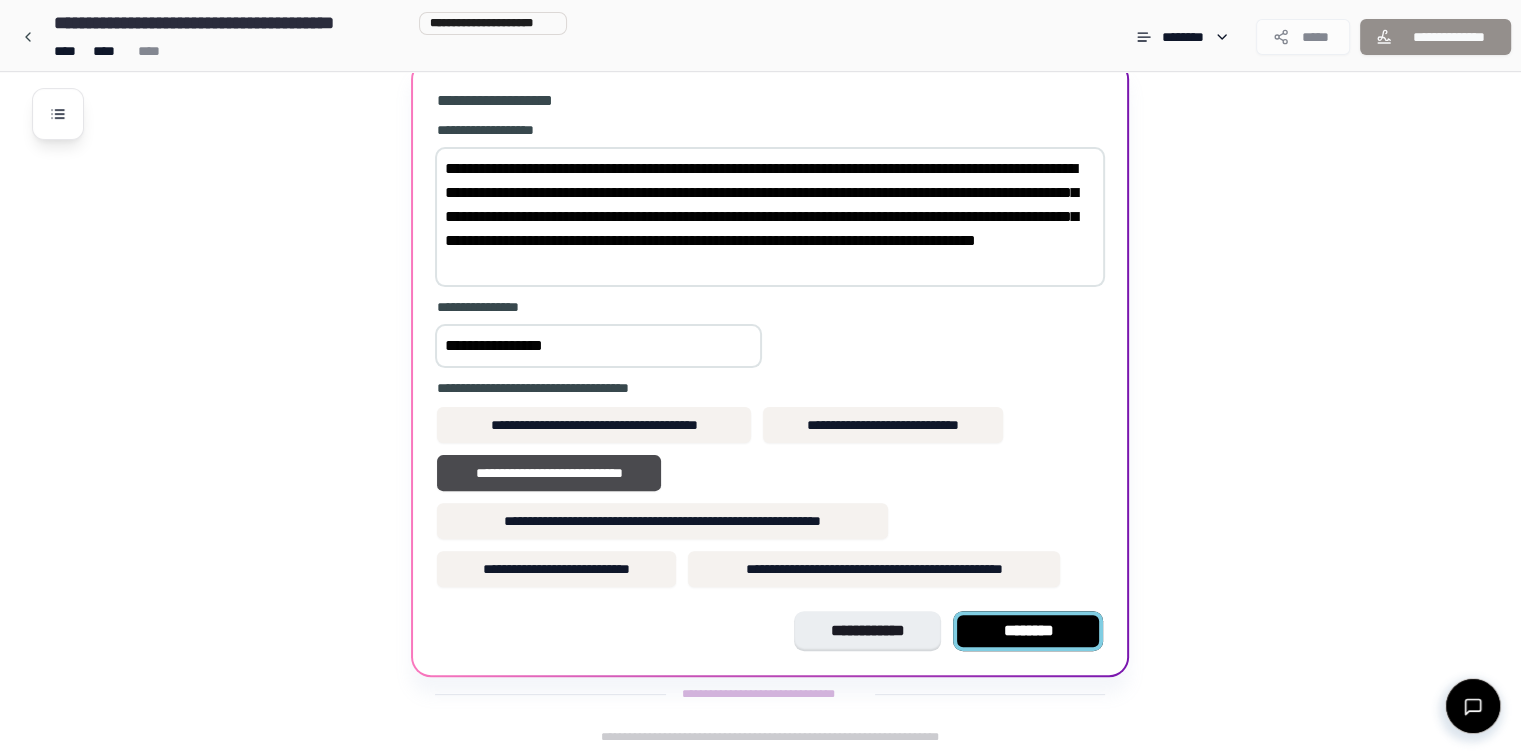 type on "**********" 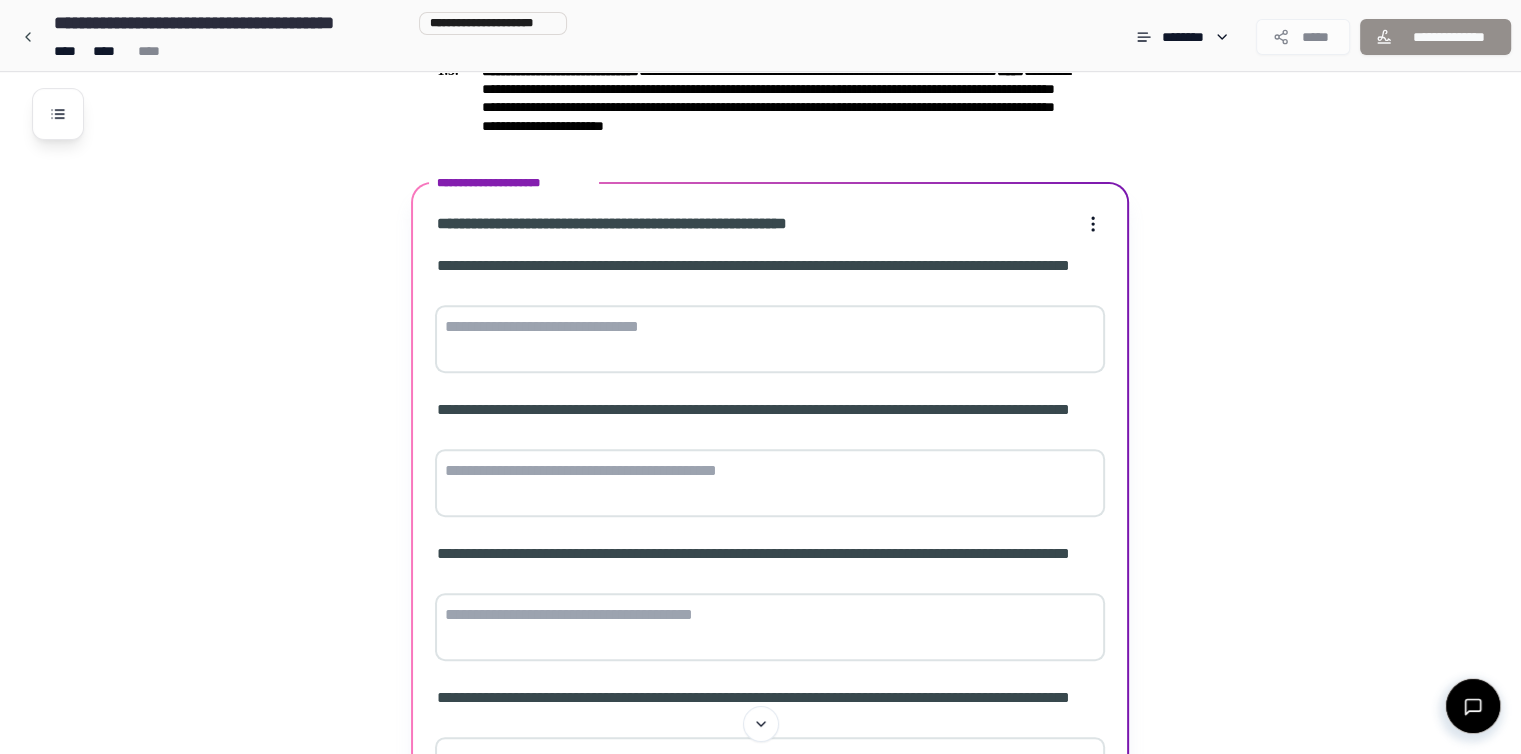 scroll, scrollTop: 612, scrollLeft: 0, axis: vertical 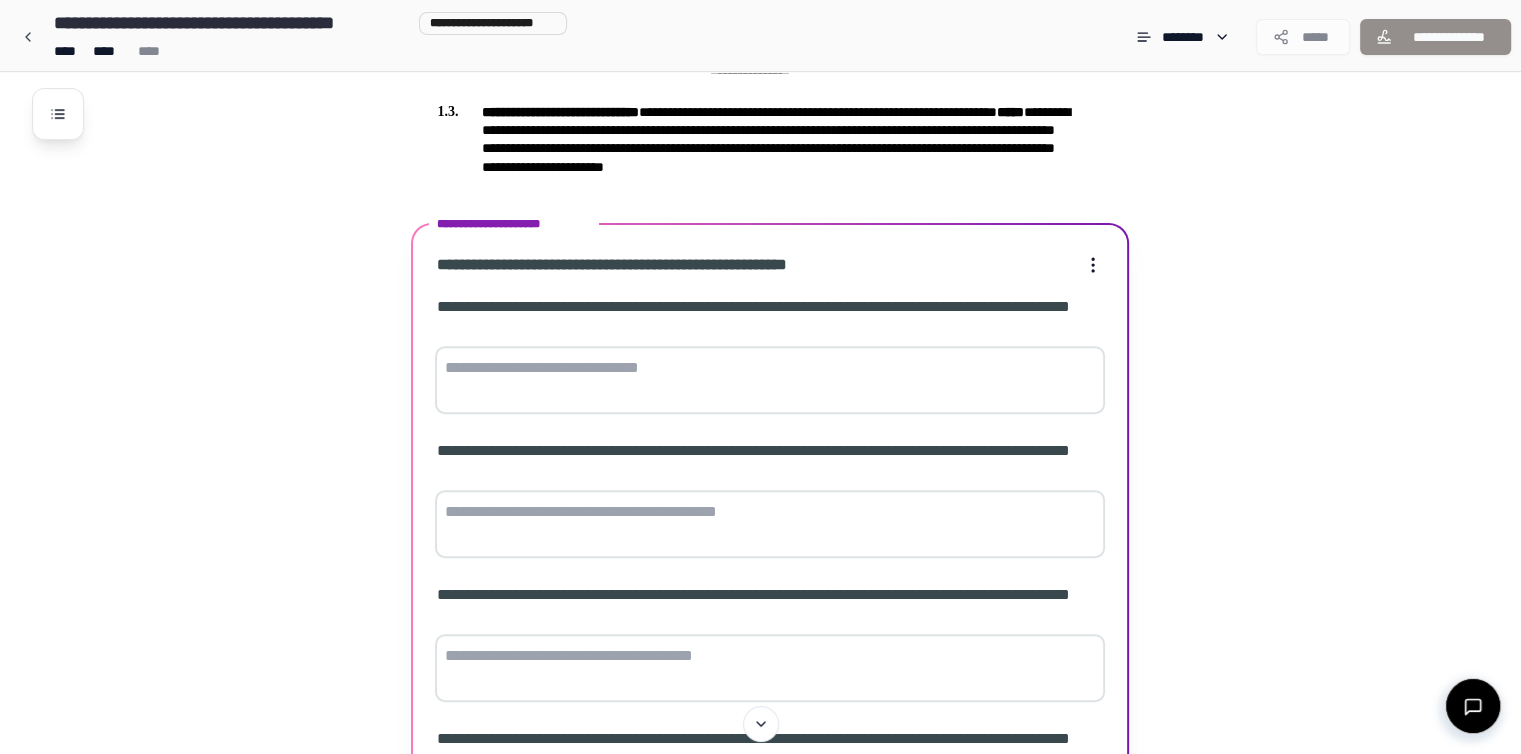 click at bounding box center [770, 380] 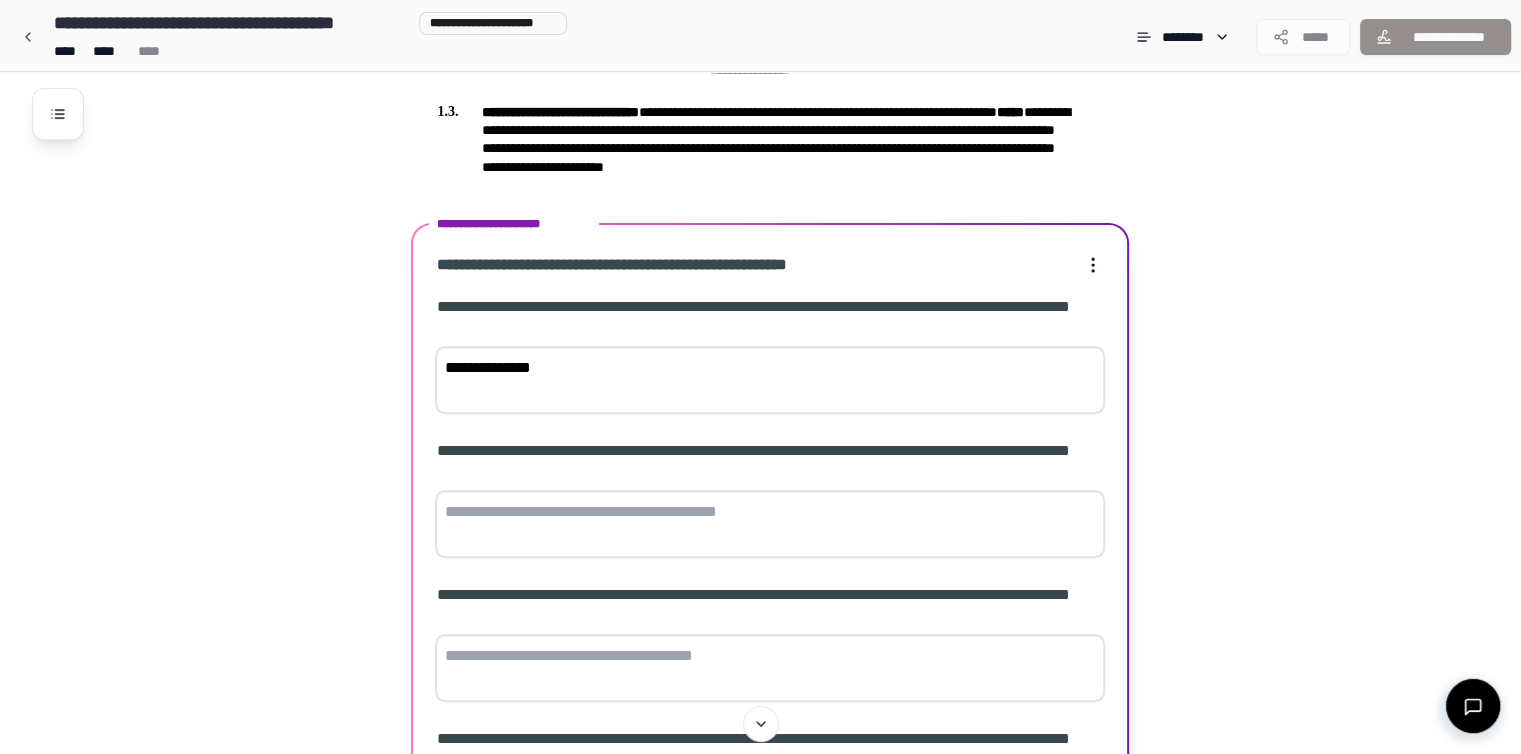 type on "**********" 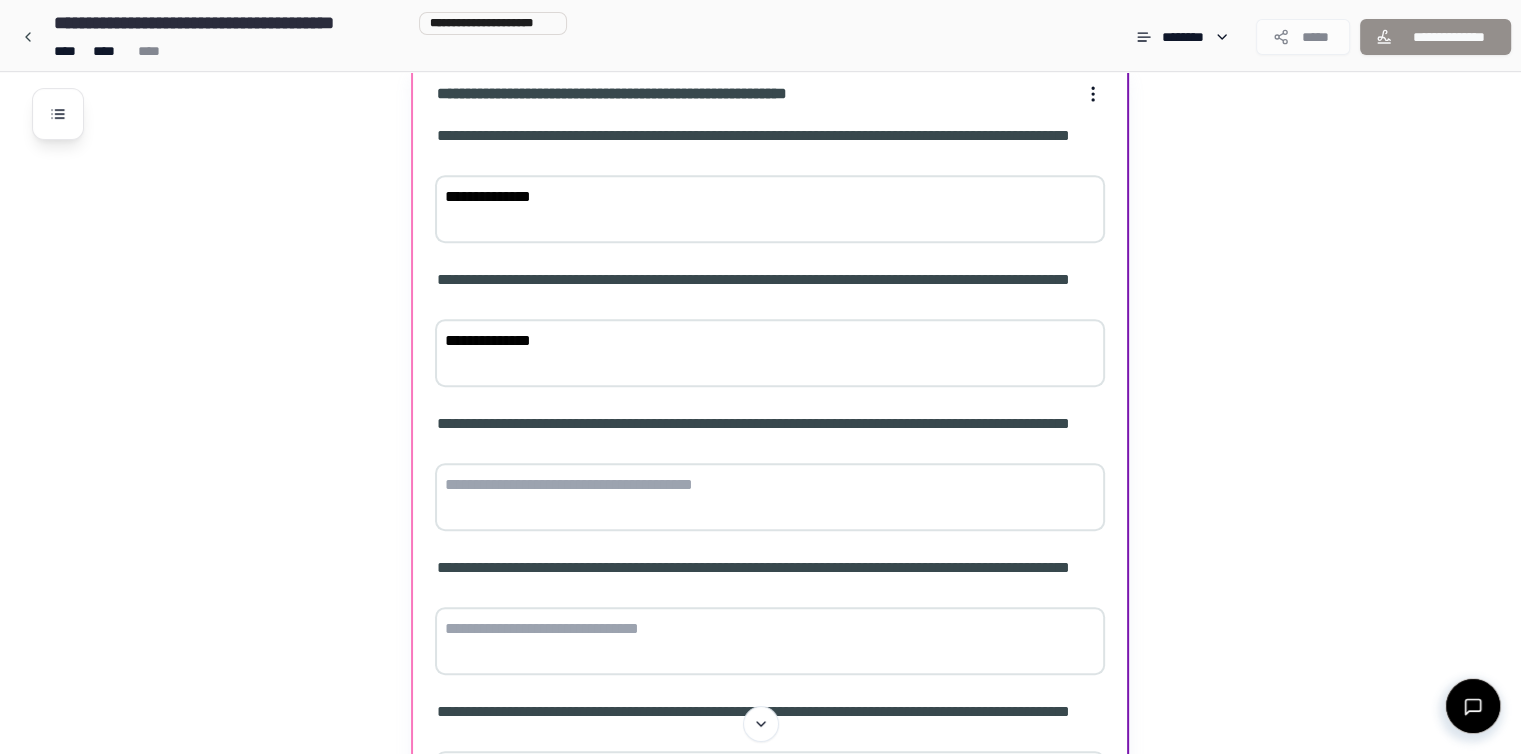 scroll, scrollTop: 812, scrollLeft: 0, axis: vertical 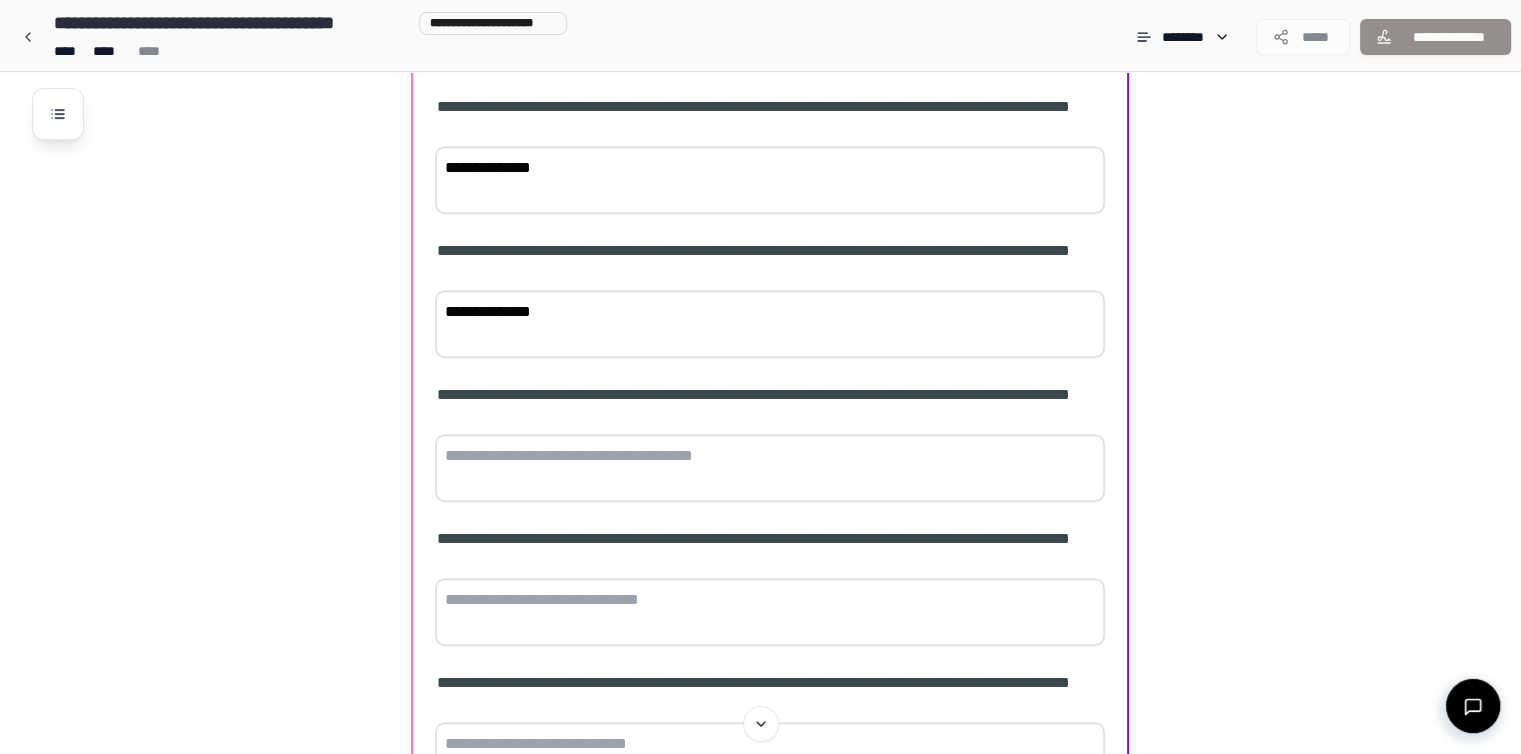 type on "**********" 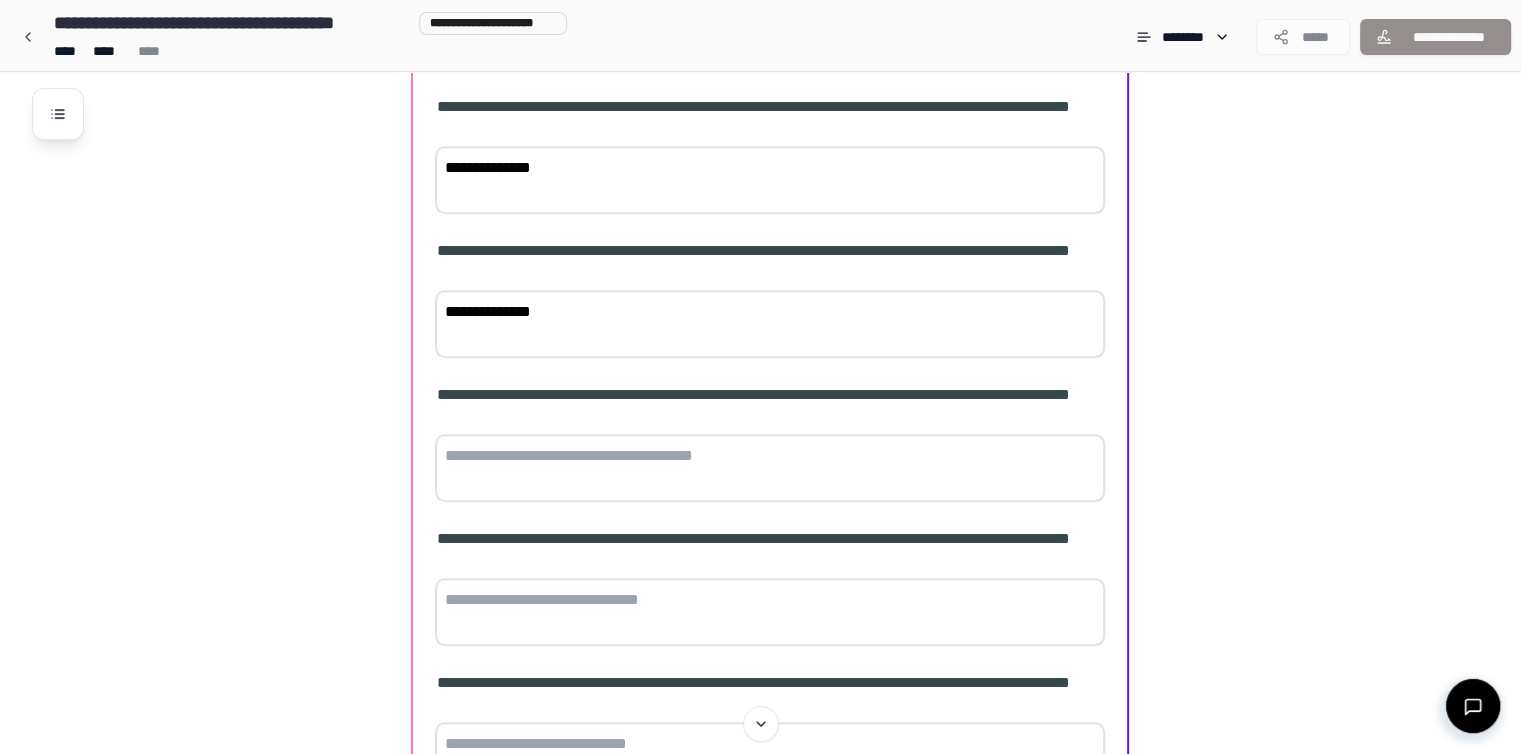 click at bounding box center (770, 468) 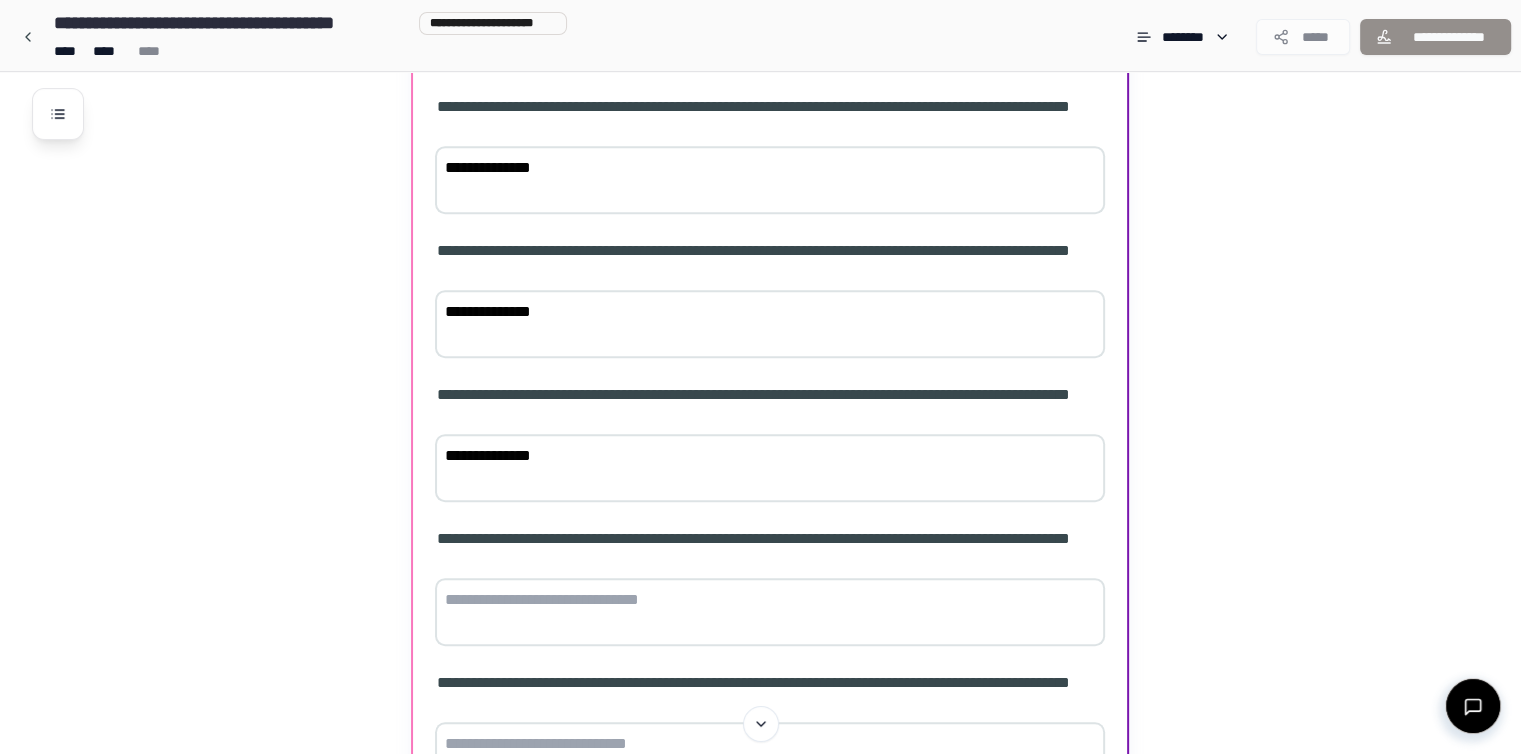 type on "**********" 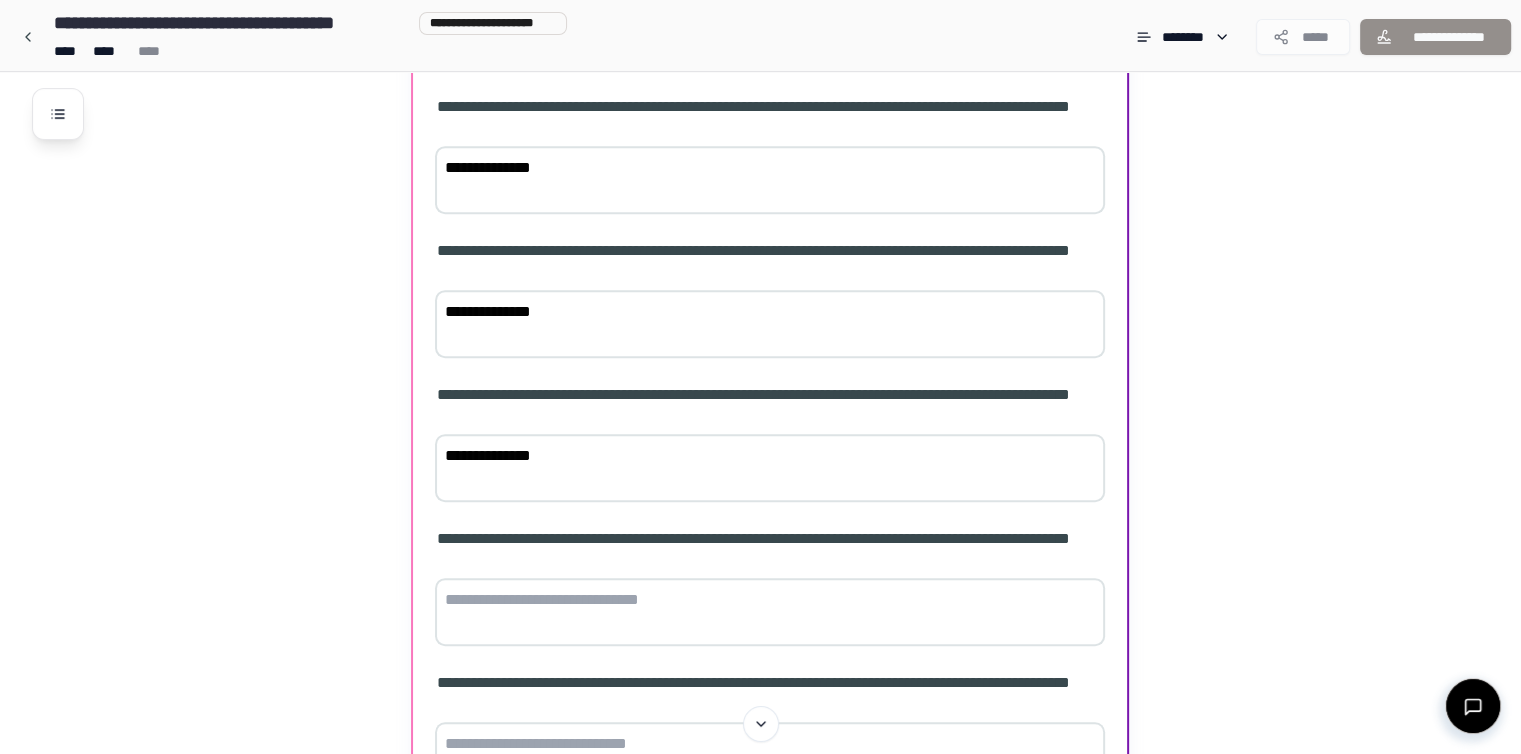 click at bounding box center (770, 612) 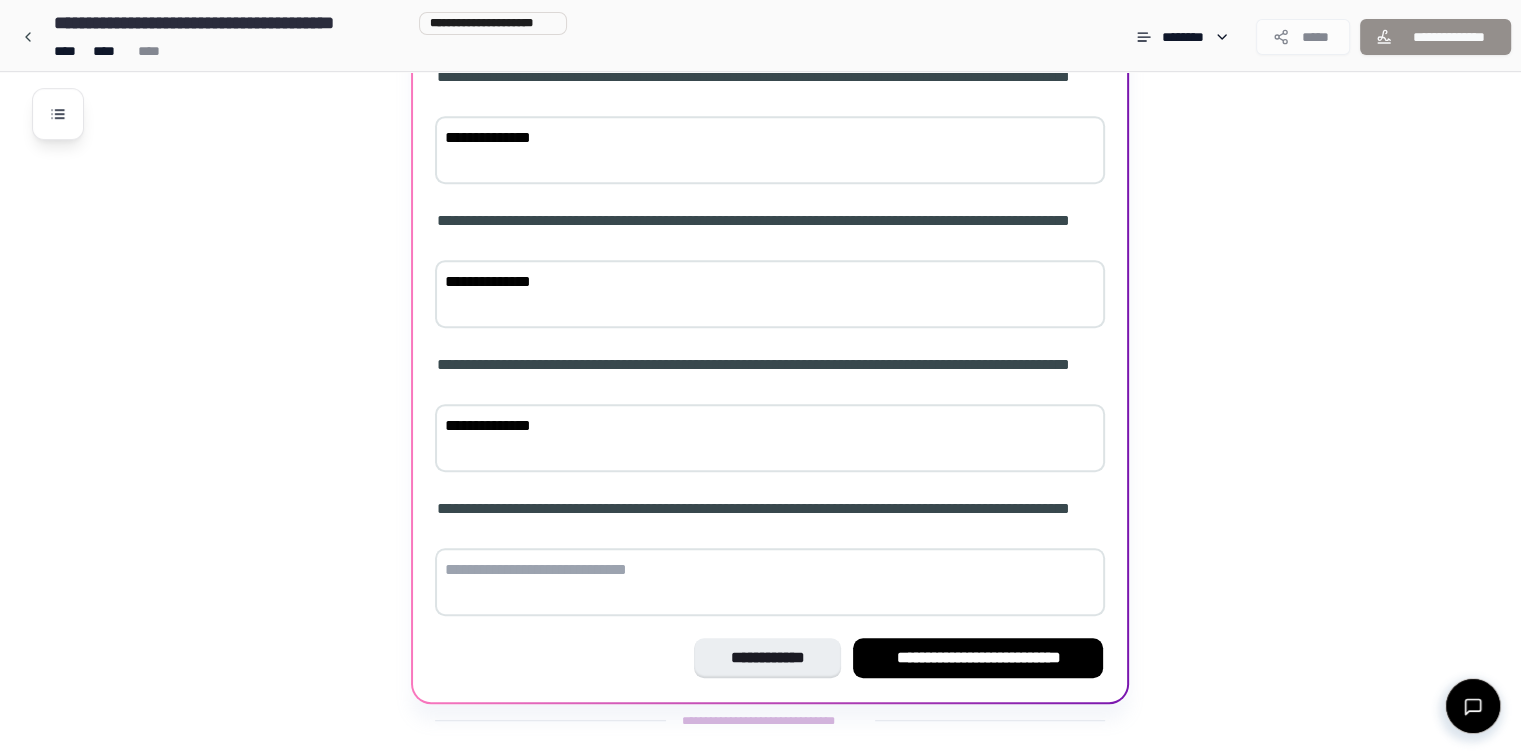 scroll, scrollTop: 1012, scrollLeft: 0, axis: vertical 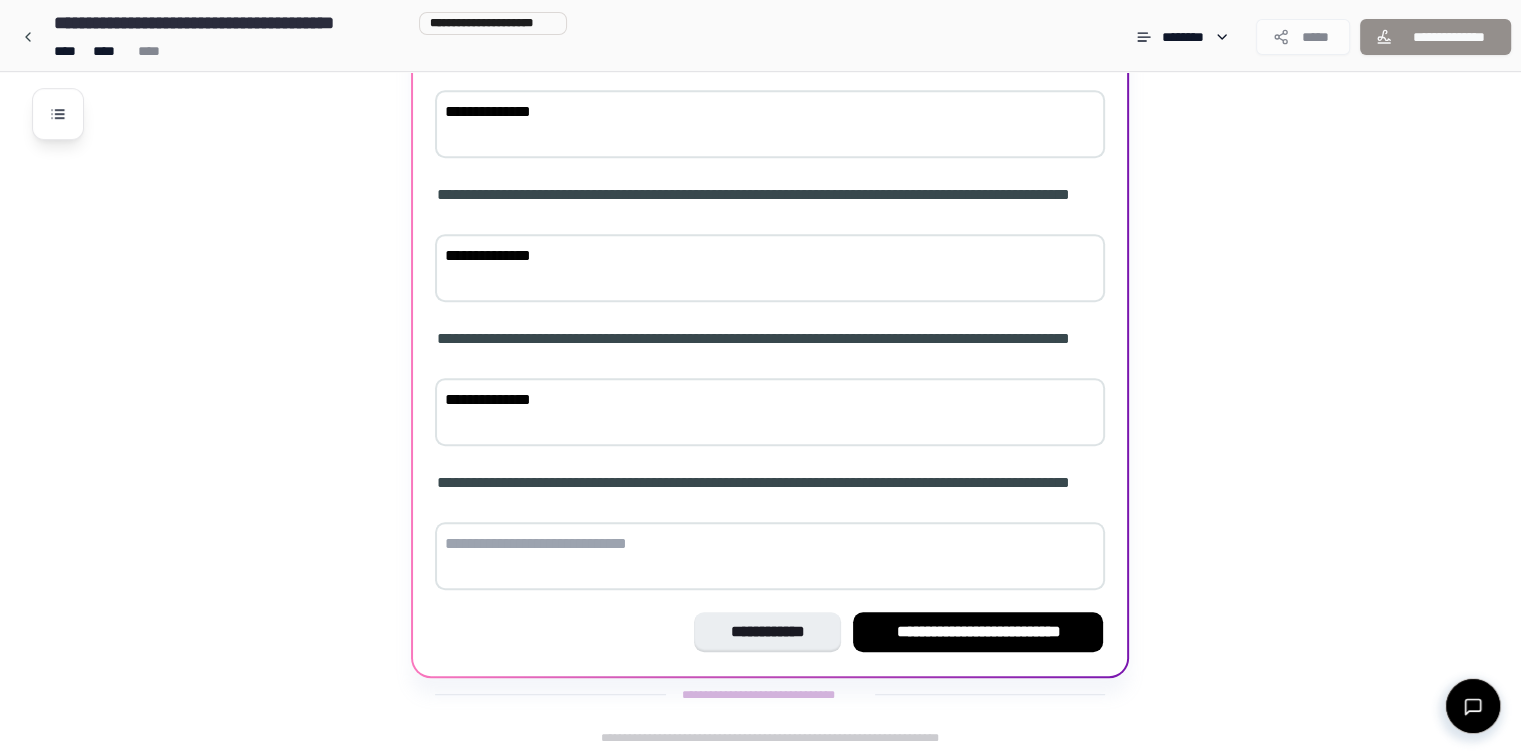 type on "**********" 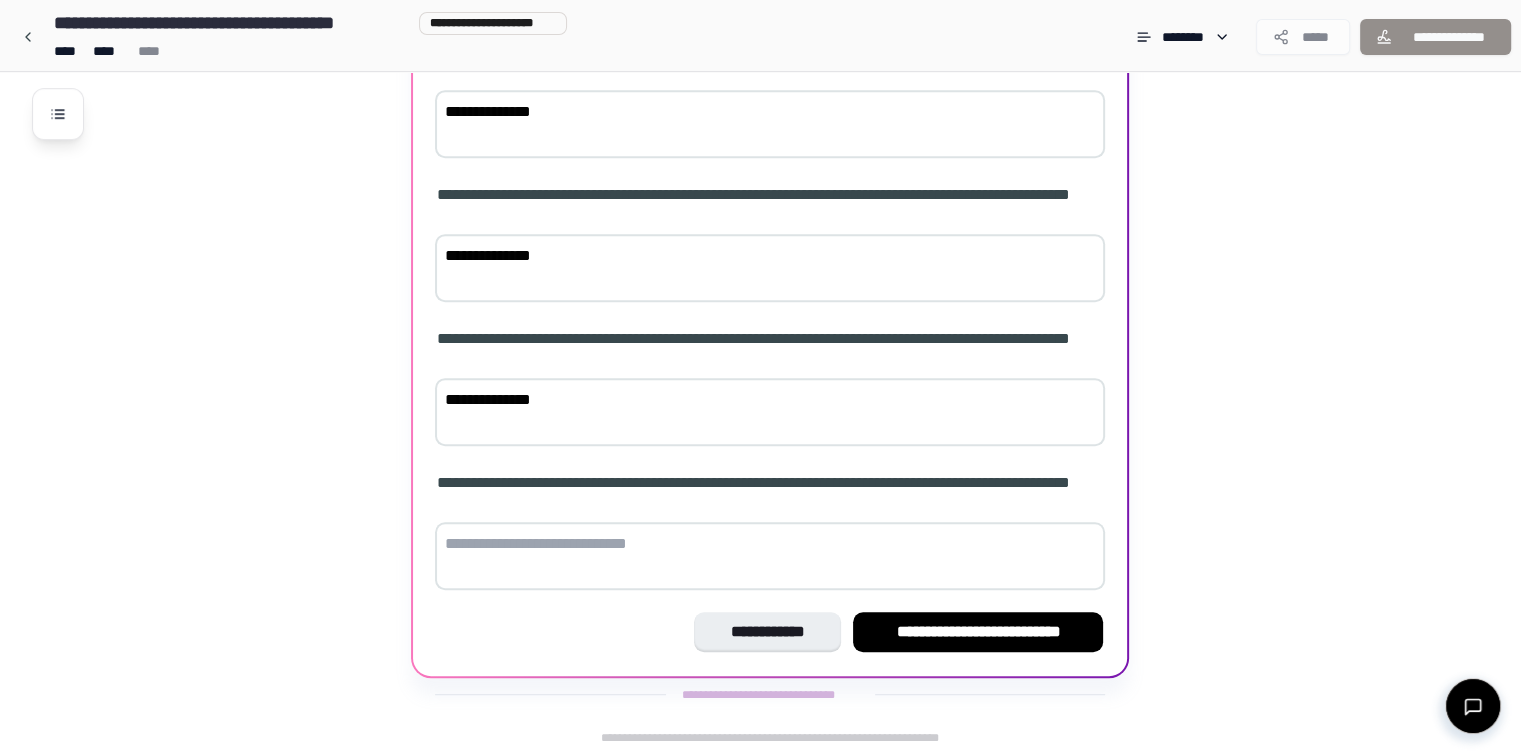 click at bounding box center (770, 556) 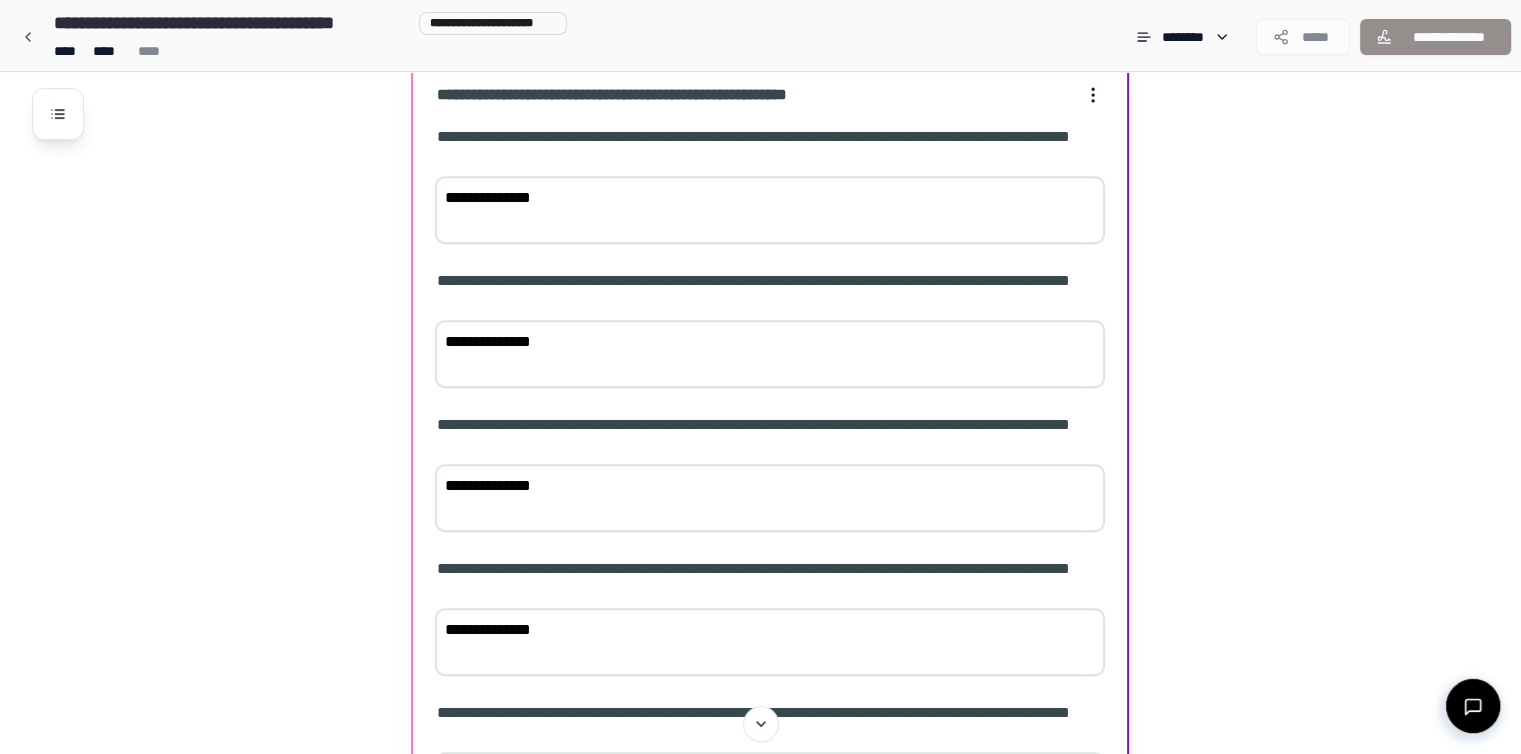scroll, scrollTop: 712, scrollLeft: 0, axis: vertical 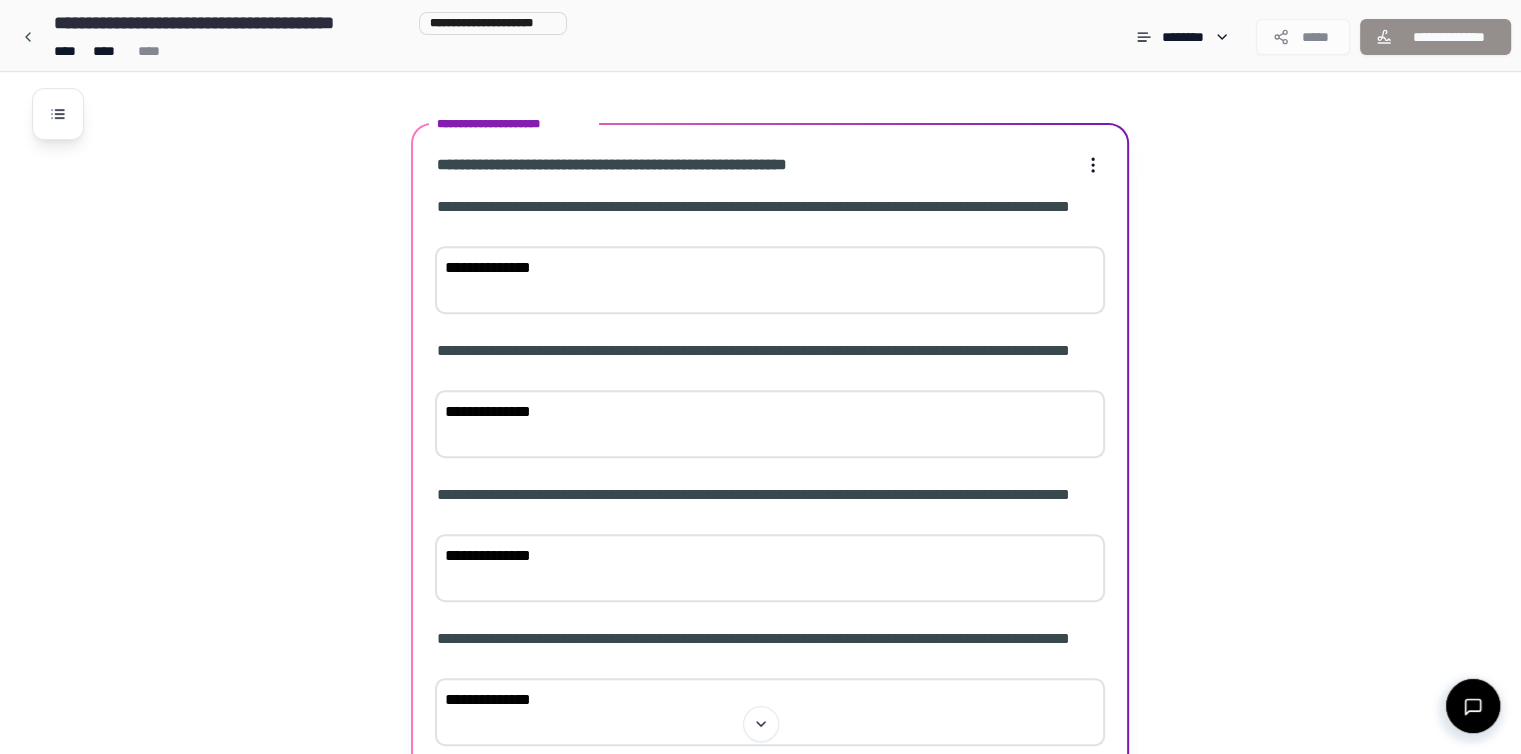 type on "**********" 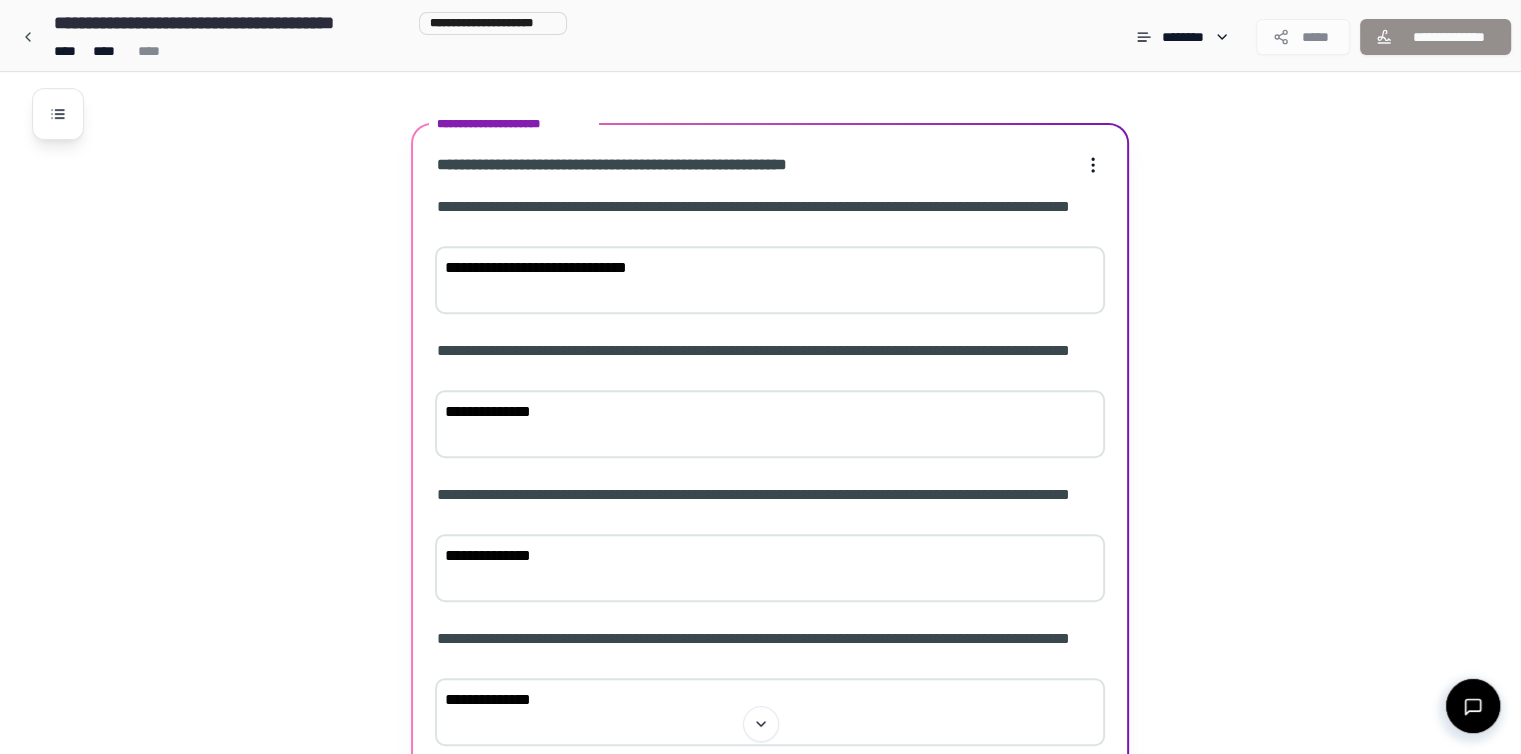 type on "**********" 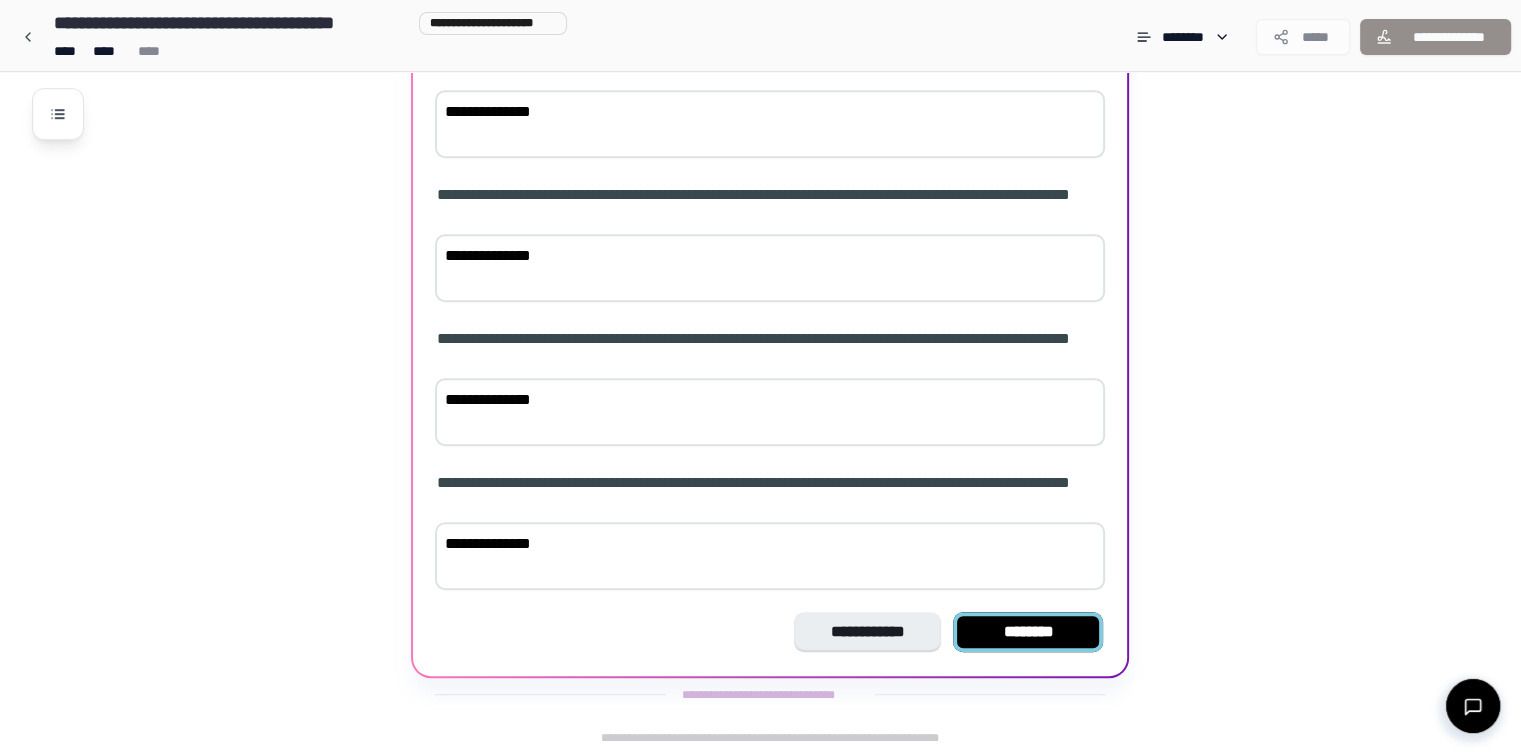 click on "********" at bounding box center [1028, 632] 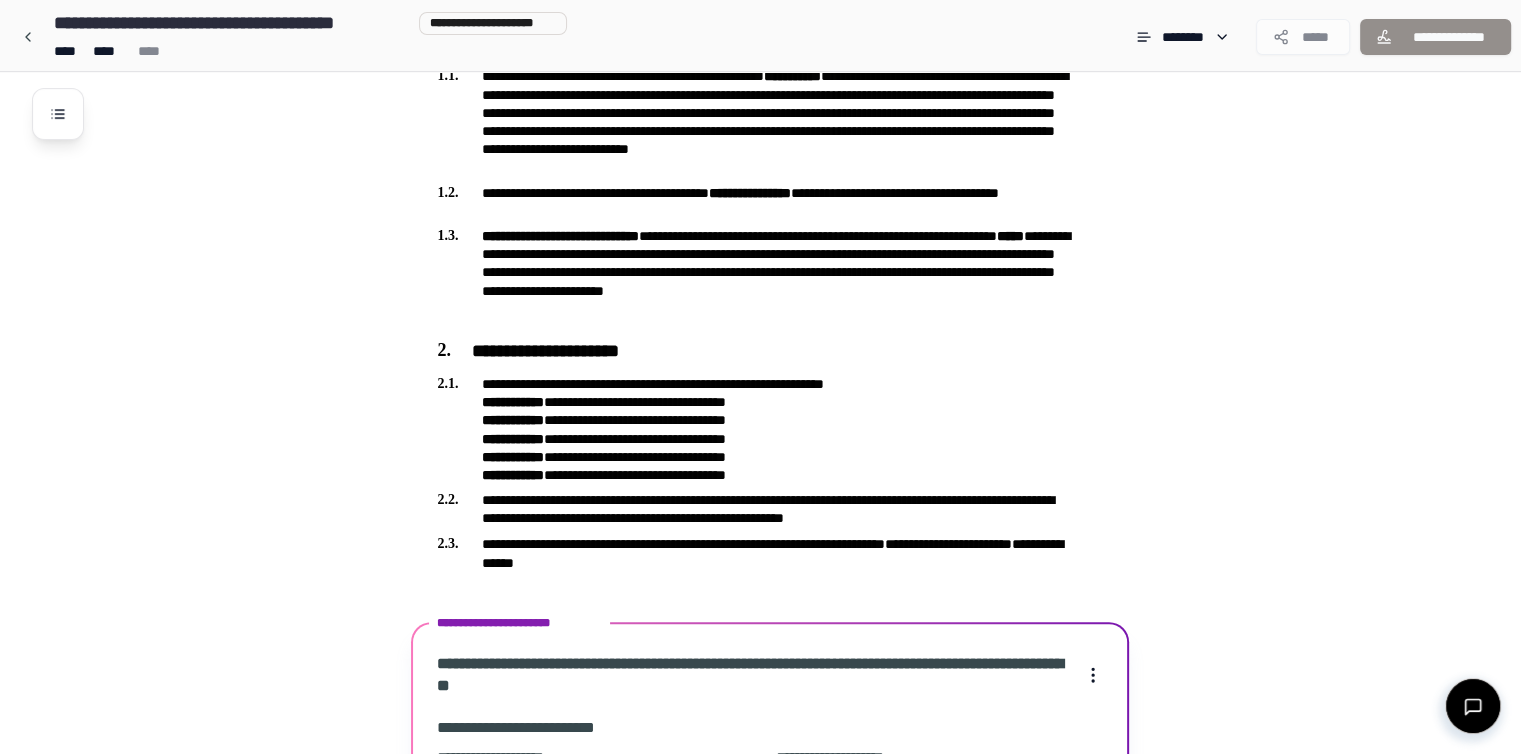 scroll, scrollTop: 971, scrollLeft: 0, axis: vertical 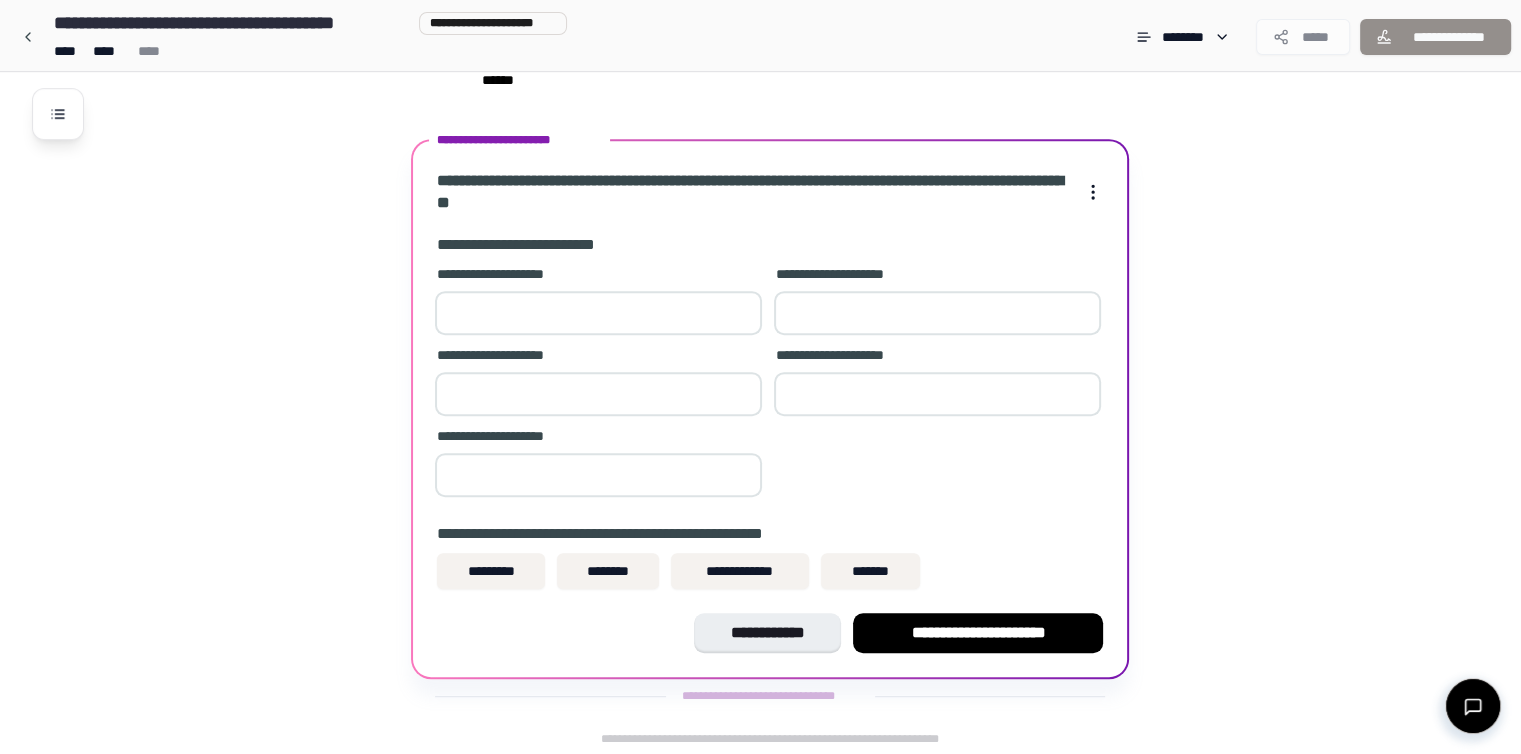 click at bounding box center (598, 313) 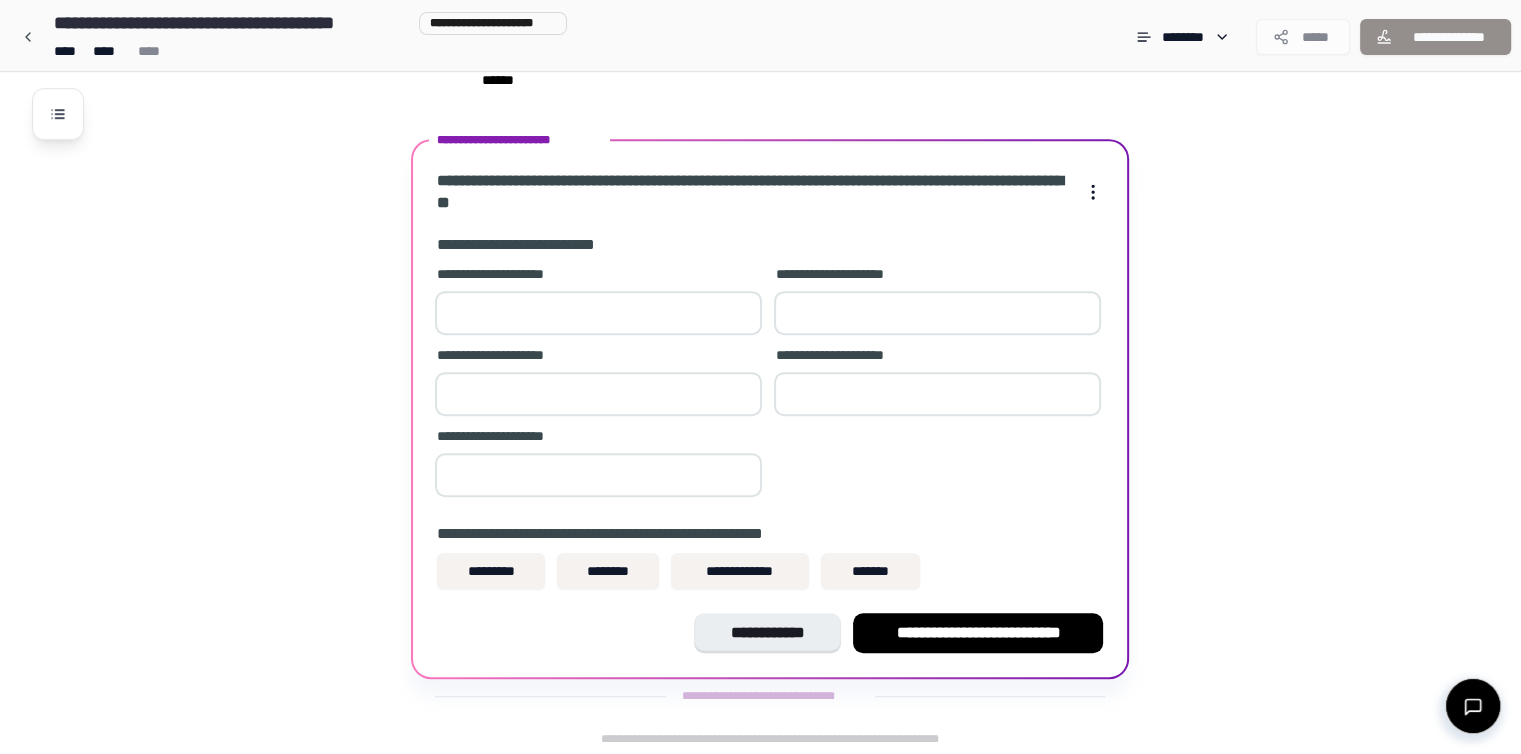 type on "**" 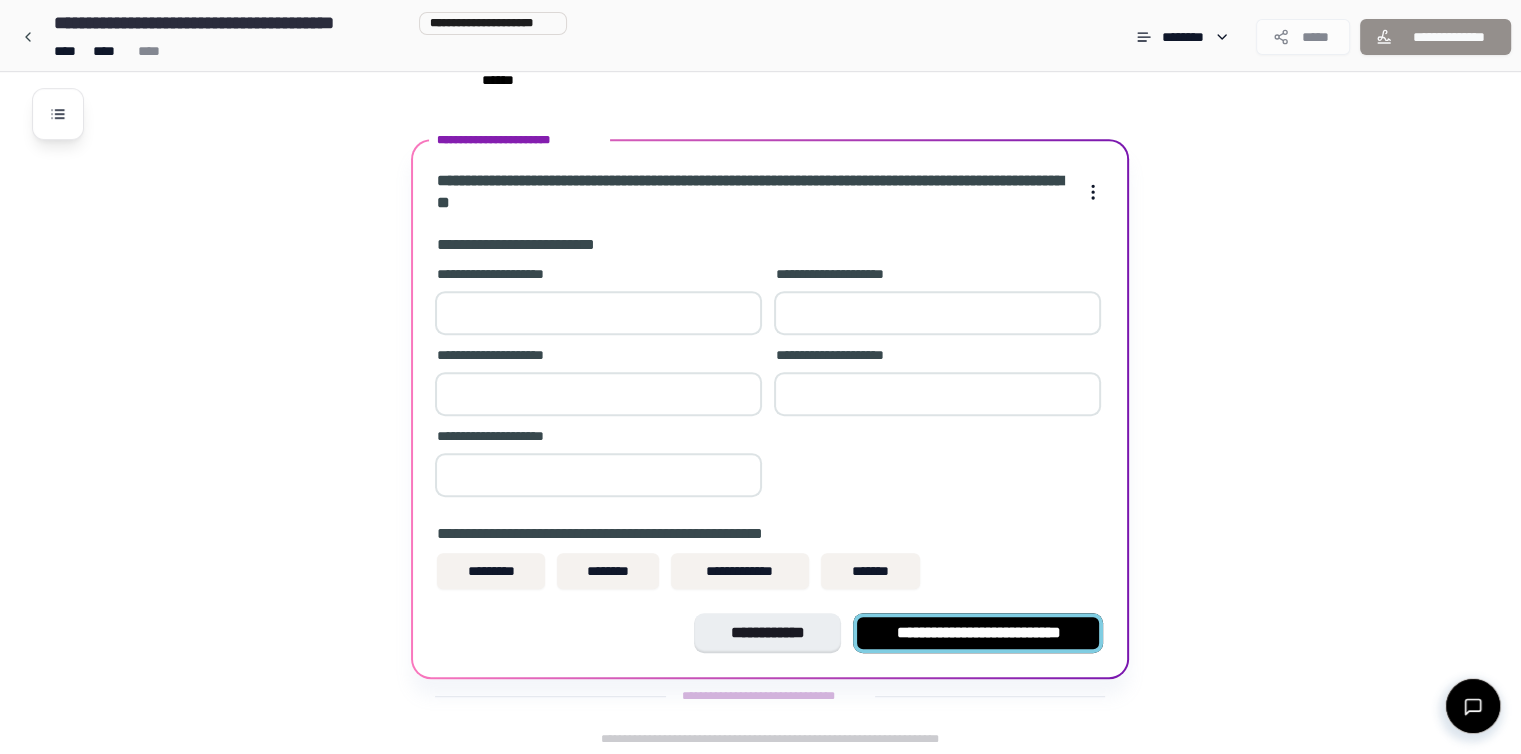click on "**********" at bounding box center [978, 633] 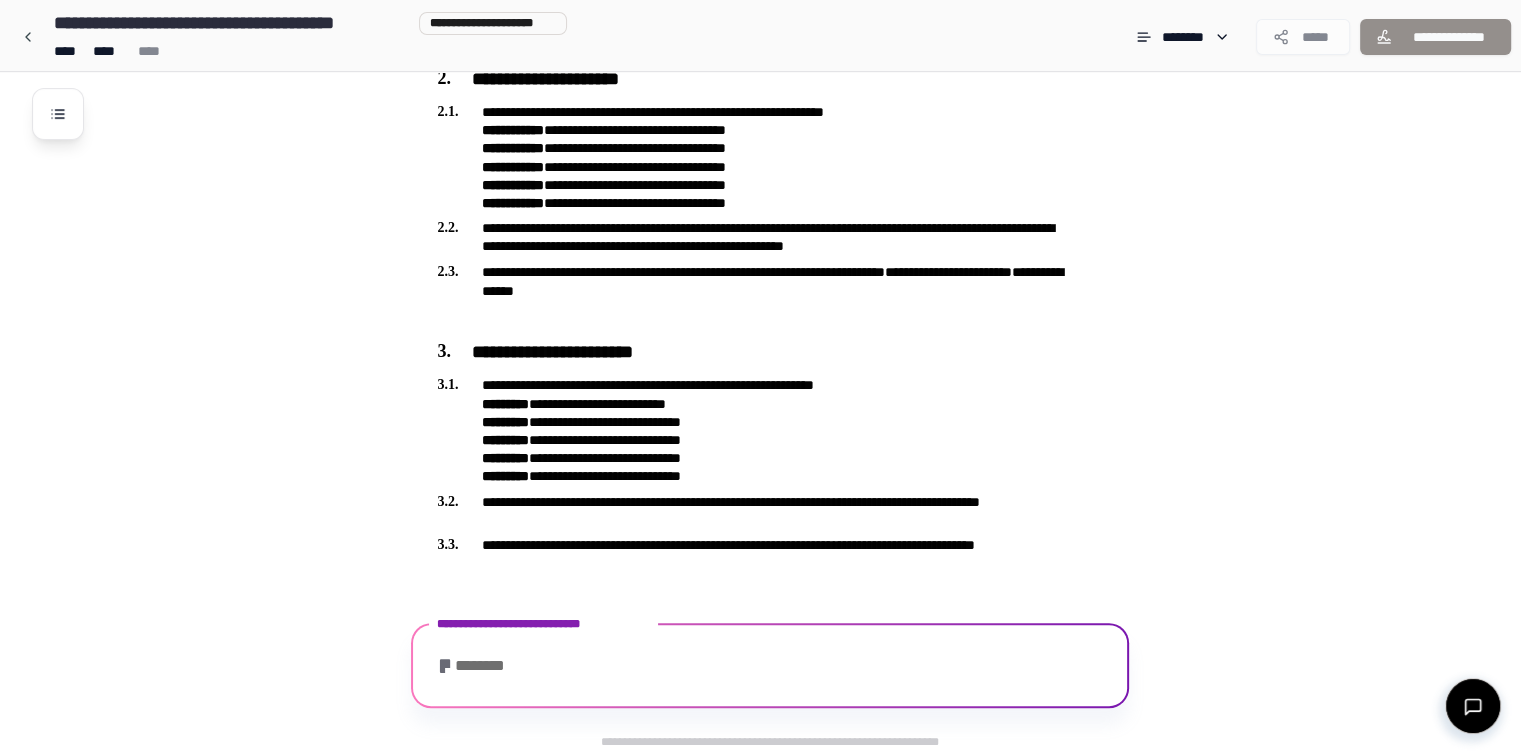 scroll, scrollTop: 1000, scrollLeft: 0, axis: vertical 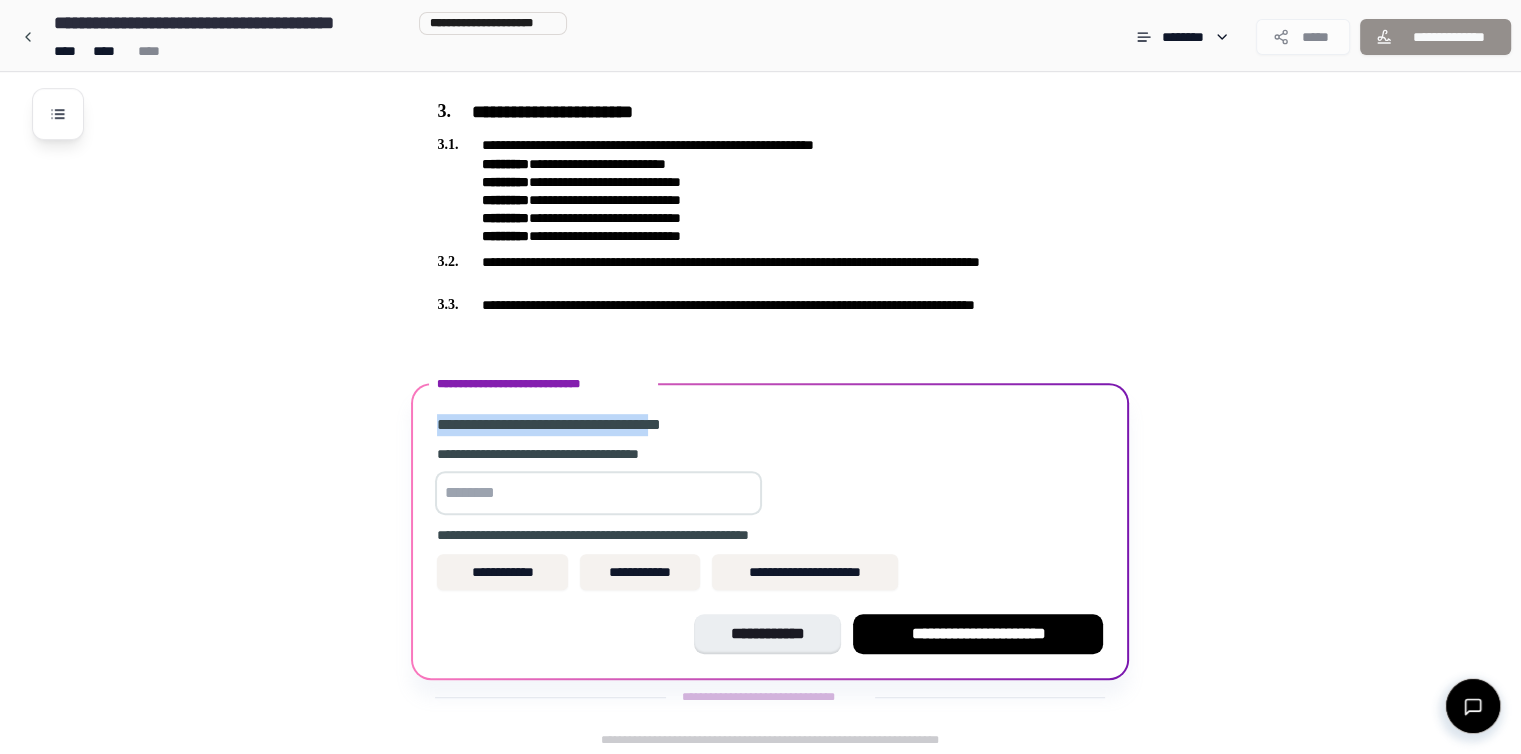 drag, startPoint x: 694, startPoint y: 418, endPoint x: 420, endPoint y: 404, distance: 274.35742 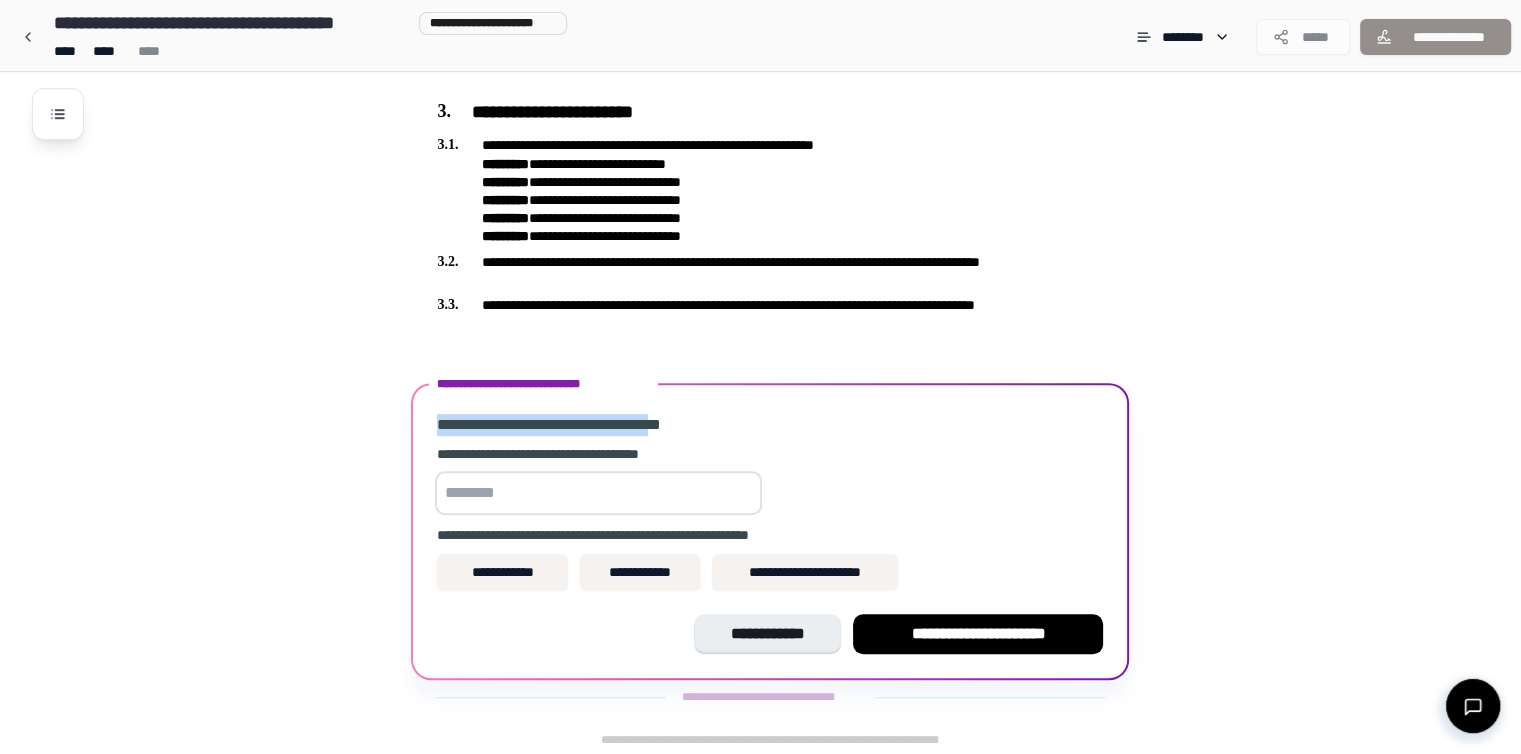 copy on "**********" 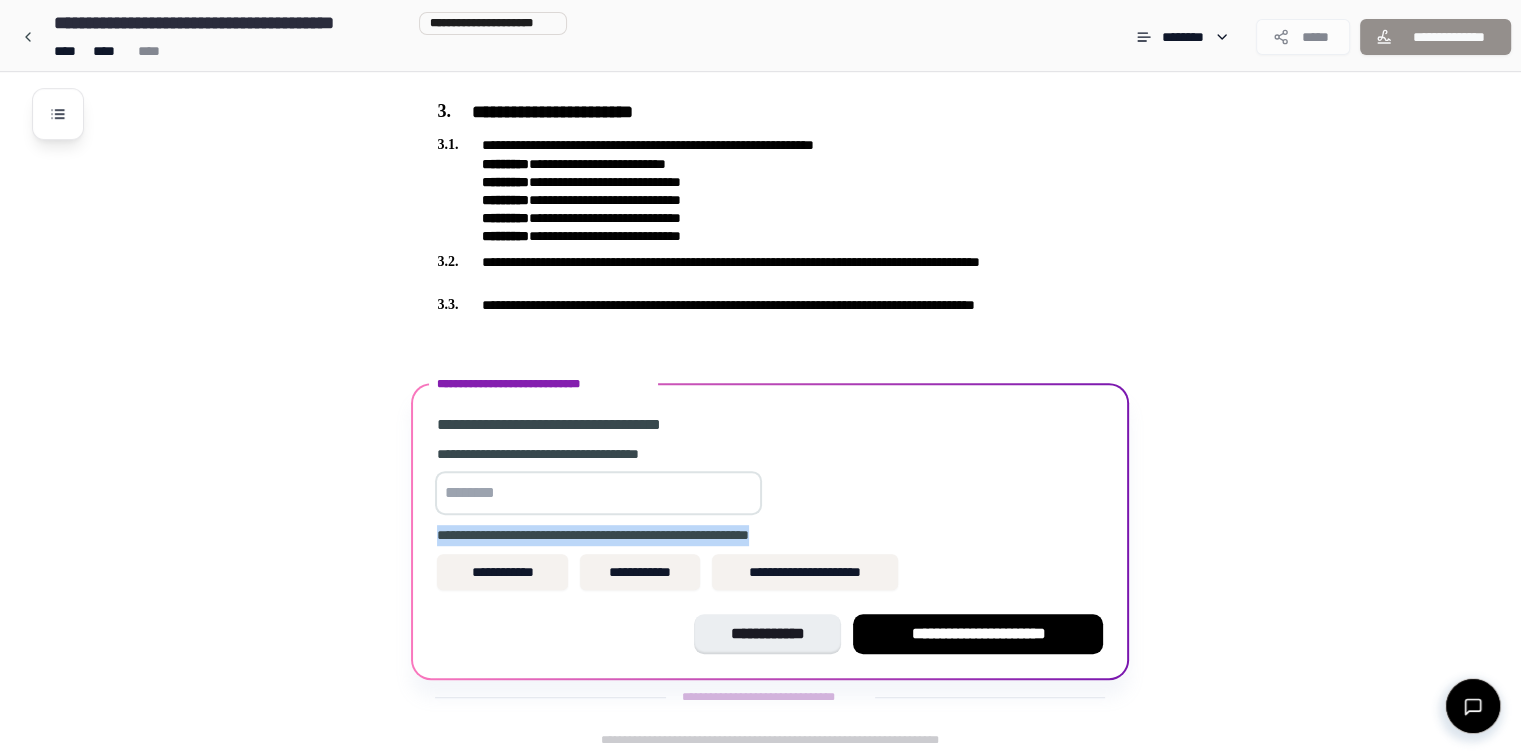 drag, startPoint x: 842, startPoint y: 532, endPoint x: 436, endPoint y: 533, distance: 406.00122 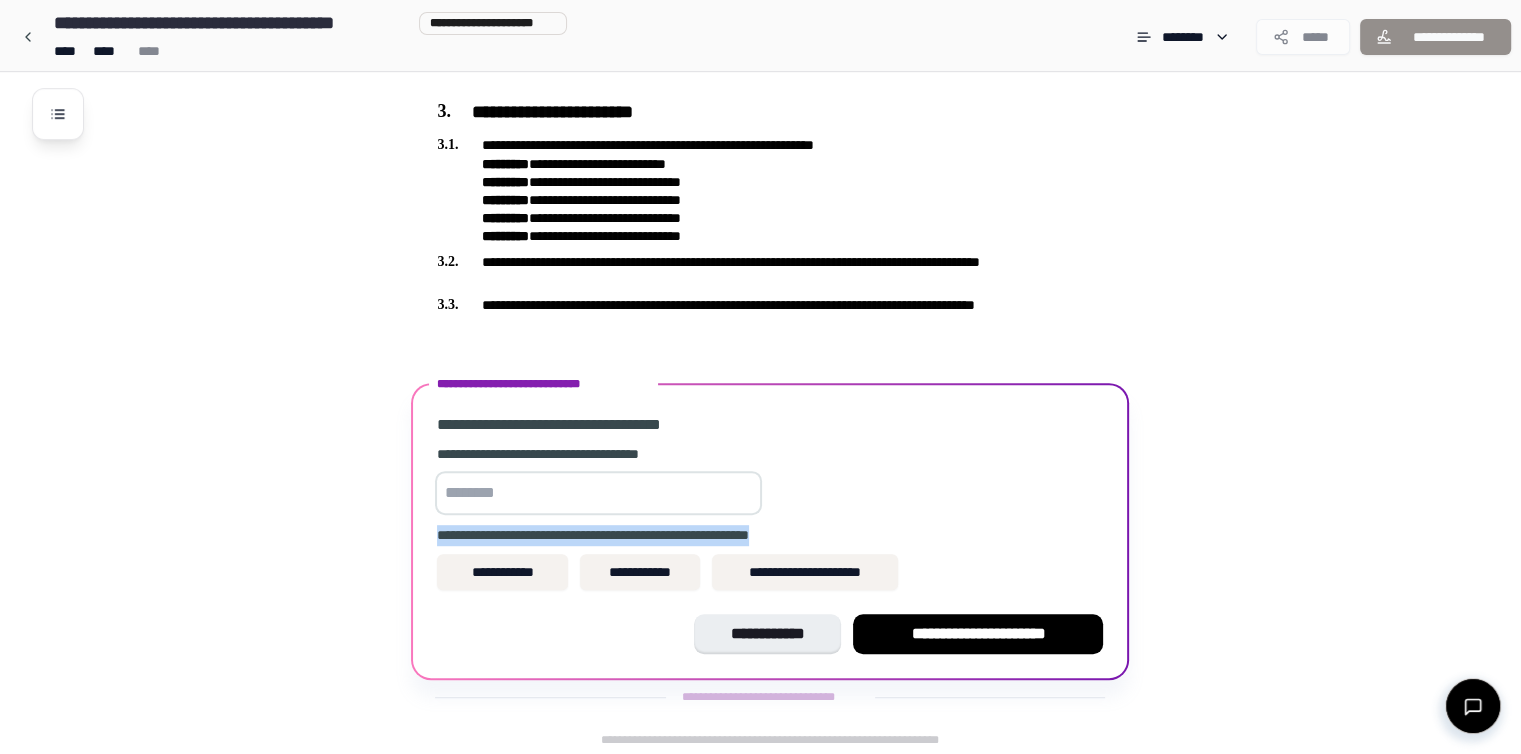 drag, startPoint x: 843, startPoint y: 531, endPoint x: 433, endPoint y: 533, distance: 410.00488 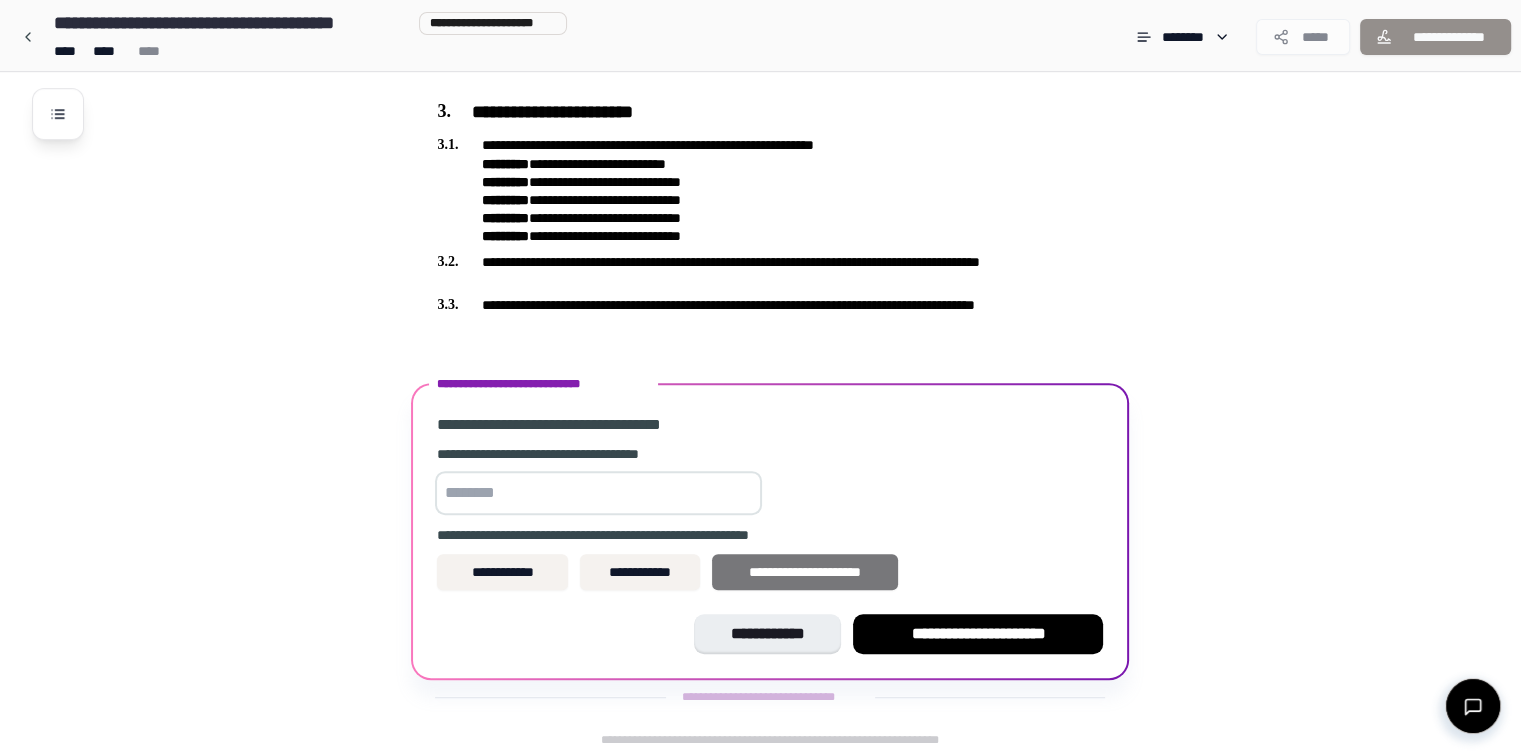 click on "**********" at bounding box center [805, 572] 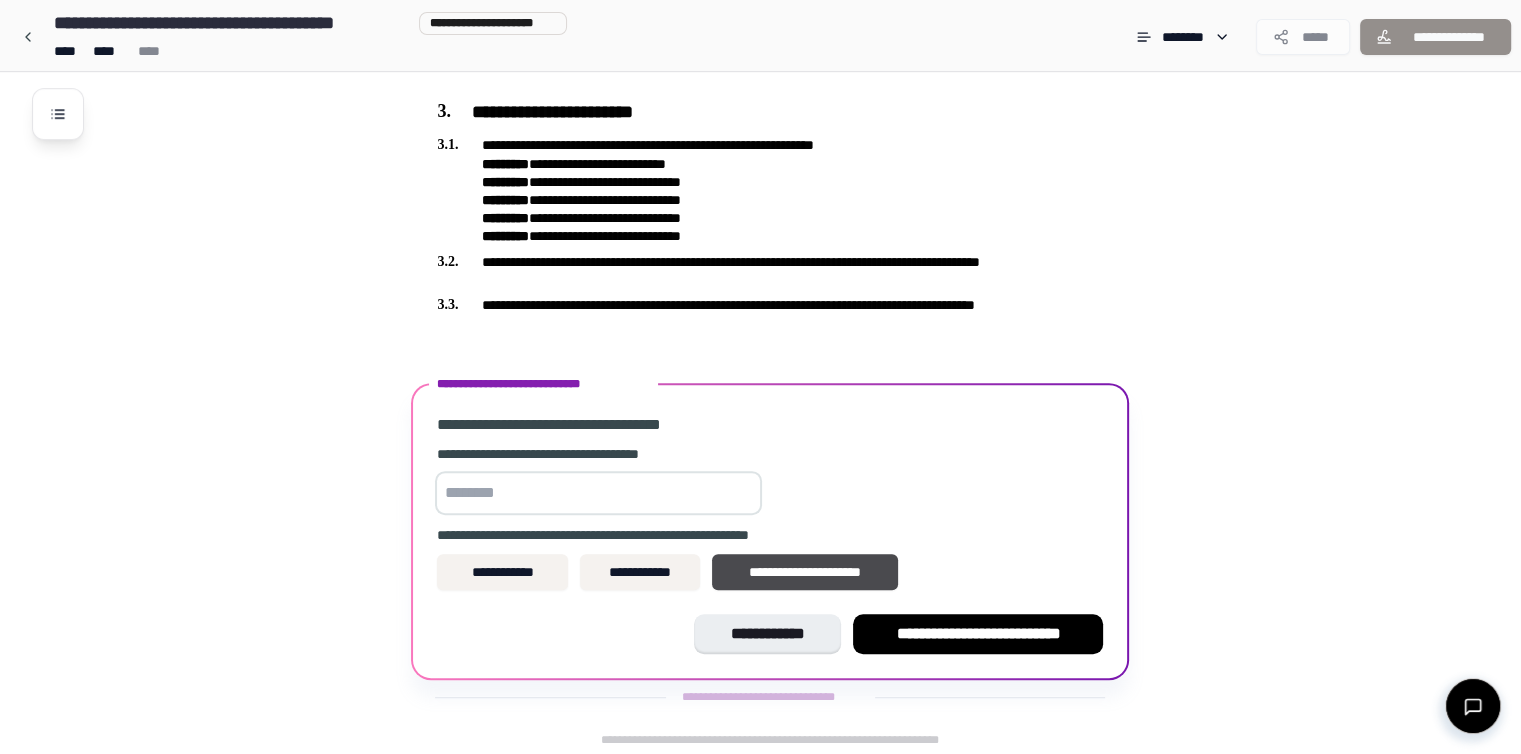 click at bounding box center (598, 493) 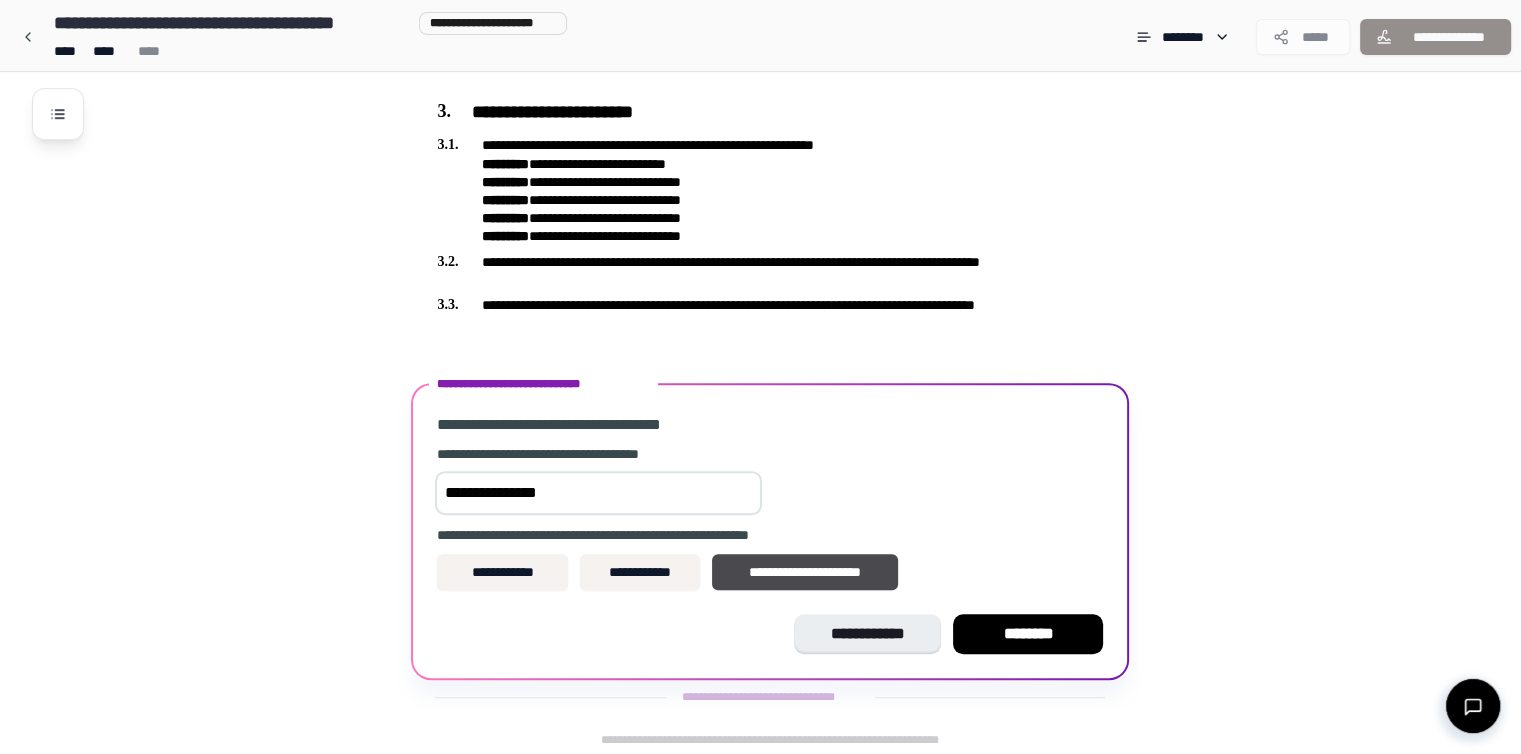type on "**********" 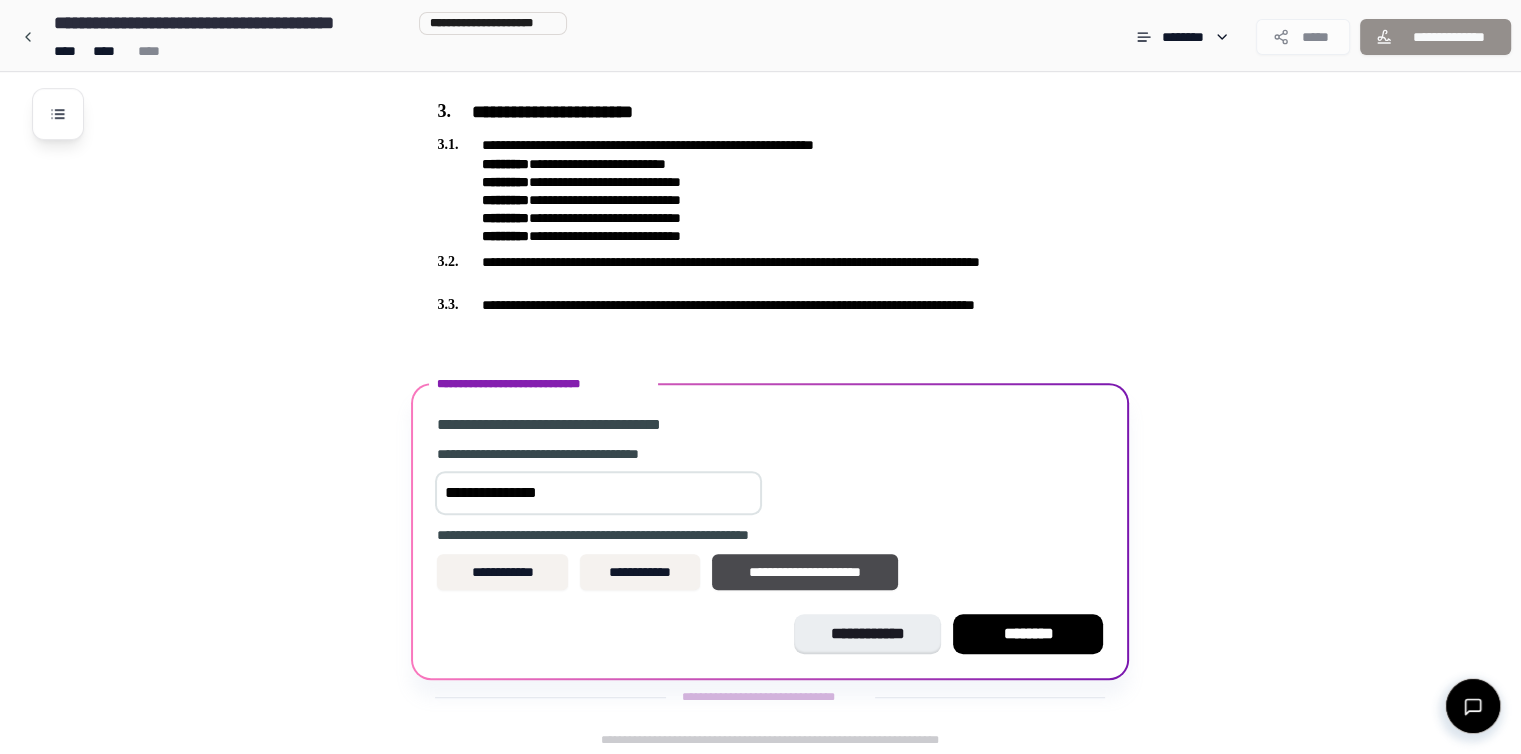 click on "********" at bounding box center (1028, 634) 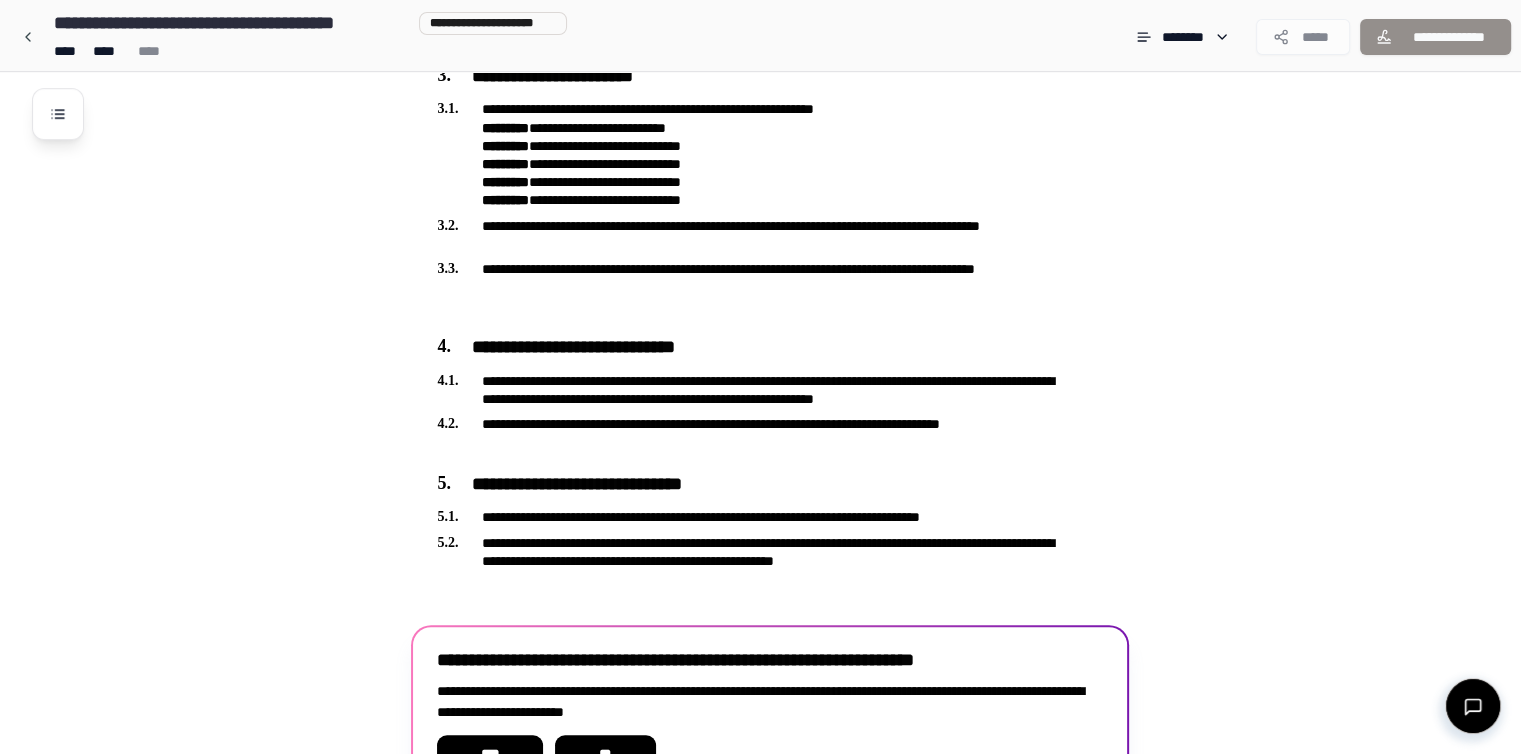 scroll, scrollTop: 1155, scrollLeft: 0, axis: vertical 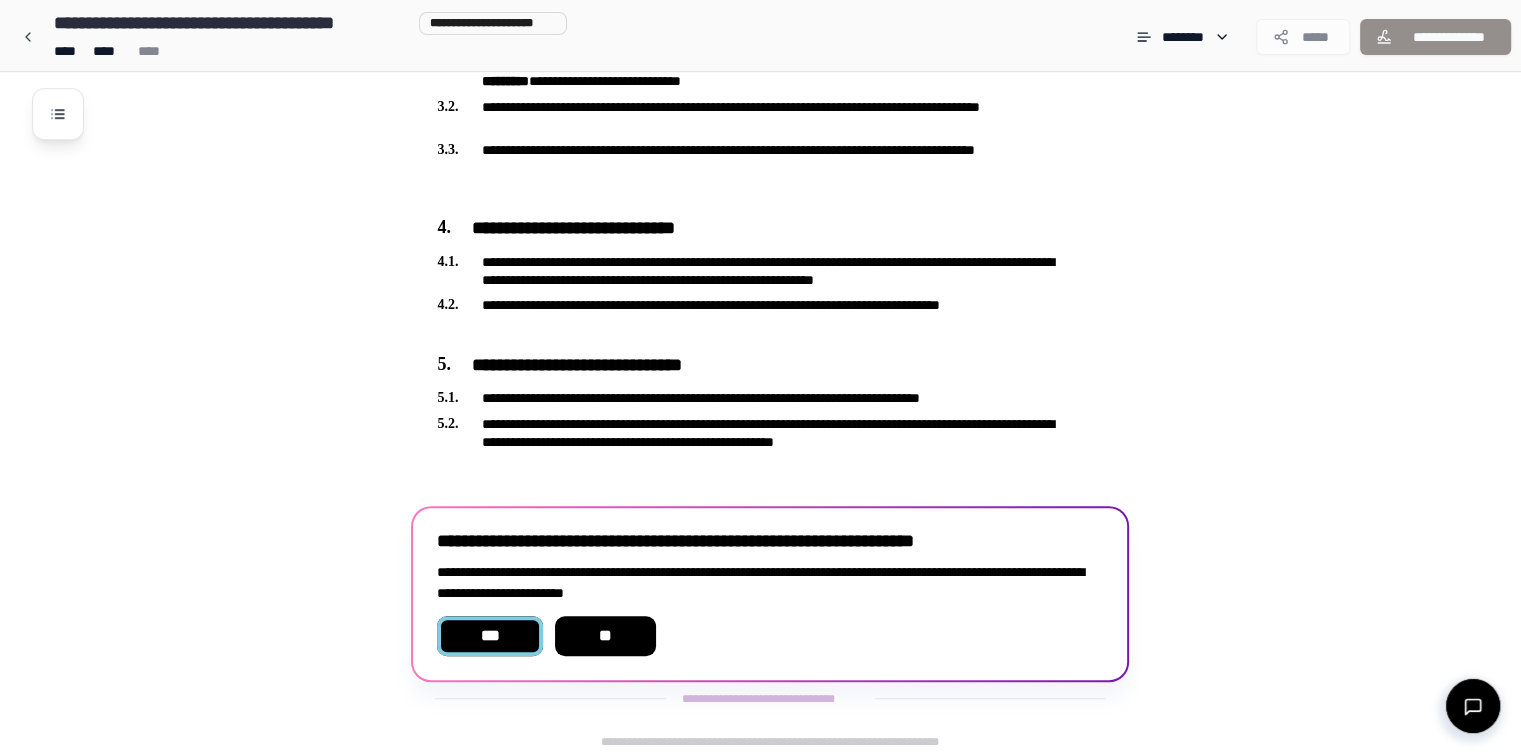 click on "***" at bounding box center (489, 636) 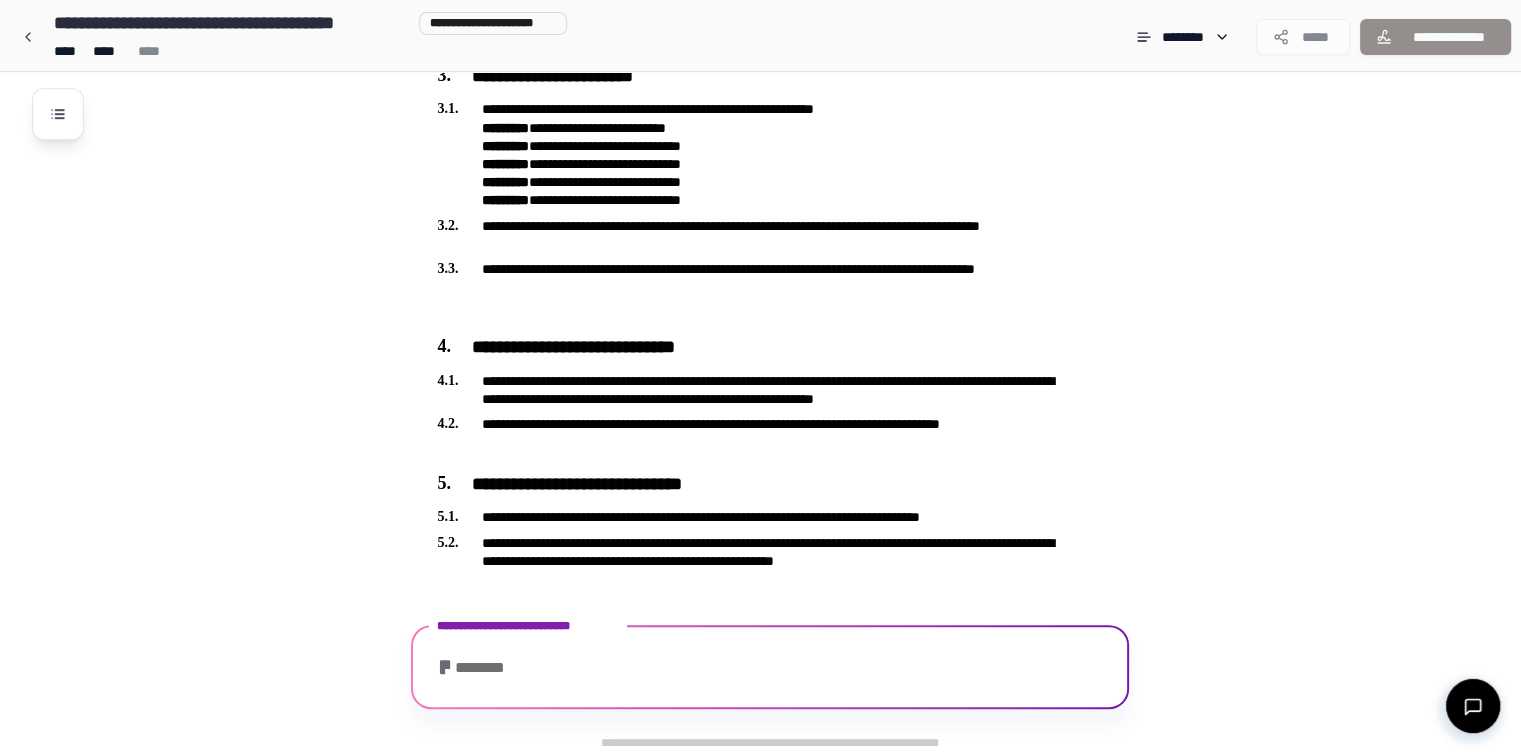 scroll, scrollTop: 1238, scrollLeft: 0, axis: vertical 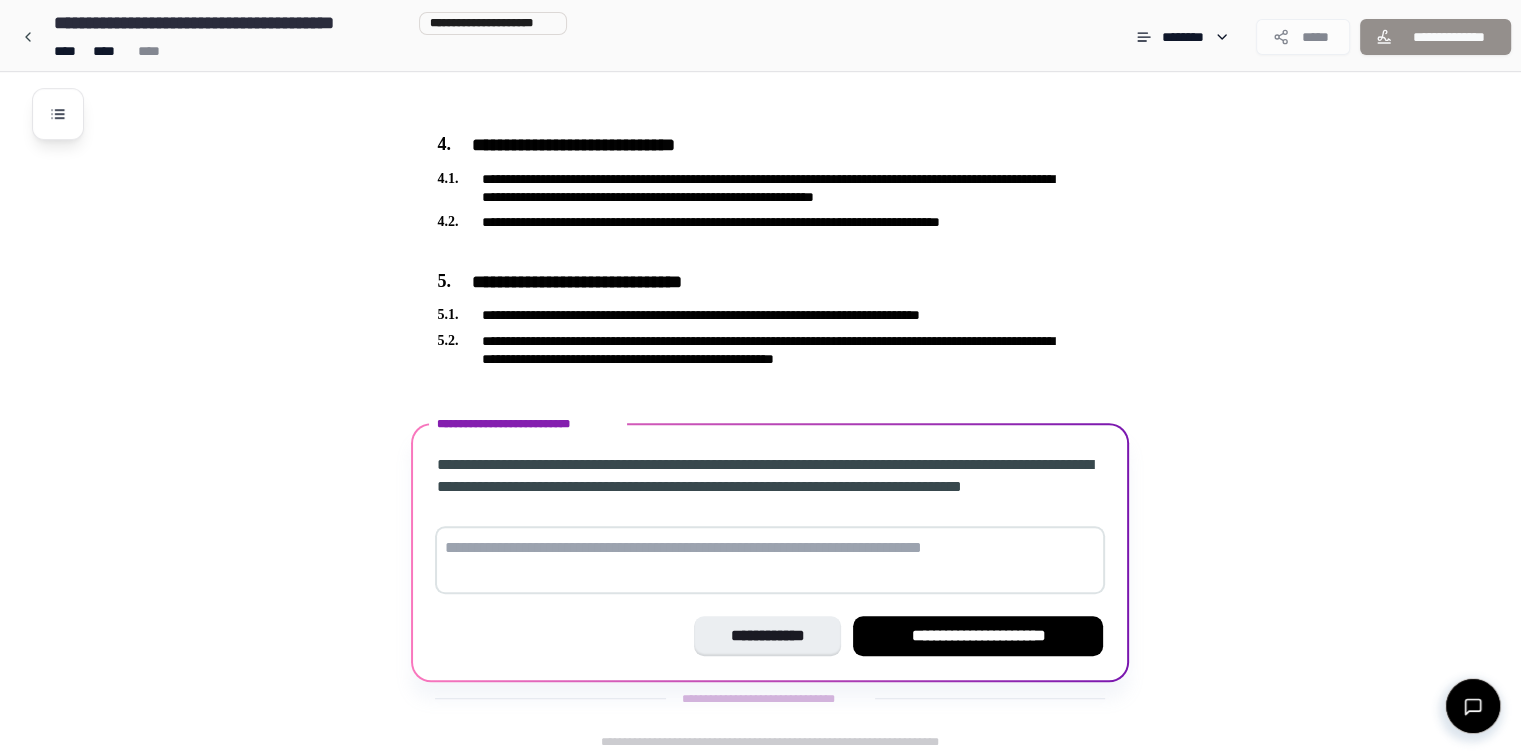 click at bounding box center (770, 560) 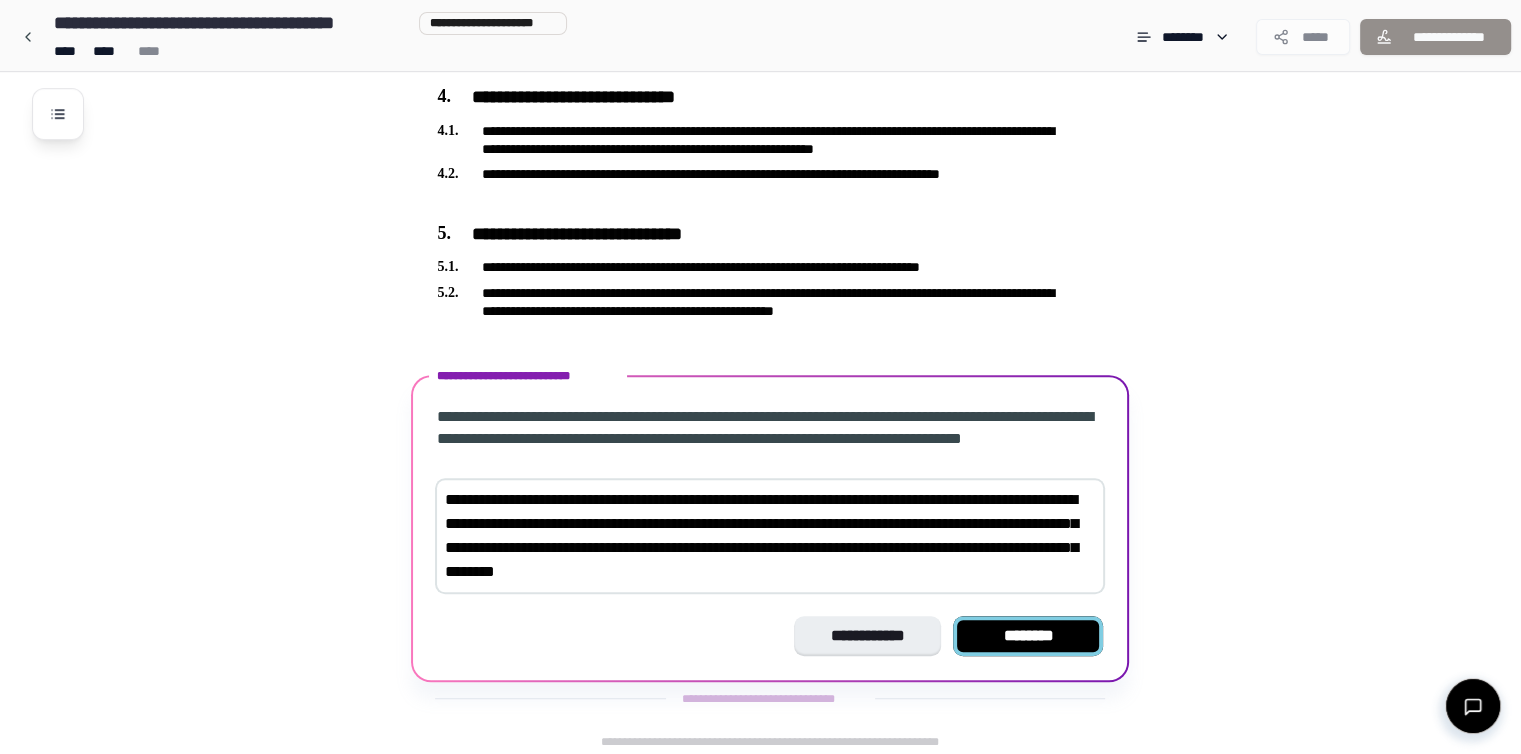 type on "**********" 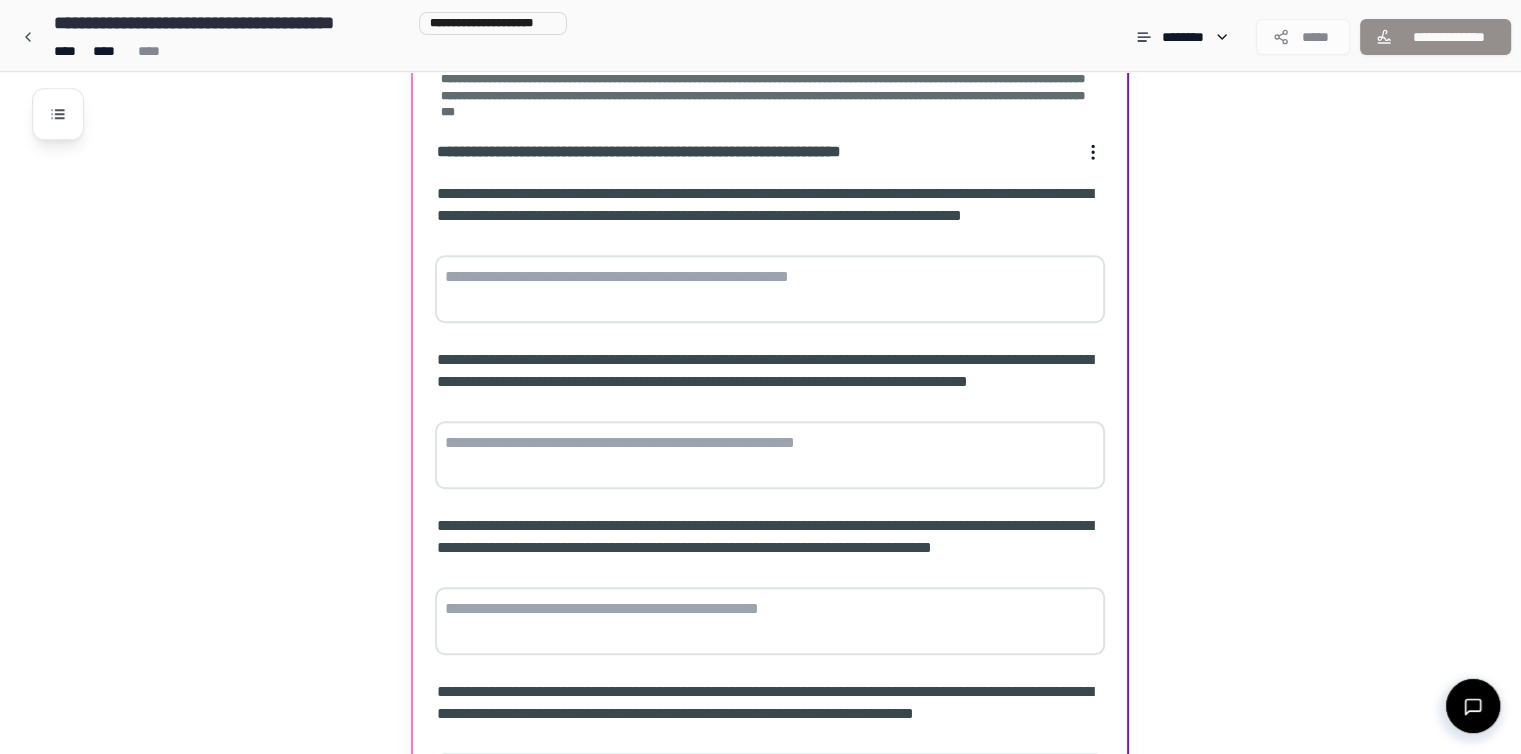 scroll, scrollTop: 1585, scrollLeft: 0, axis: vertical 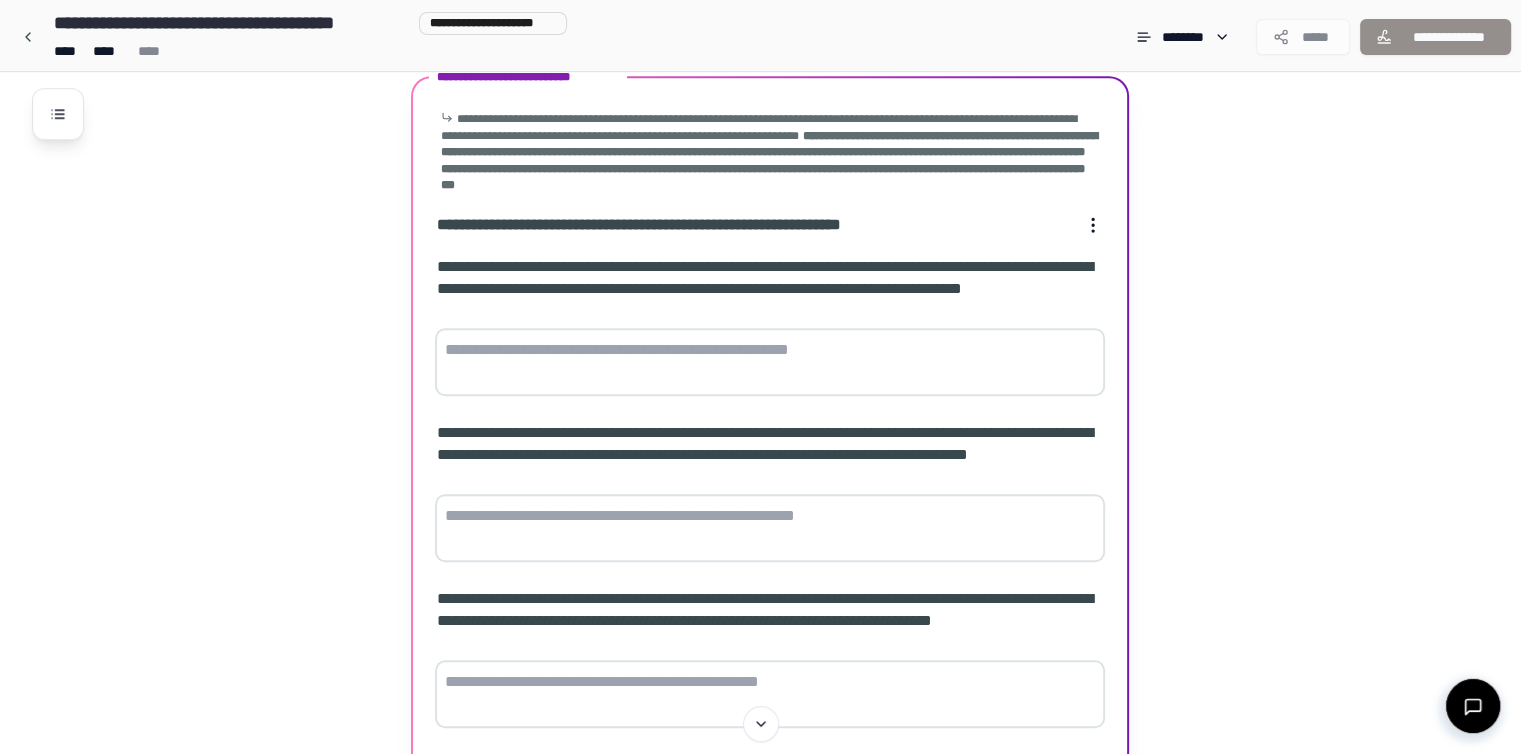 click at bounding box center [770, 362] 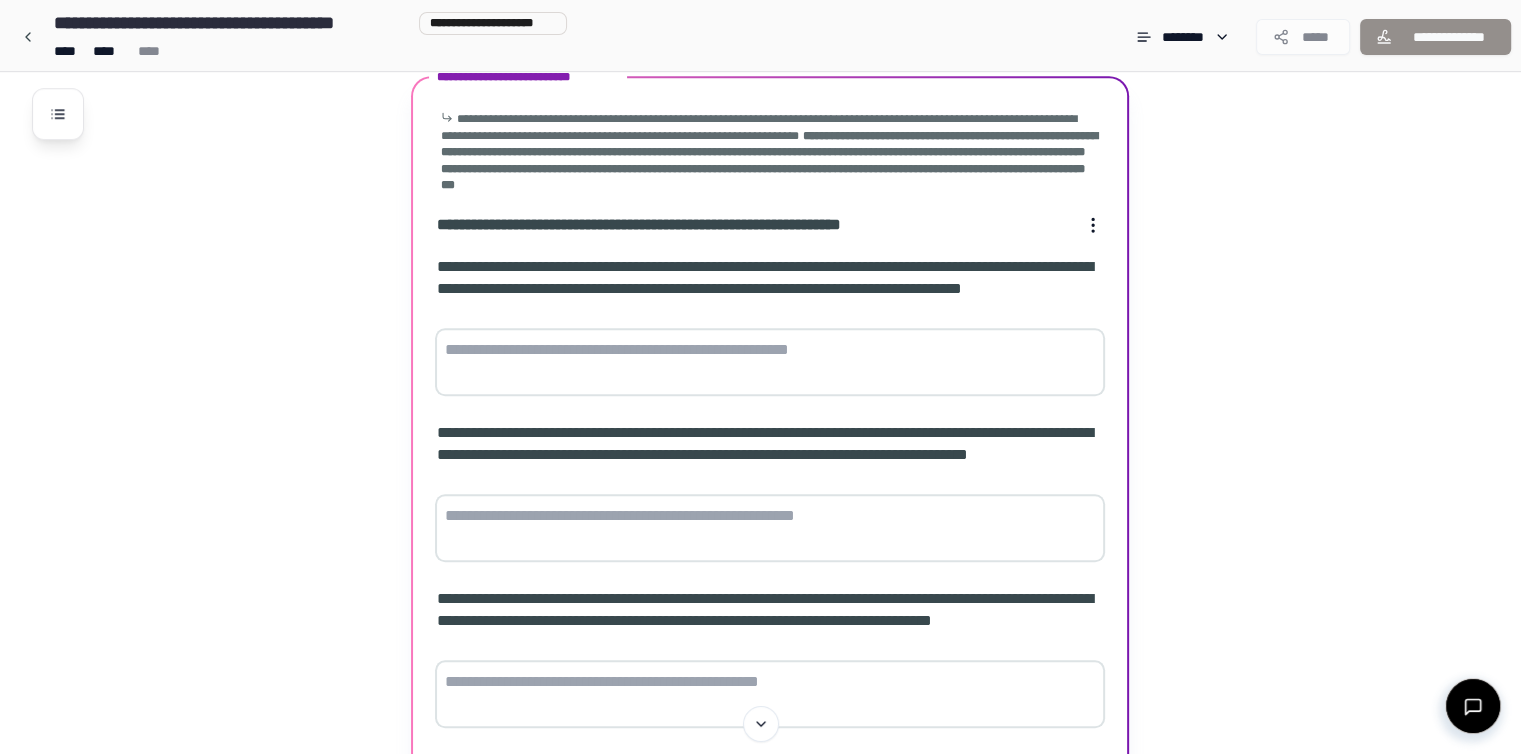 paste on "**********" 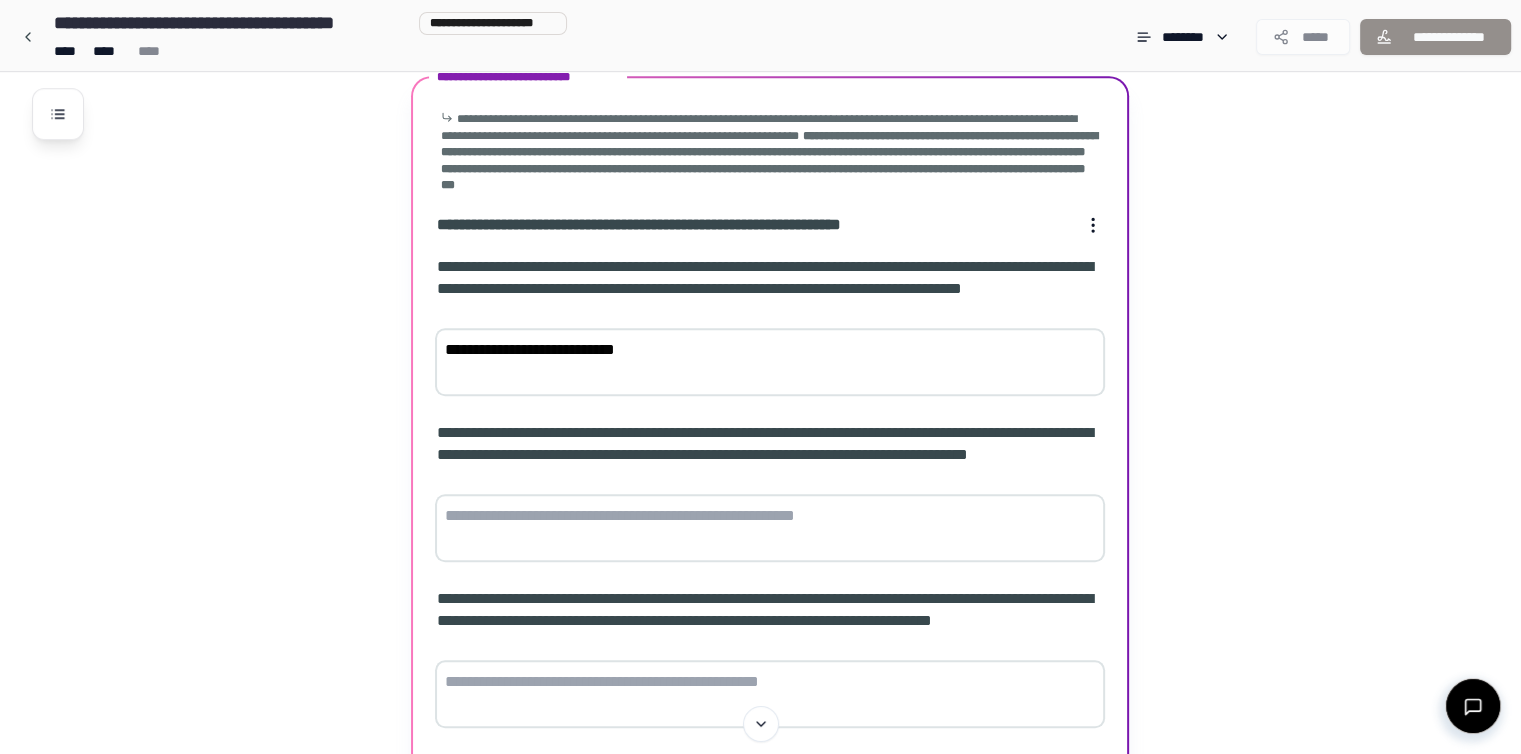 type on "**********" 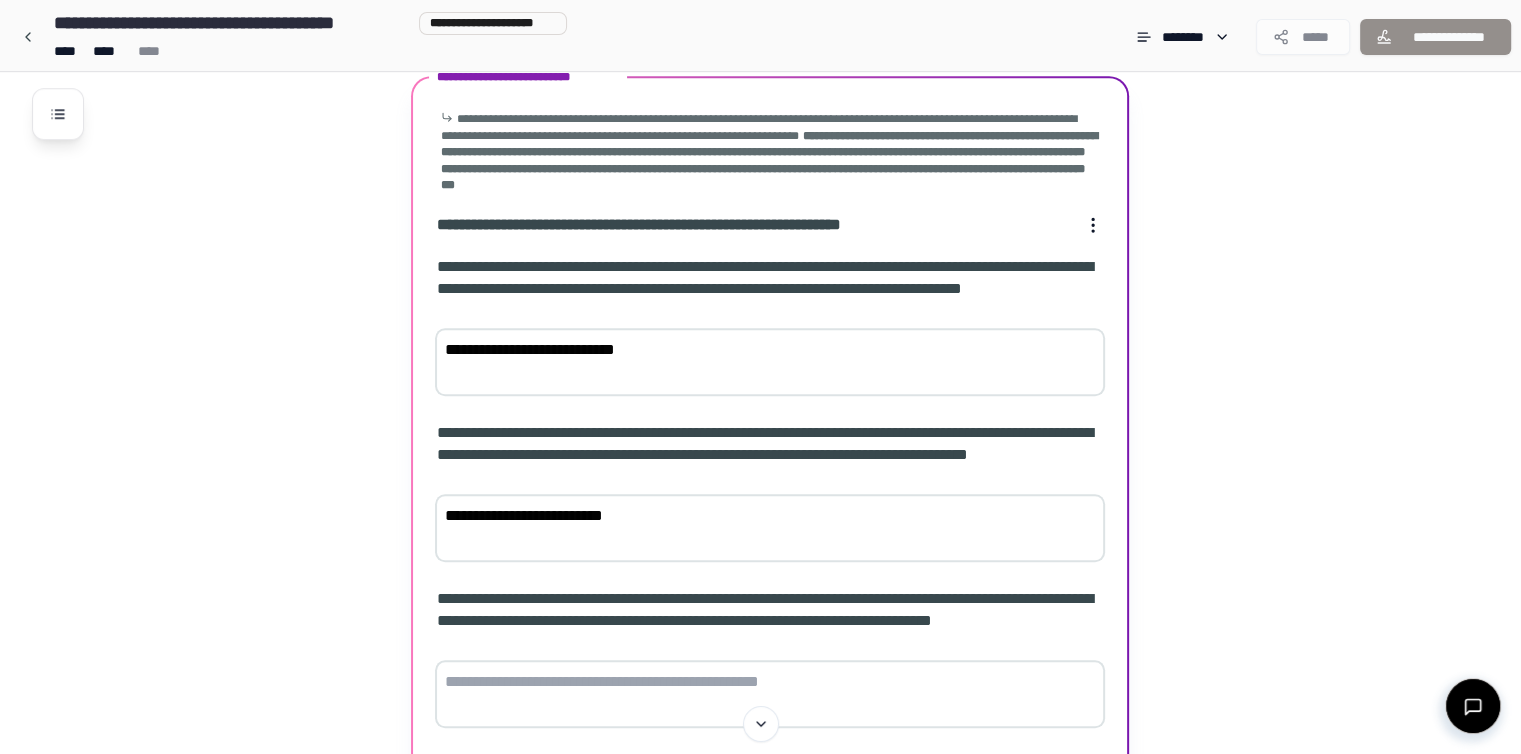 type on "**********" 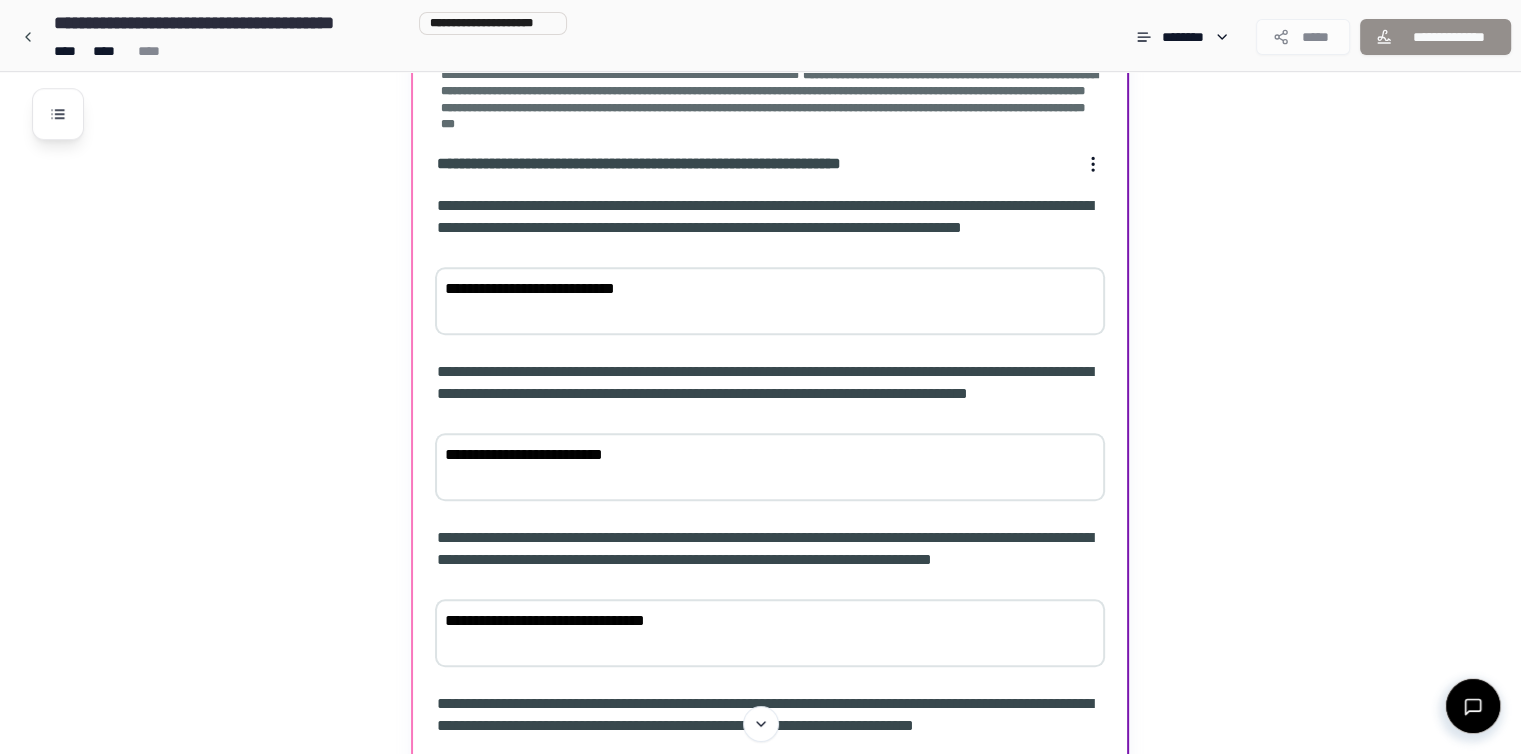 scroll, scrollTop: 1885, scrollLeft: 0, axis: vertical 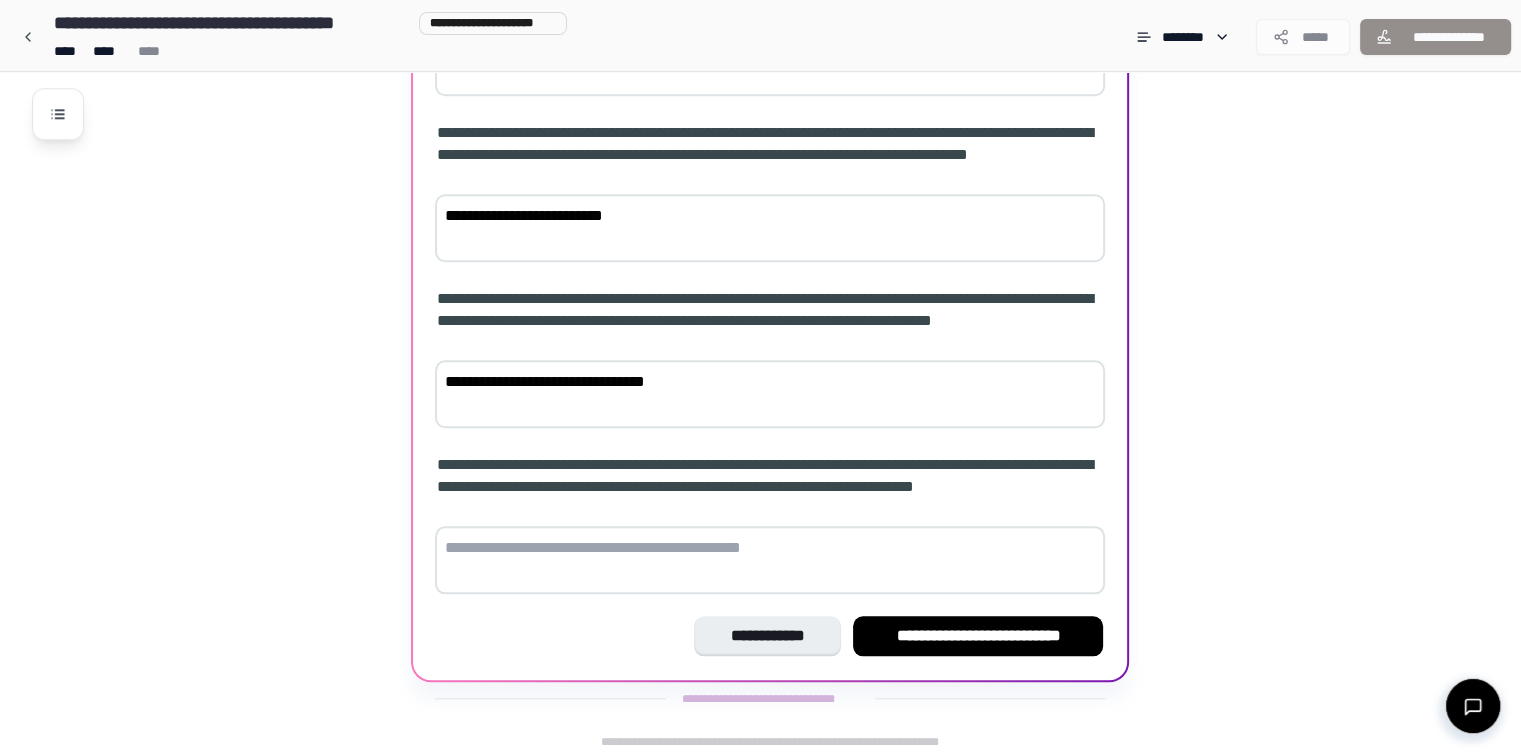 type on "**********" 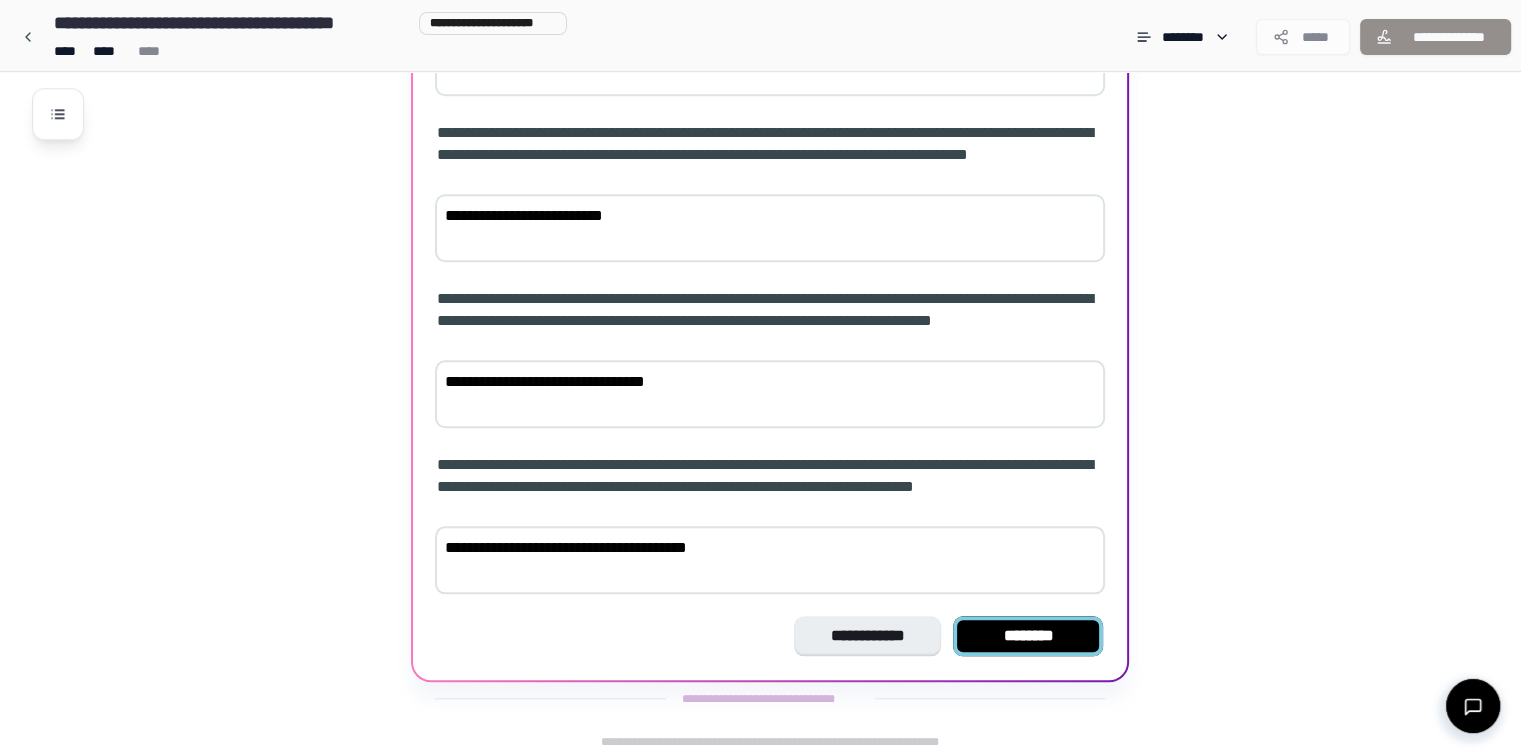 type on "**********" 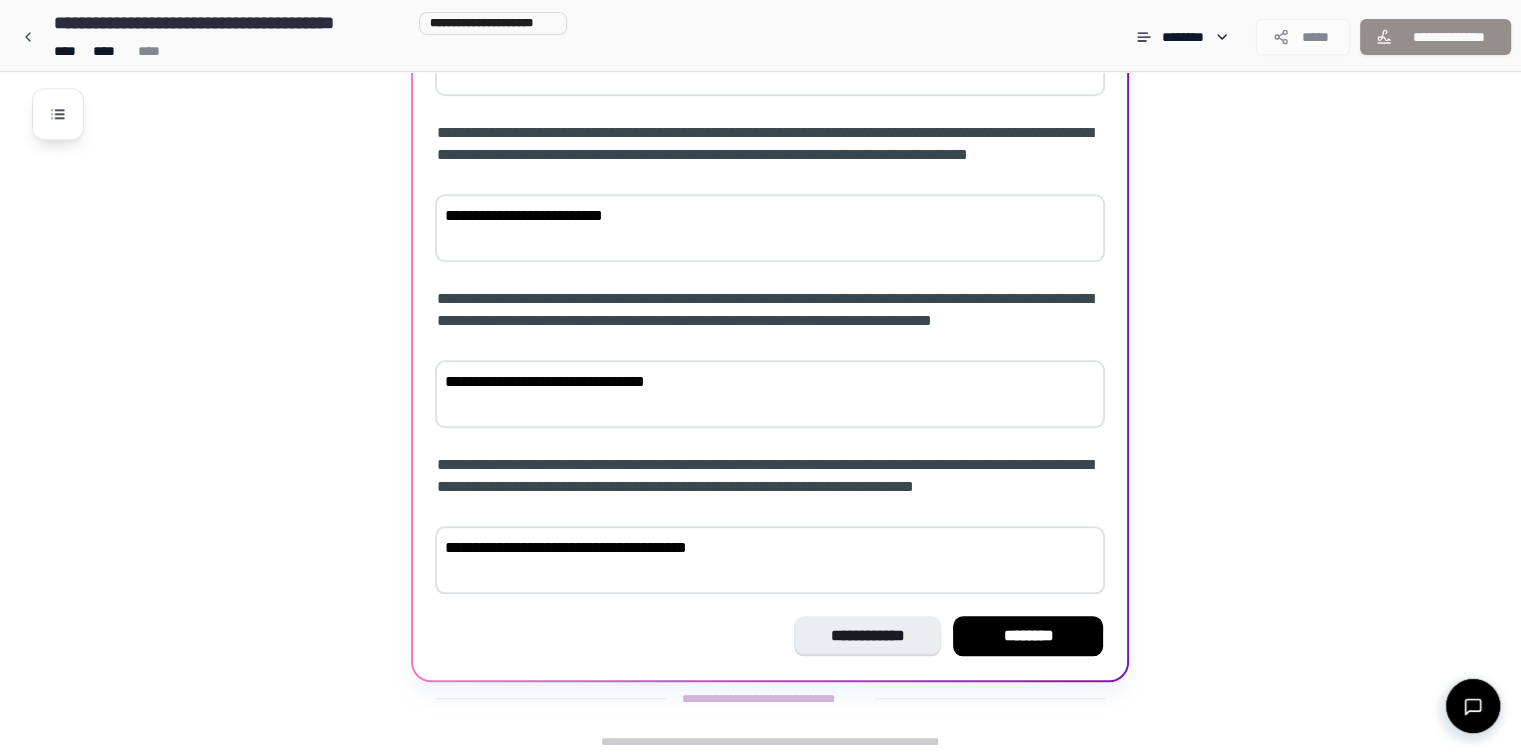 click on "********" at bounding box center [1028, 636] 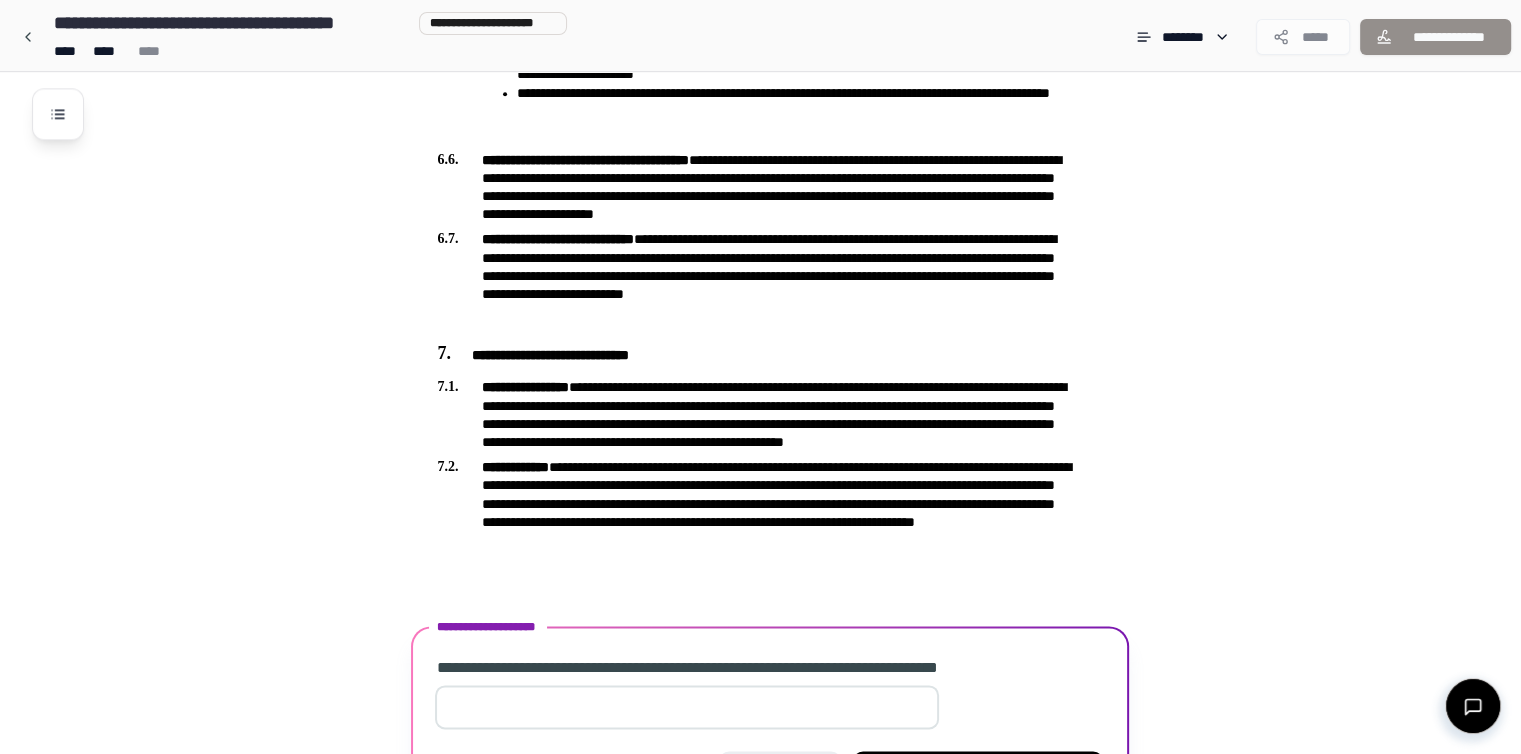 scroll, scrollTop: 2494, scrollLeft: 0, axis: vertical 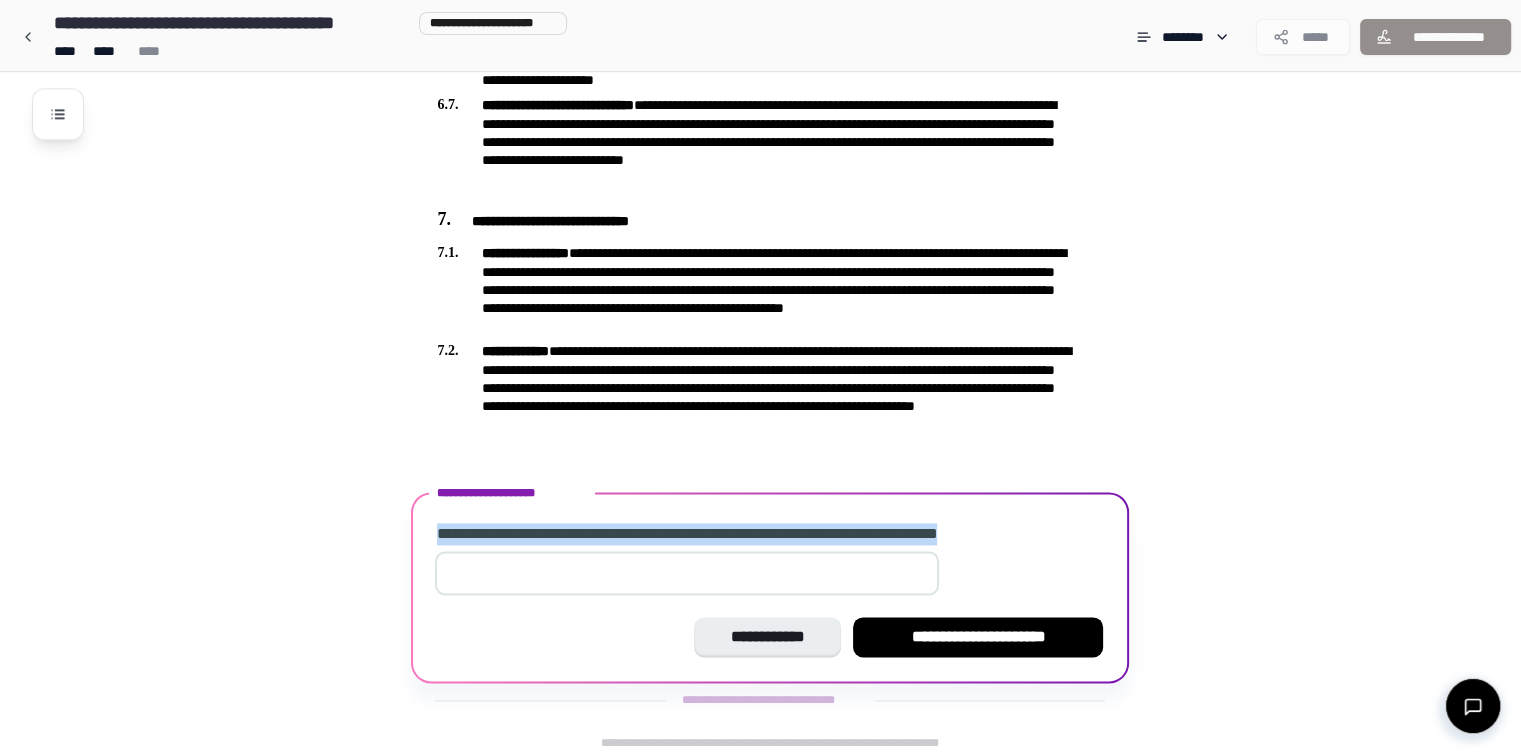 drag, startPoint x: 1057, startPoint y: 521, endPoint x: 422, endPoint y: 516, distance: 635.0197 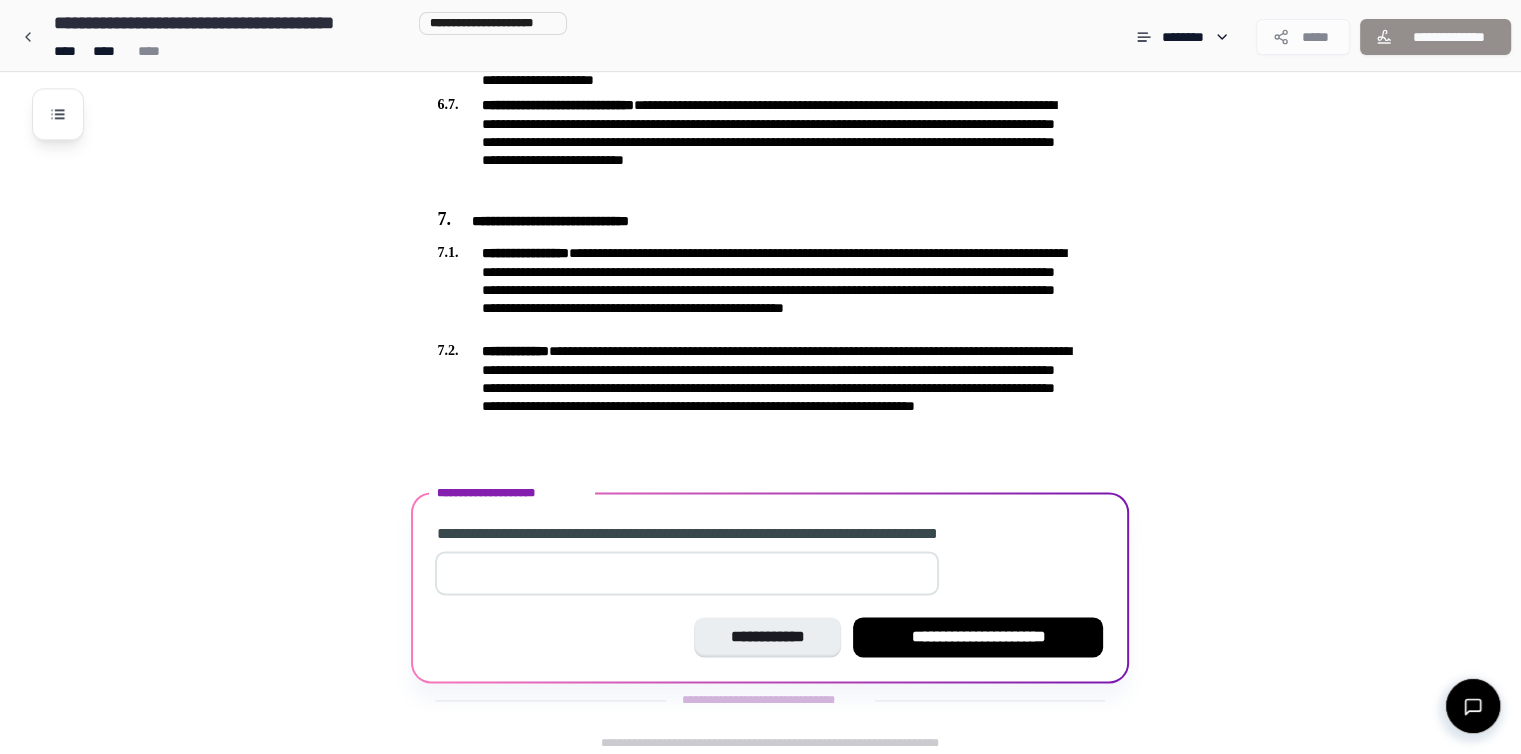 click at bounding box center (687, 573) 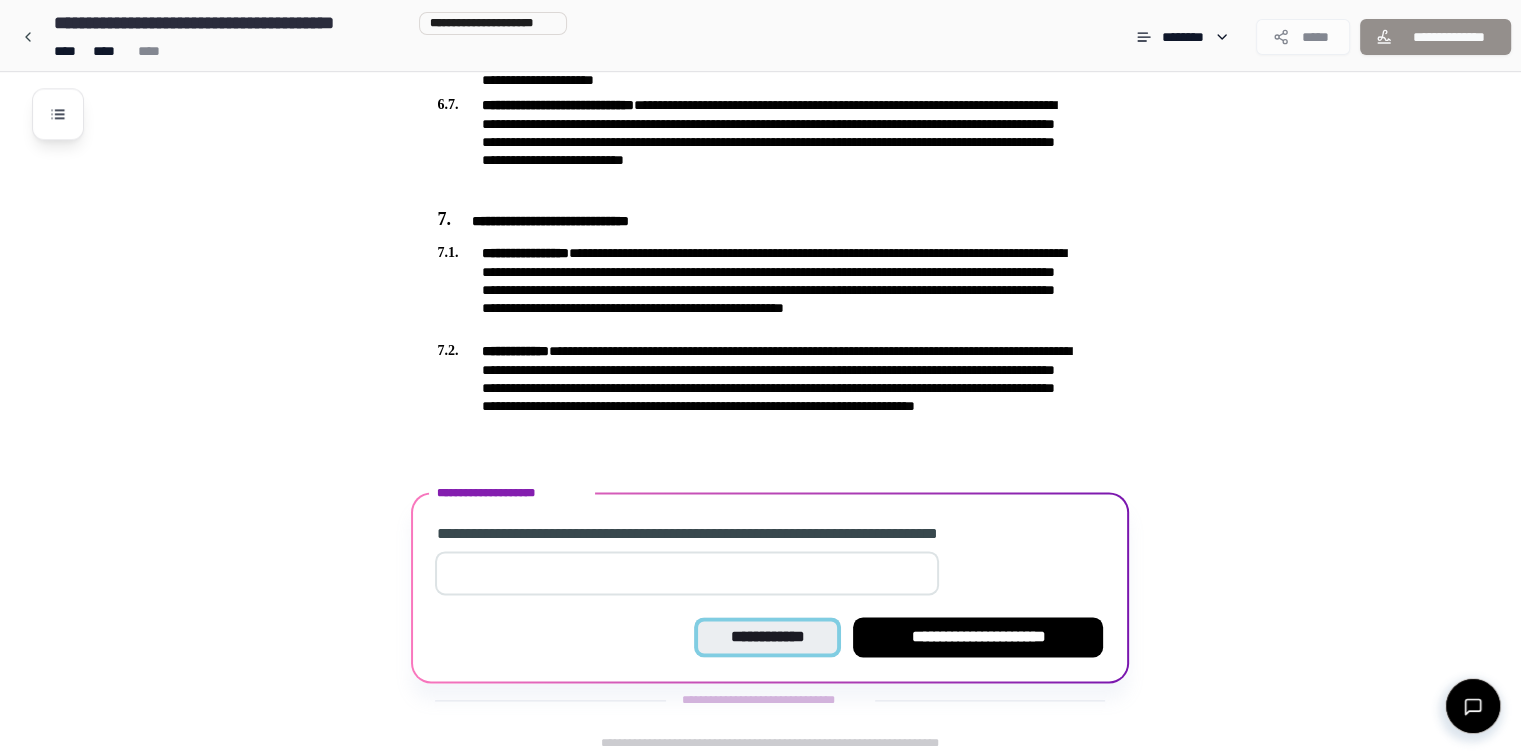 click on "**********" at bounding box center (767, 637) 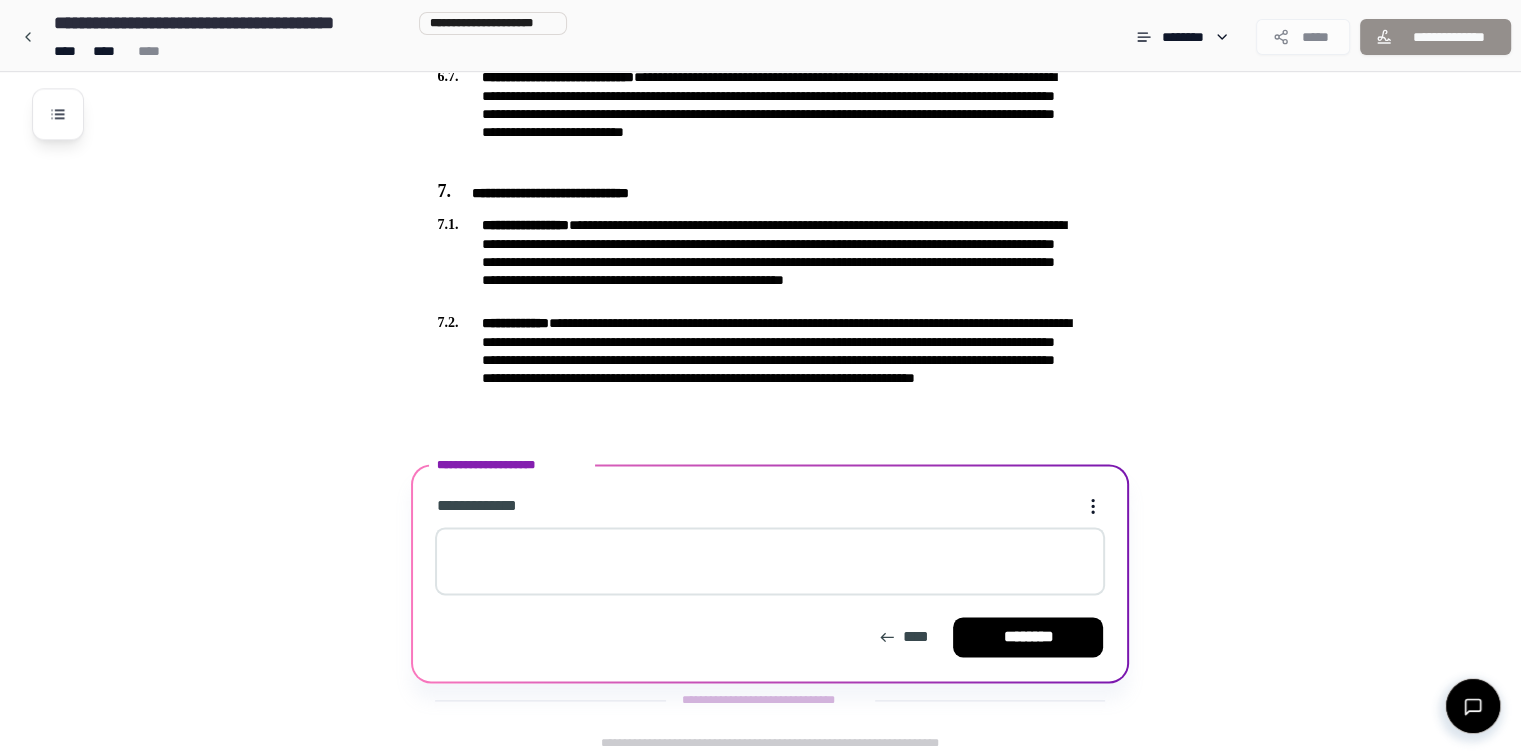 click at bounding box center (770, 561) 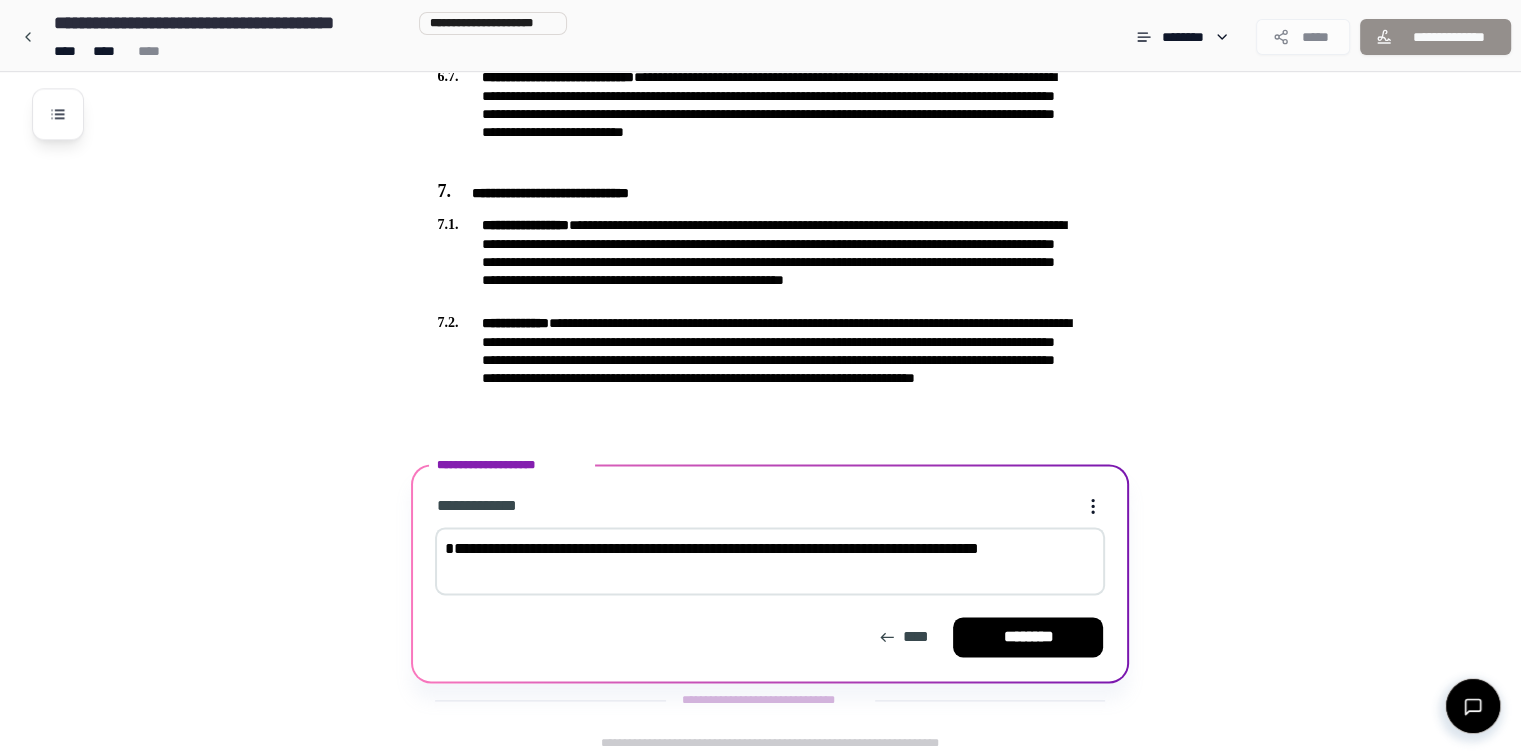 click on "**********" at bounding box center [770, 561] 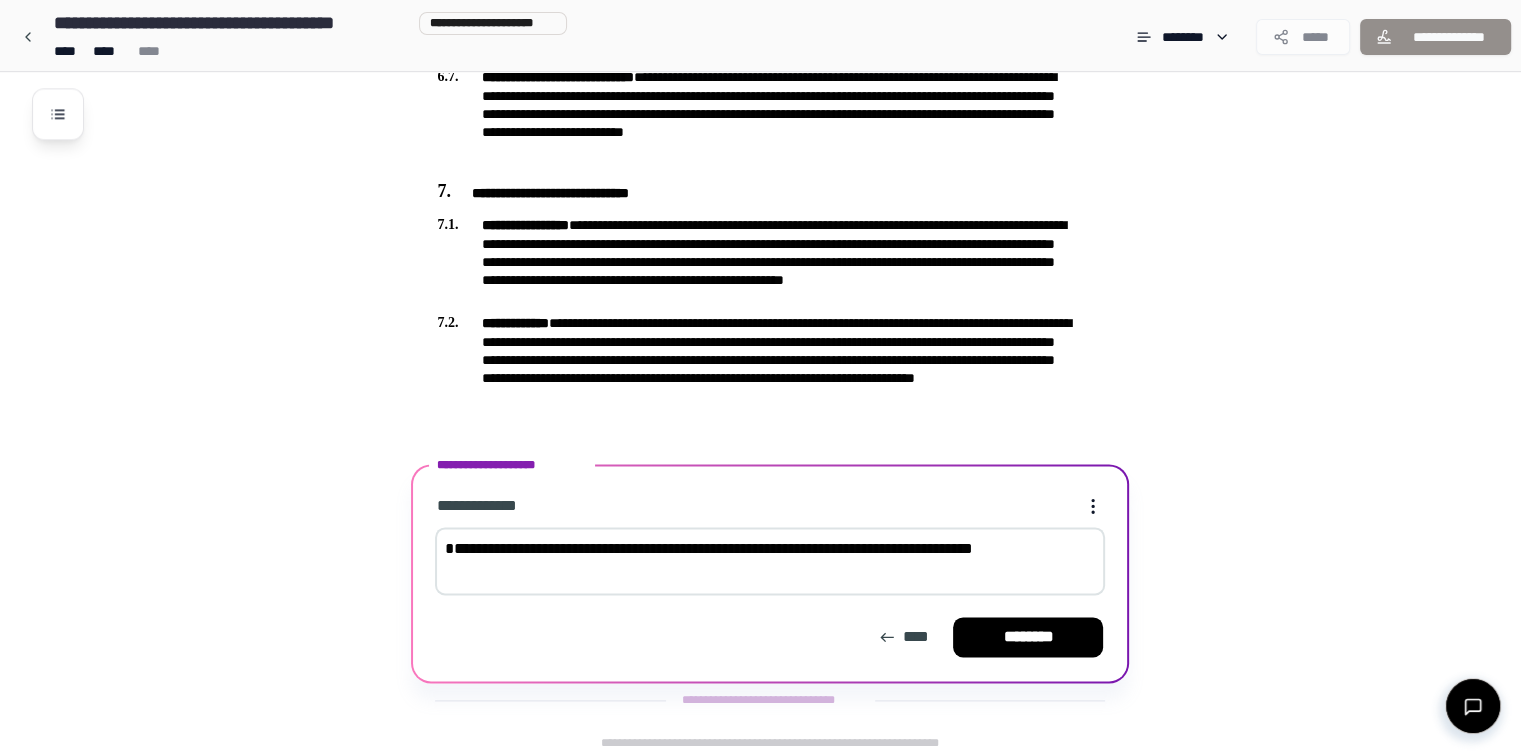 click on "**********" at bounding box center (770, 561) 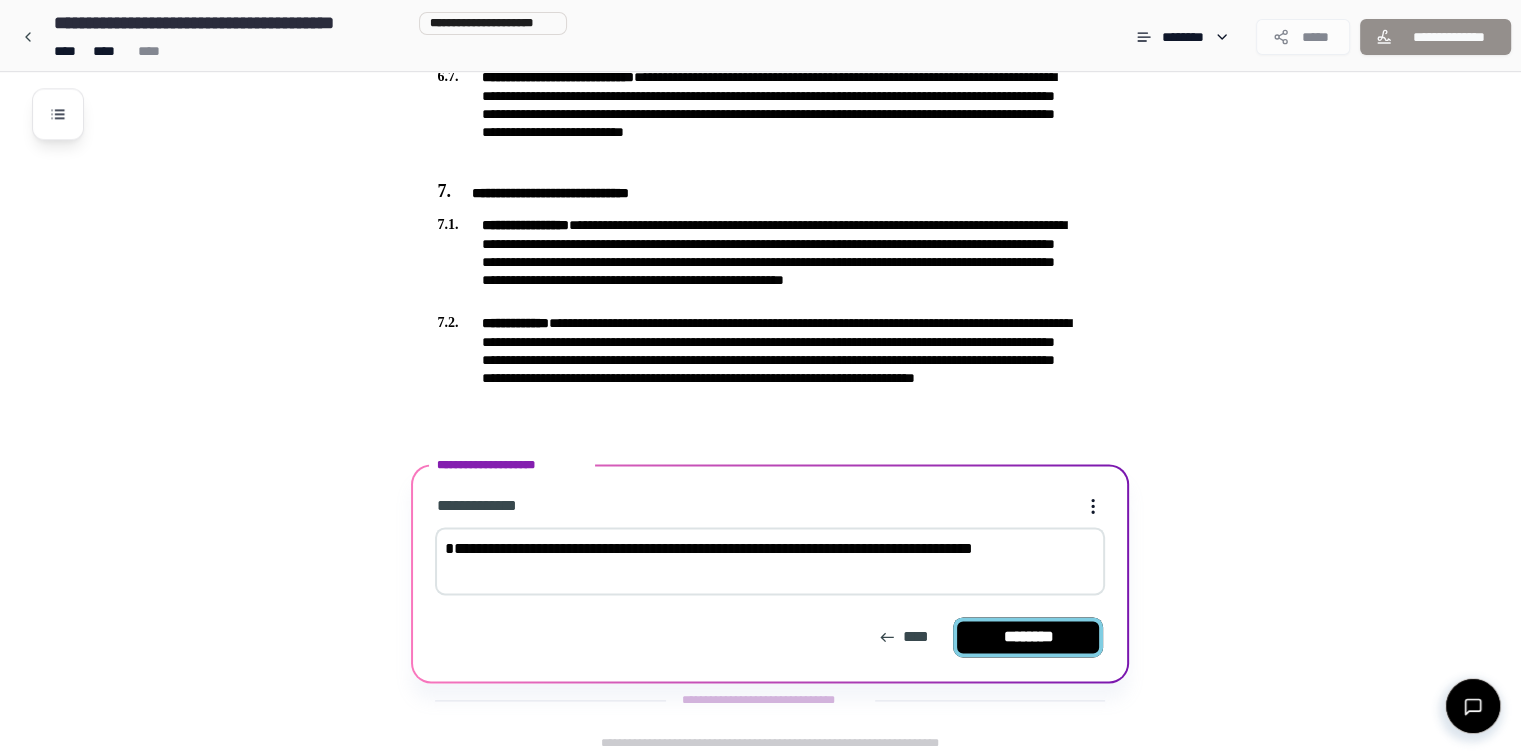 type on "**********" 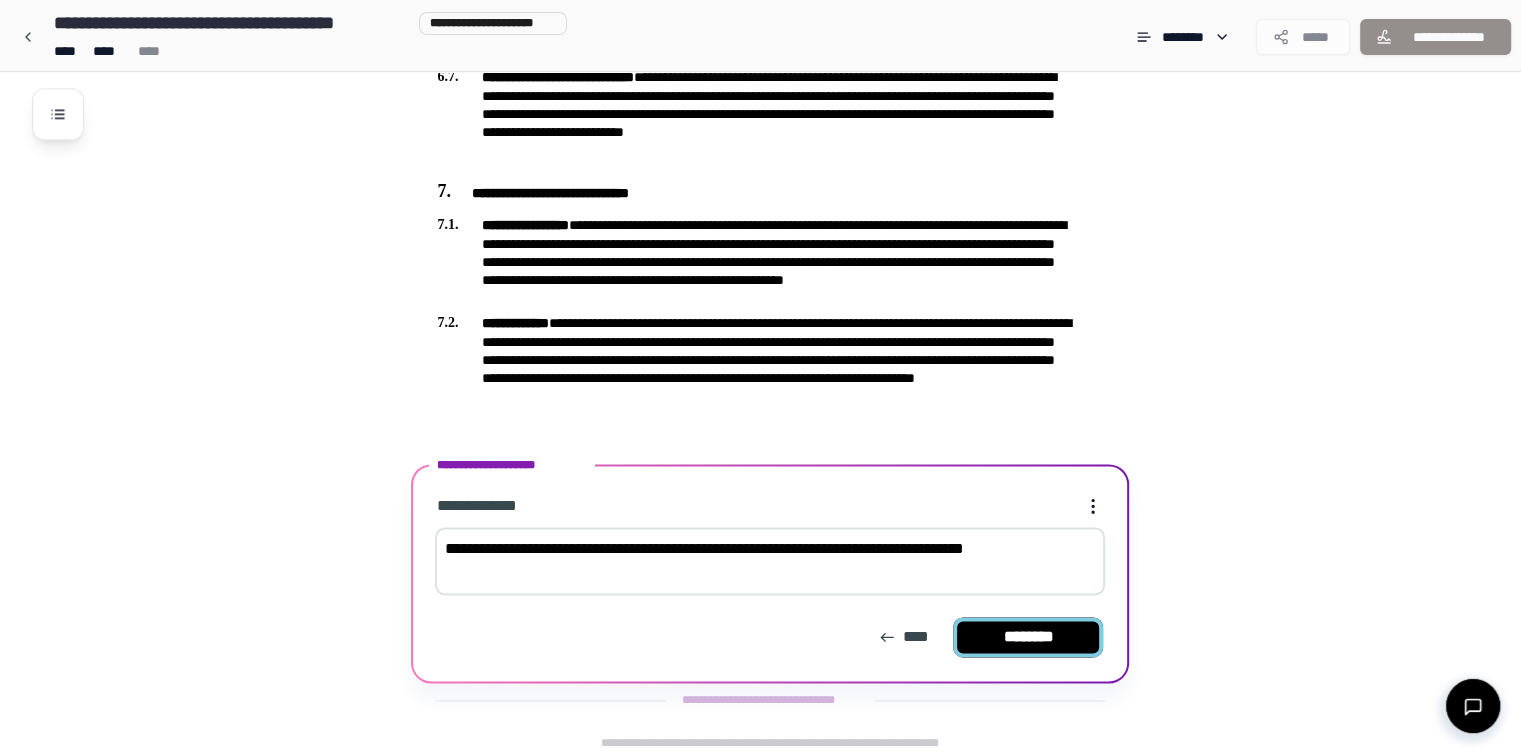 click on "********" at bounding box center (1028, 637) 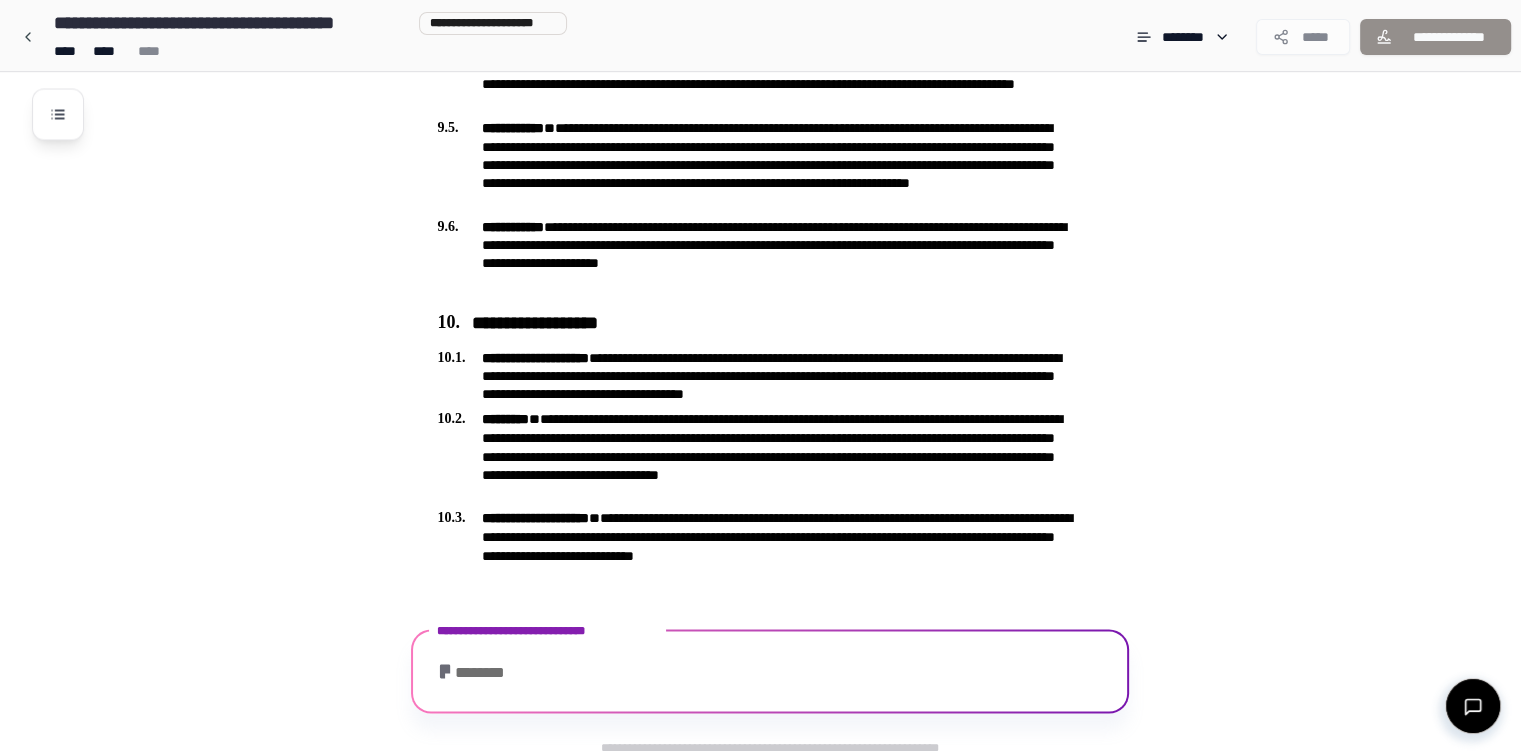 scroll, scrollTop: 3616, scrollLeft: 0, axis: vertical 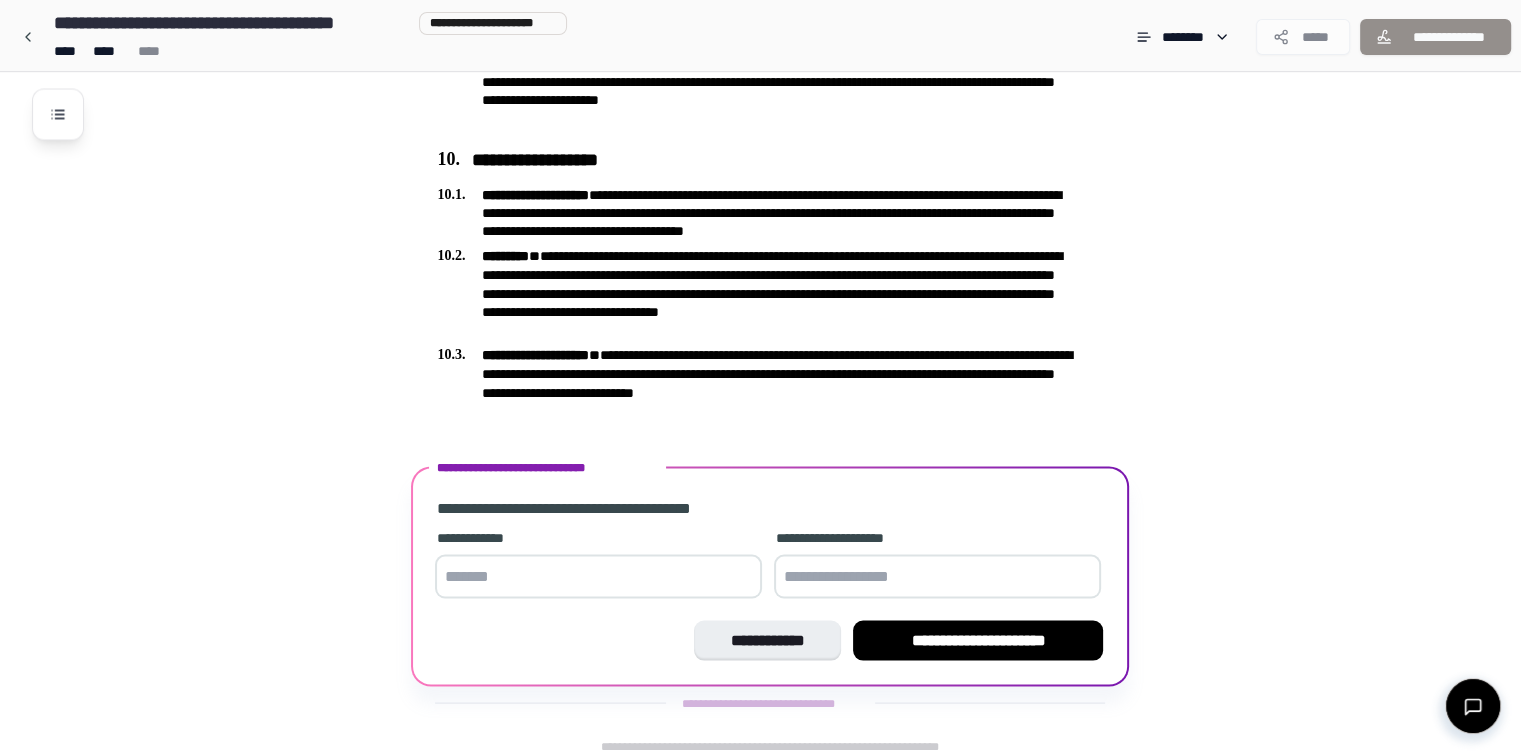 click at bounding box center [598, 576] 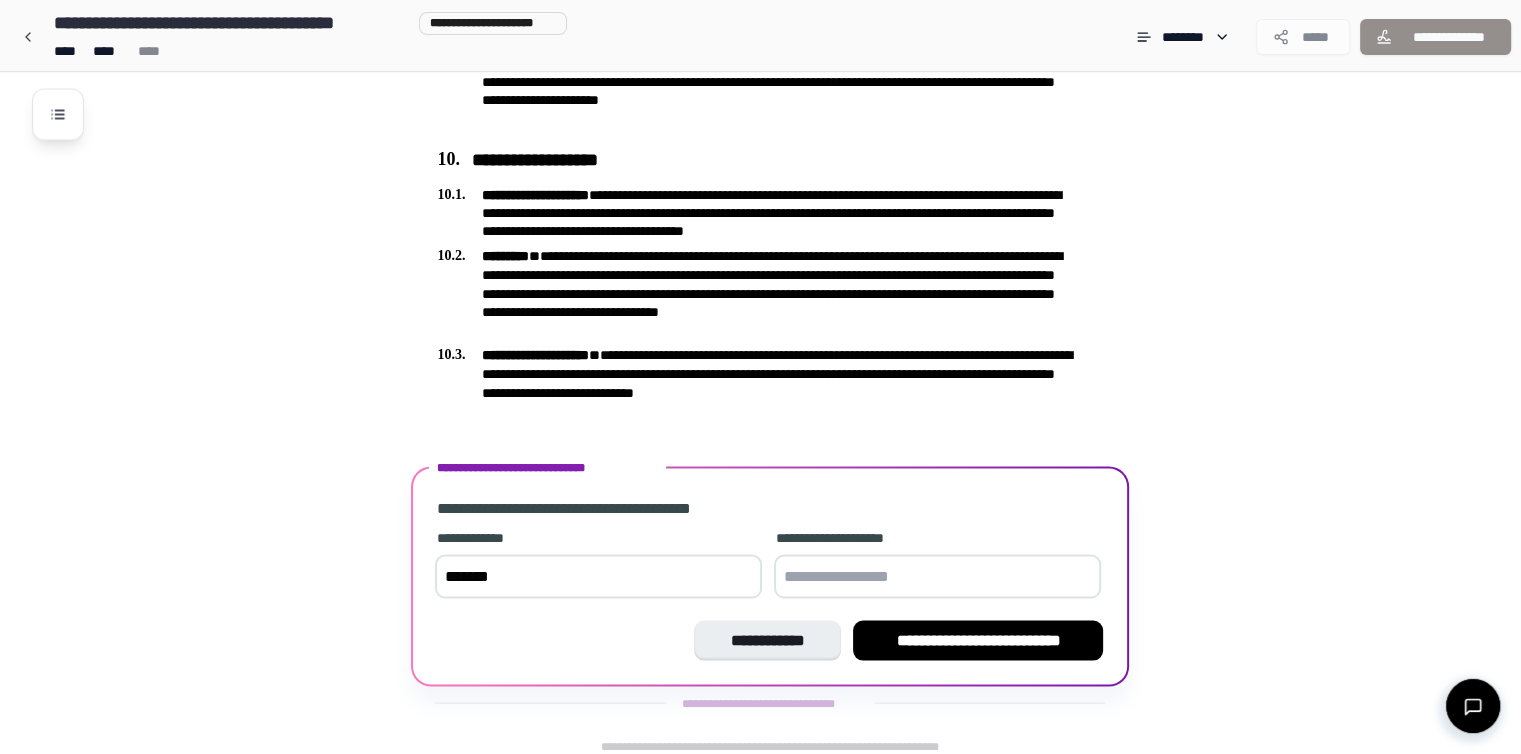type on "*******" 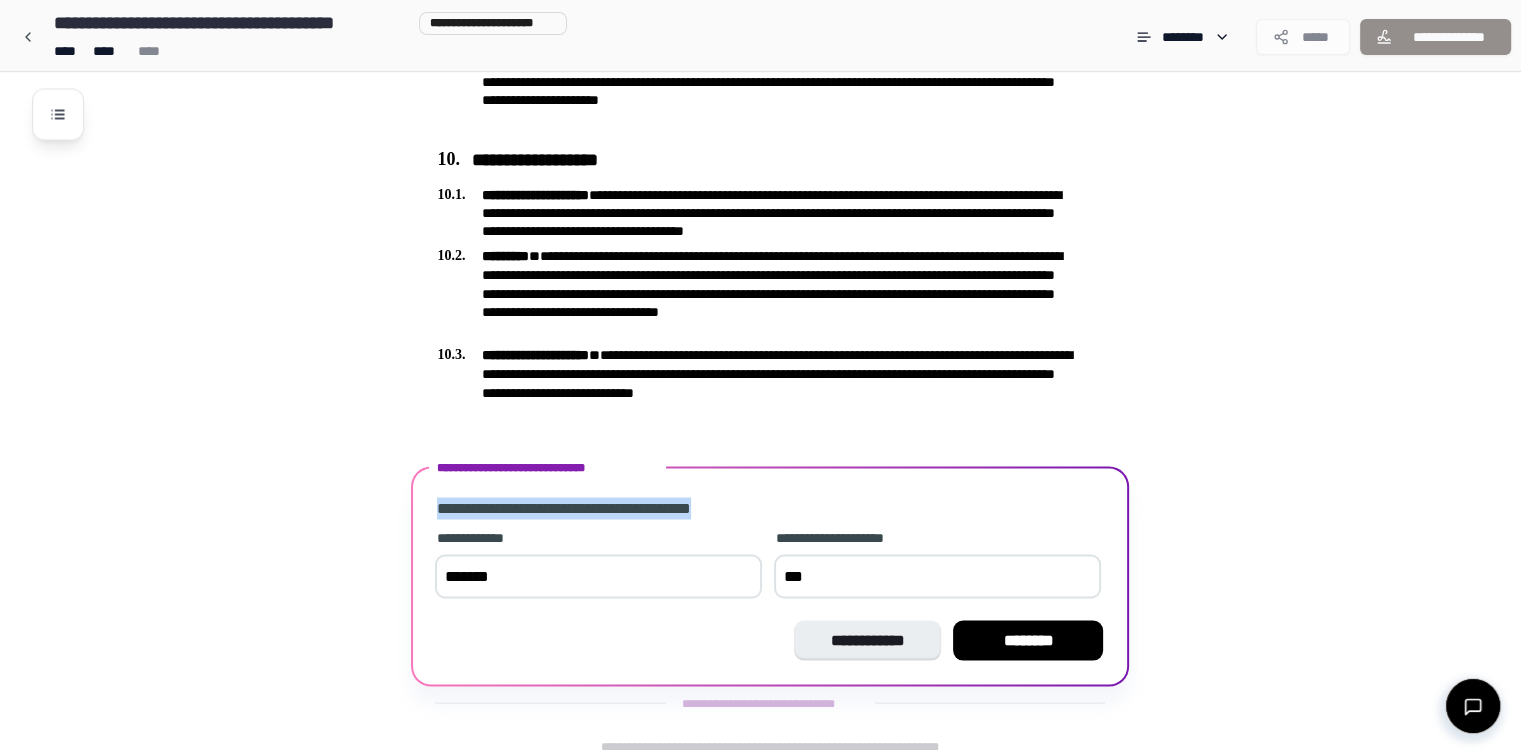 drag, startPoint x: 505, startPoint y: 505, endPoint x: 751, endPoint y: 497, distance: 246.13005 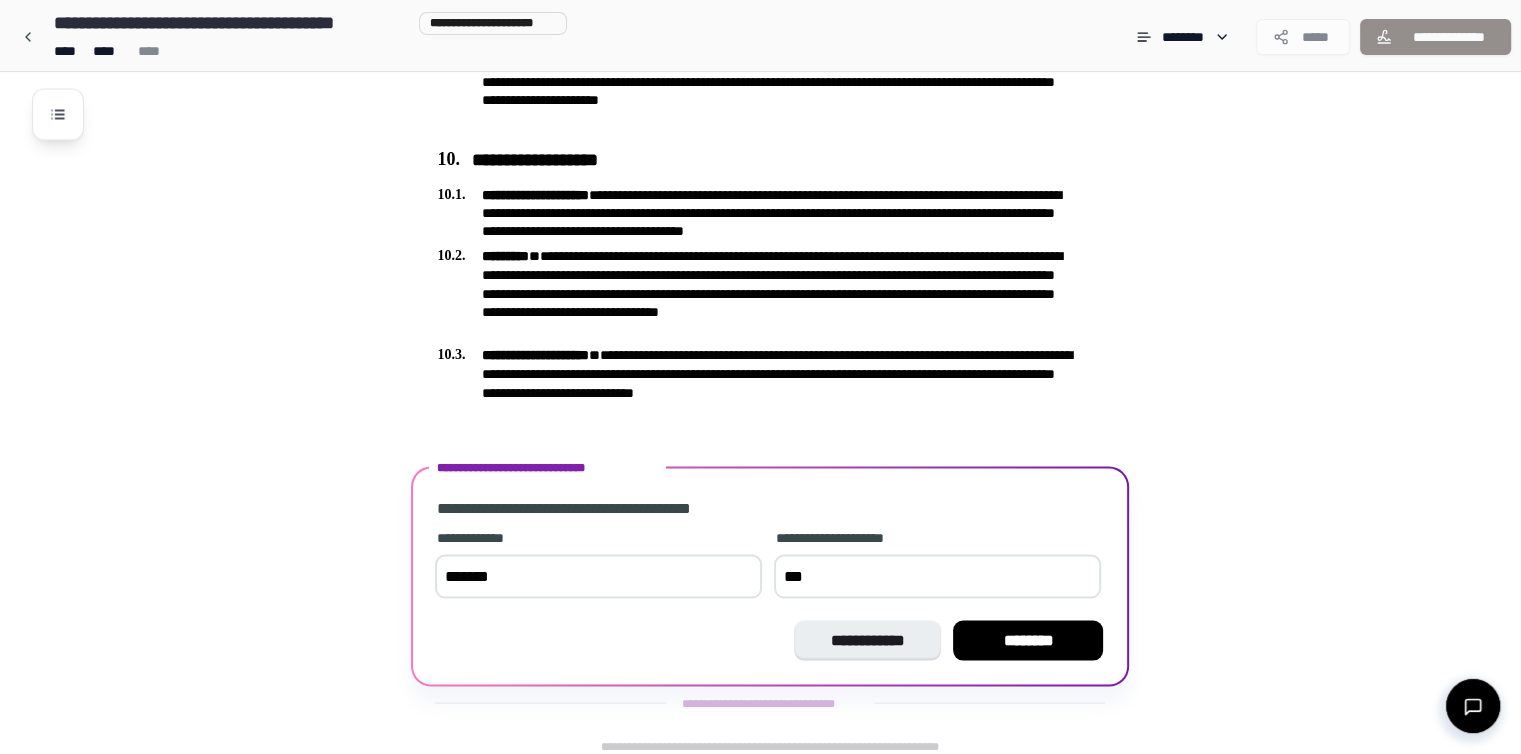 drag, startPoint x: 851, startPoint y: 576, endPoint x: 784, endPoint y: 567, distance: 67.601776 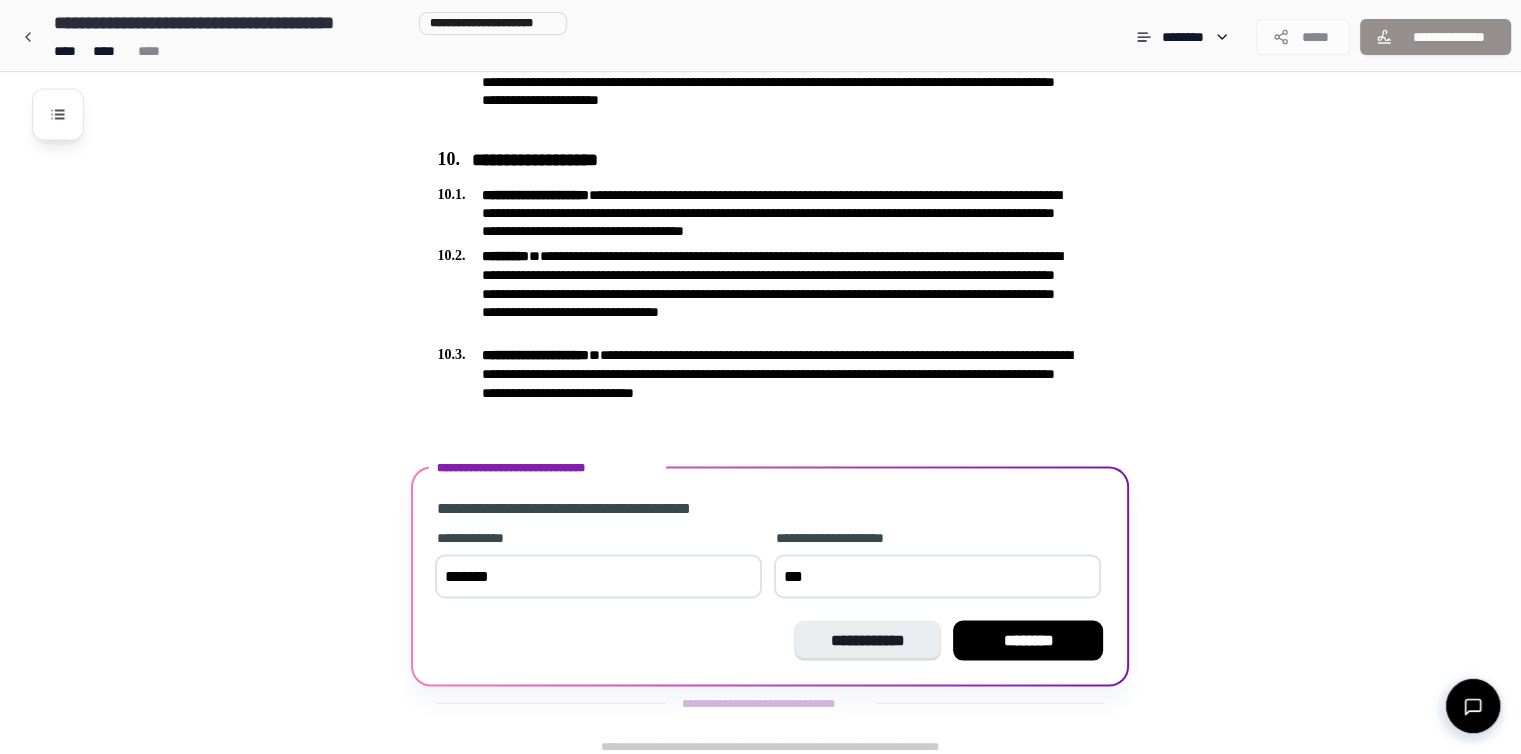 paste on "**********" 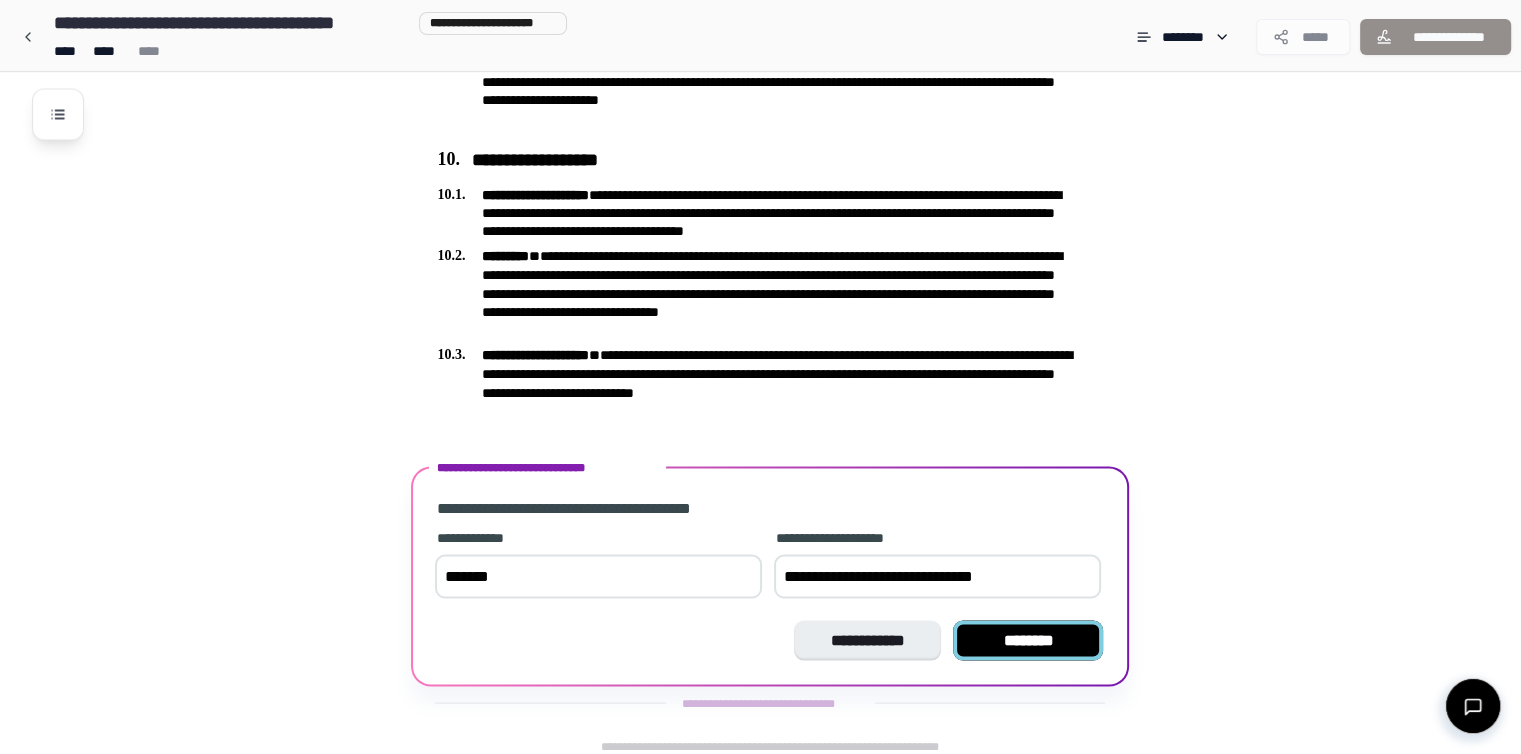 type on "**********" 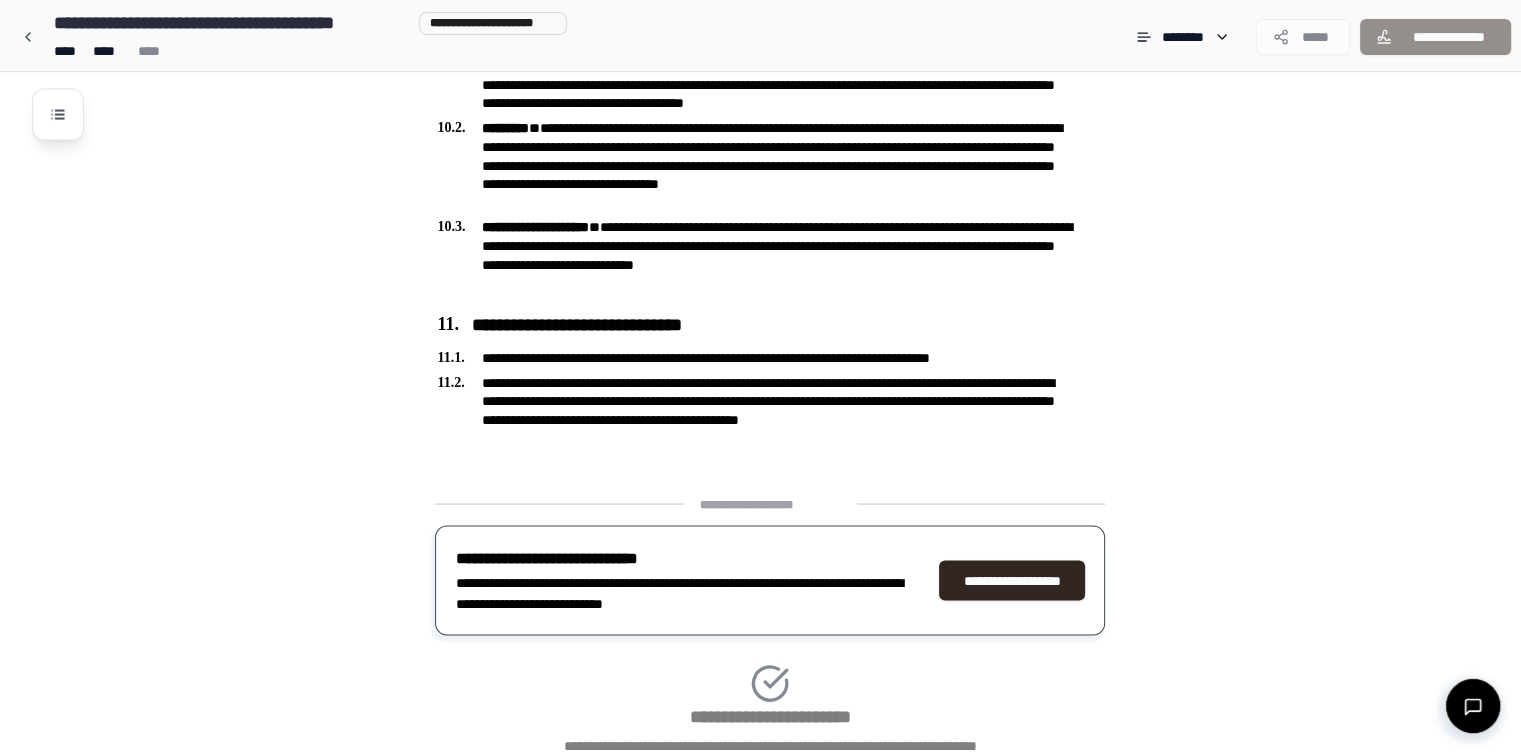 scroll, scrollTop: 3878, scrollLeft: 0, axis: vertical 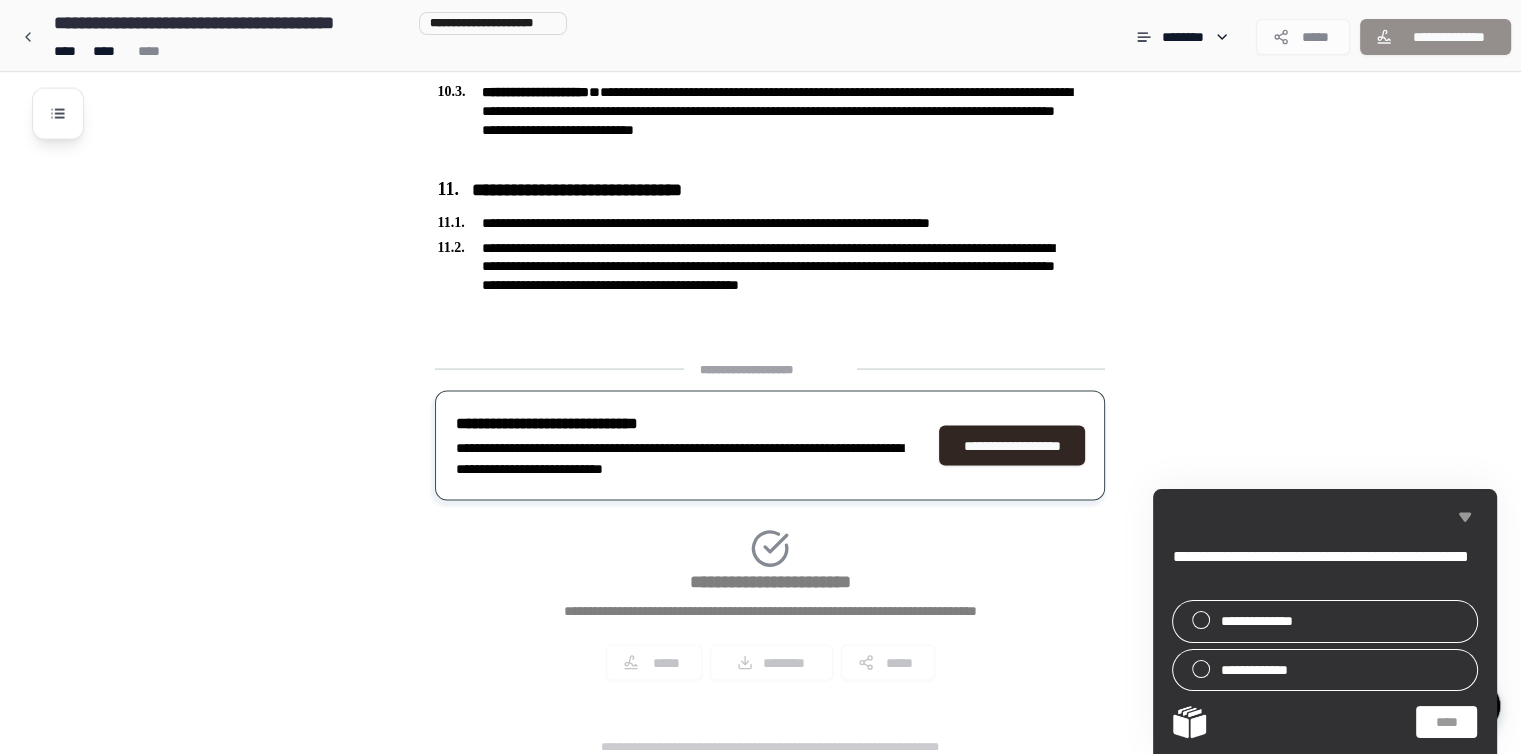 click 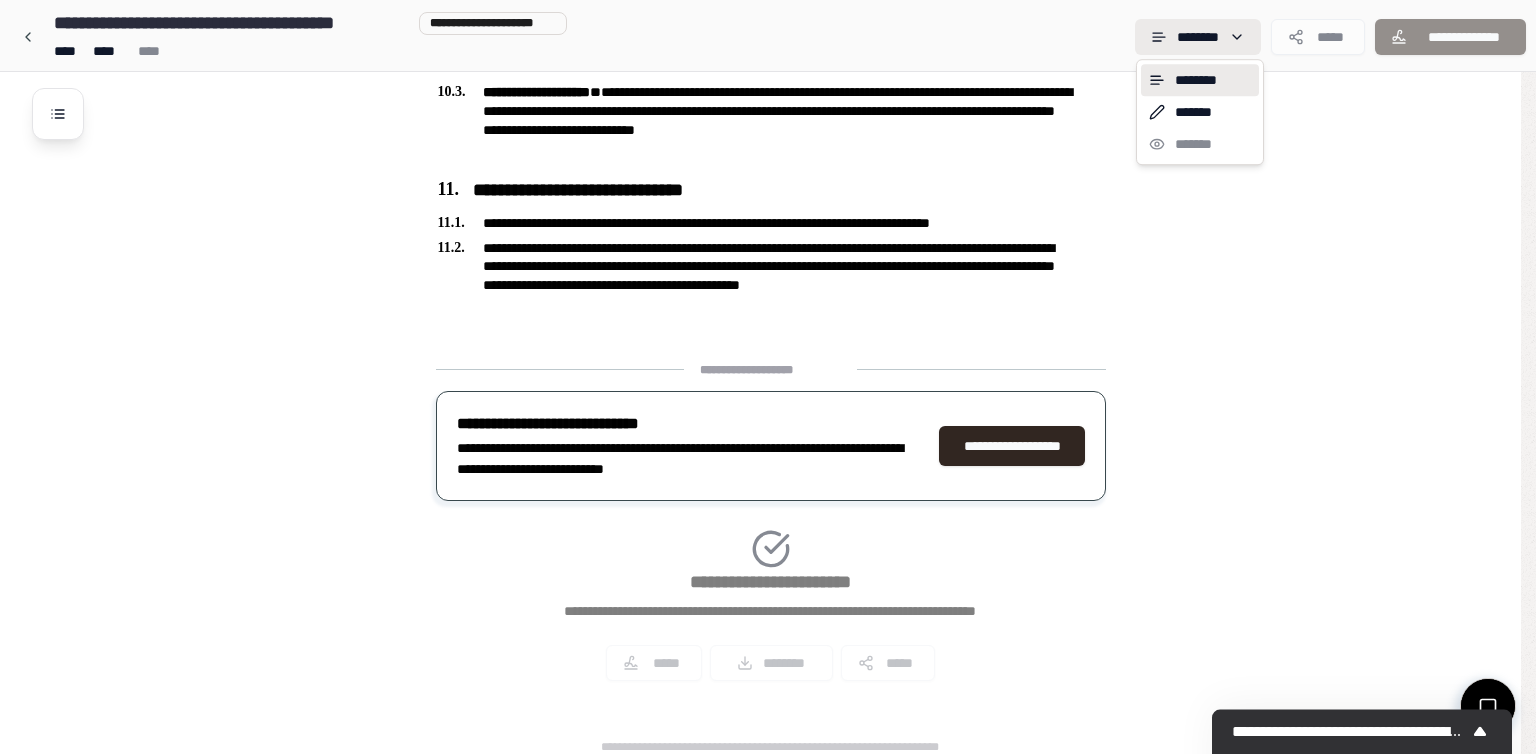 click on "**********" at bounding box center [768, -1562] 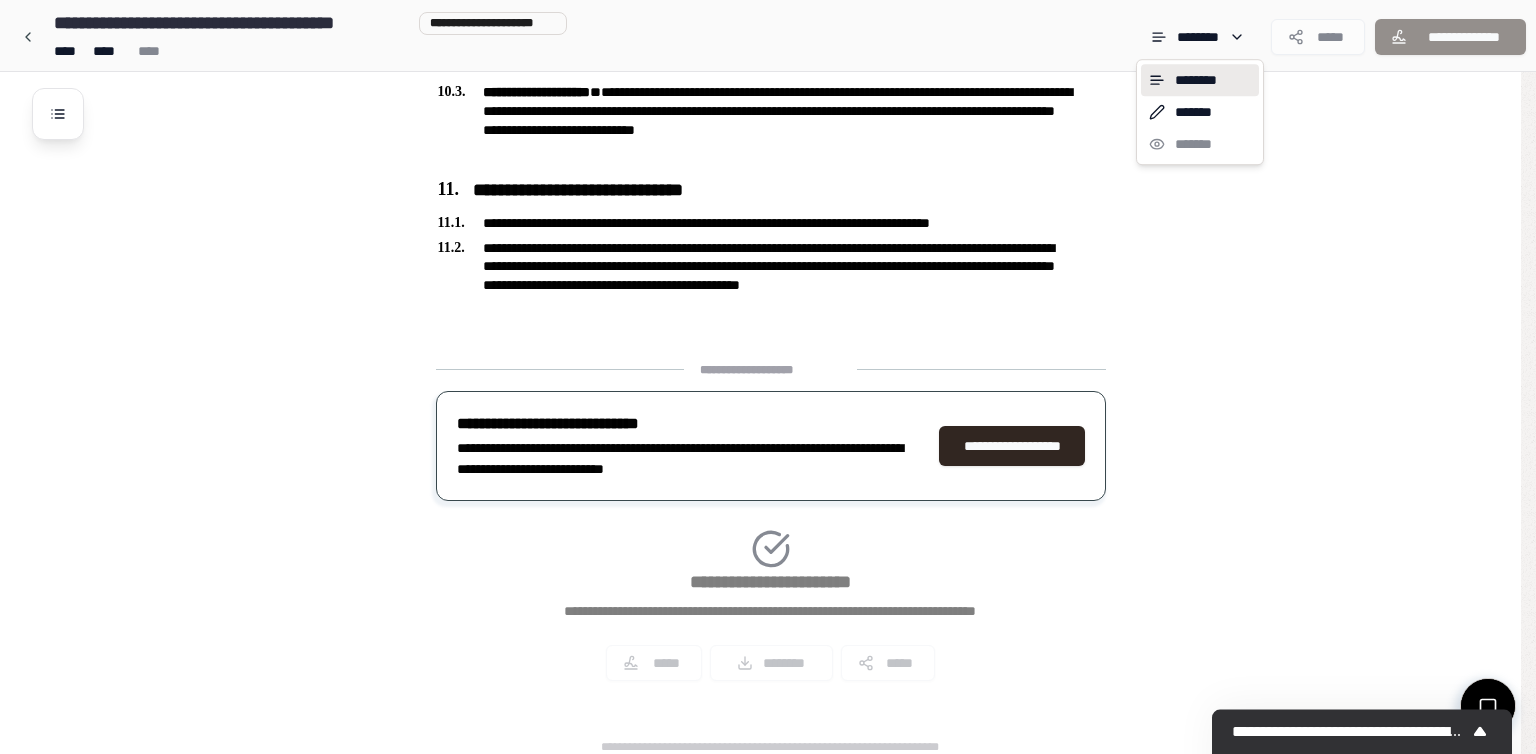 click on "**********" at bounding box center [768, -1562] 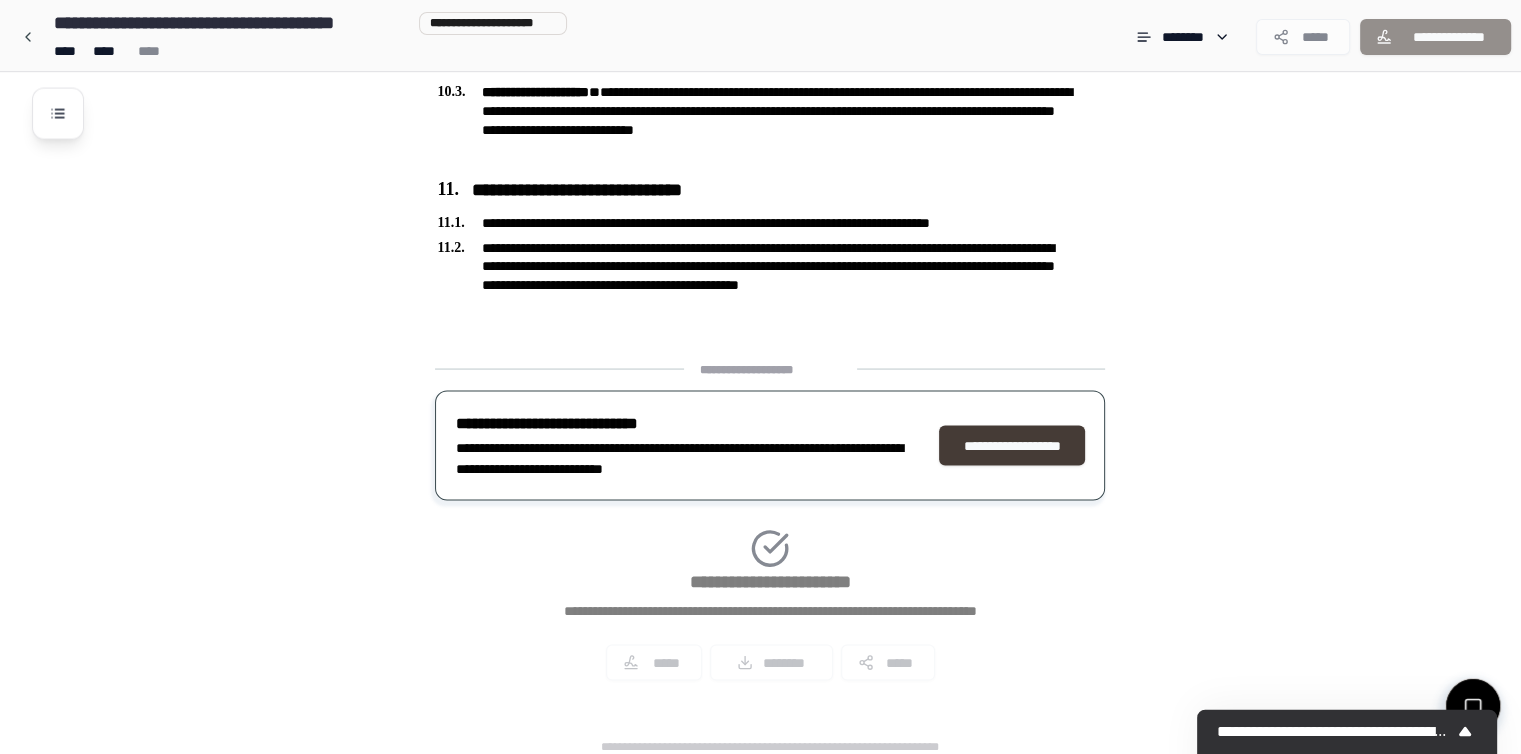 click on "**********" at bounding box center [1012, 446] 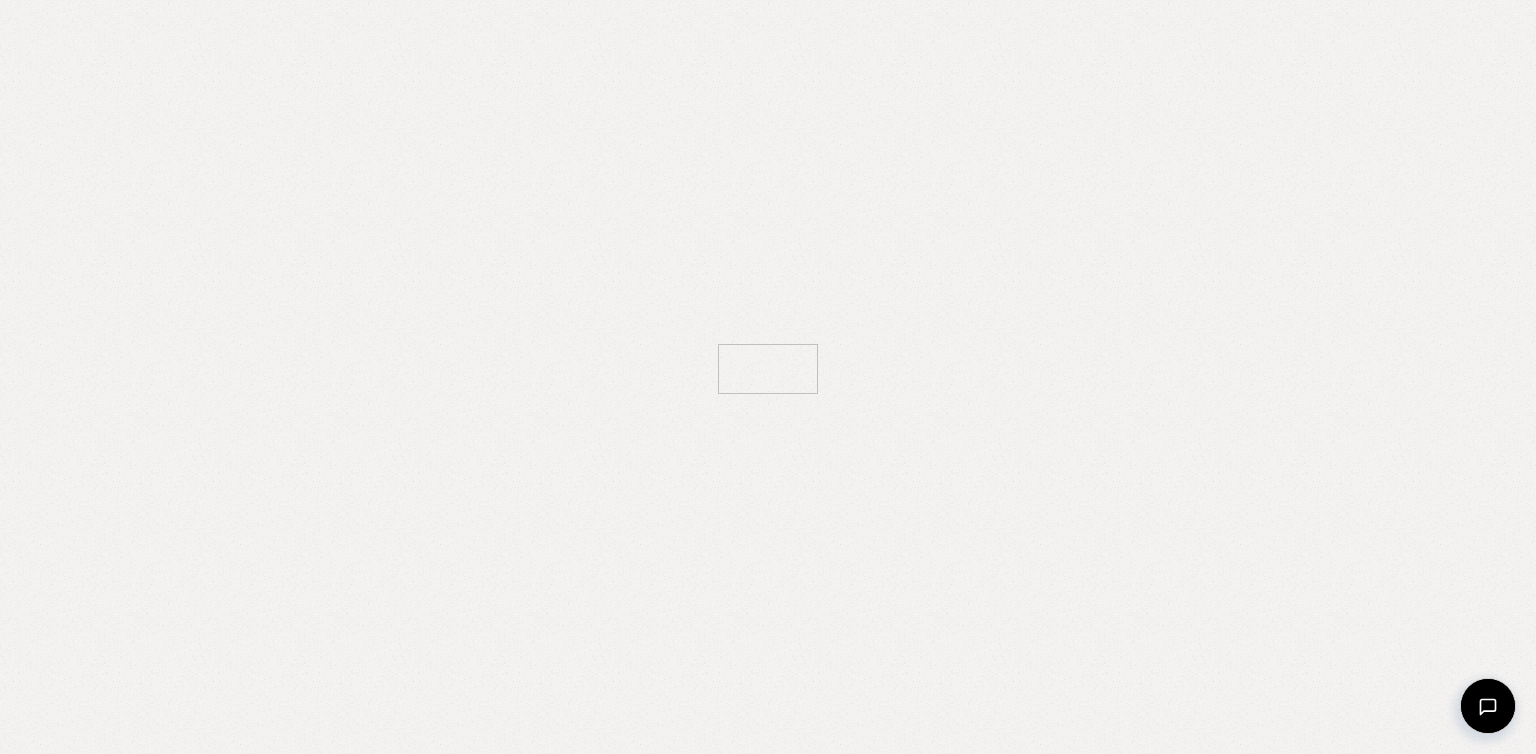 scroll, scrollTop: 0, scrollLeft: 0, axis: both 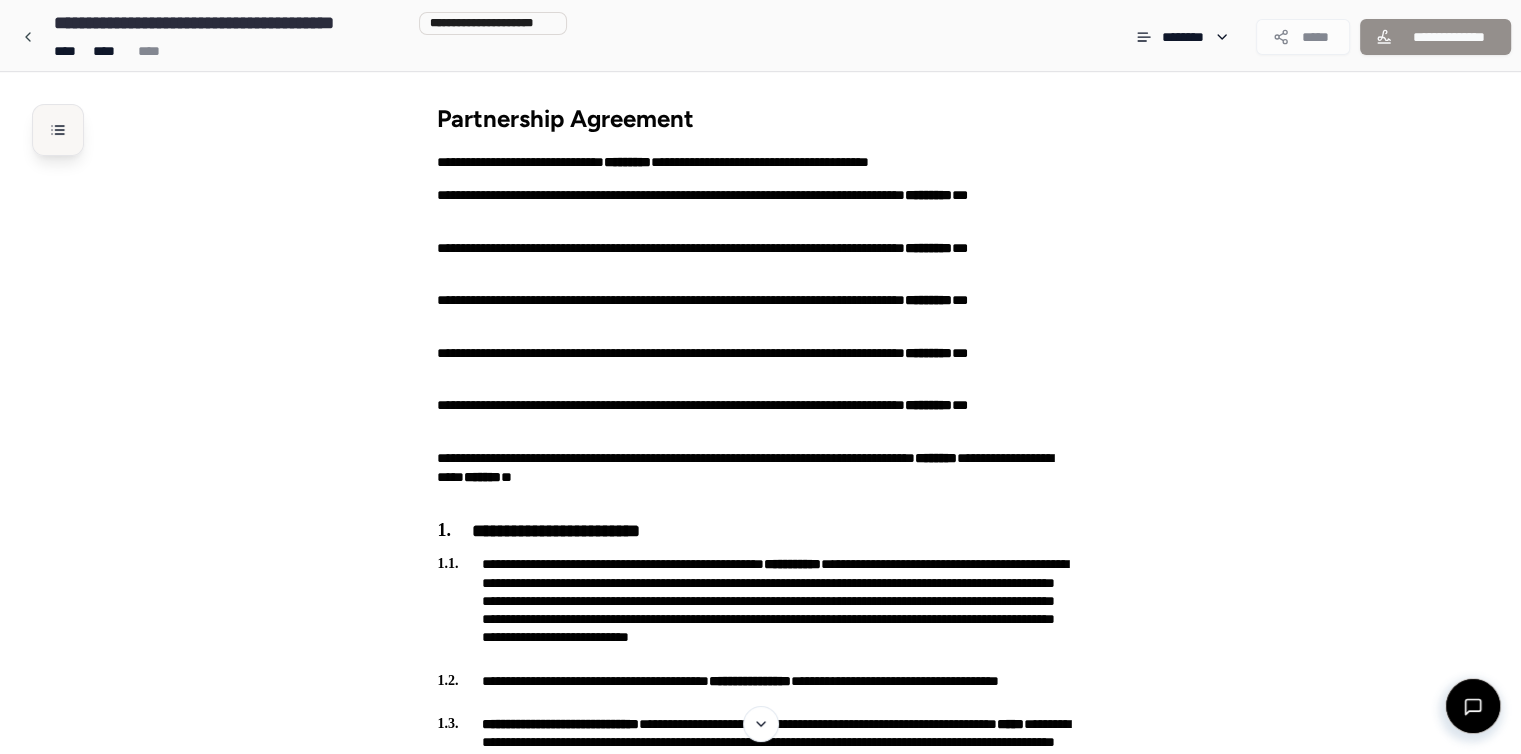 click at bounding box center (58, 130) 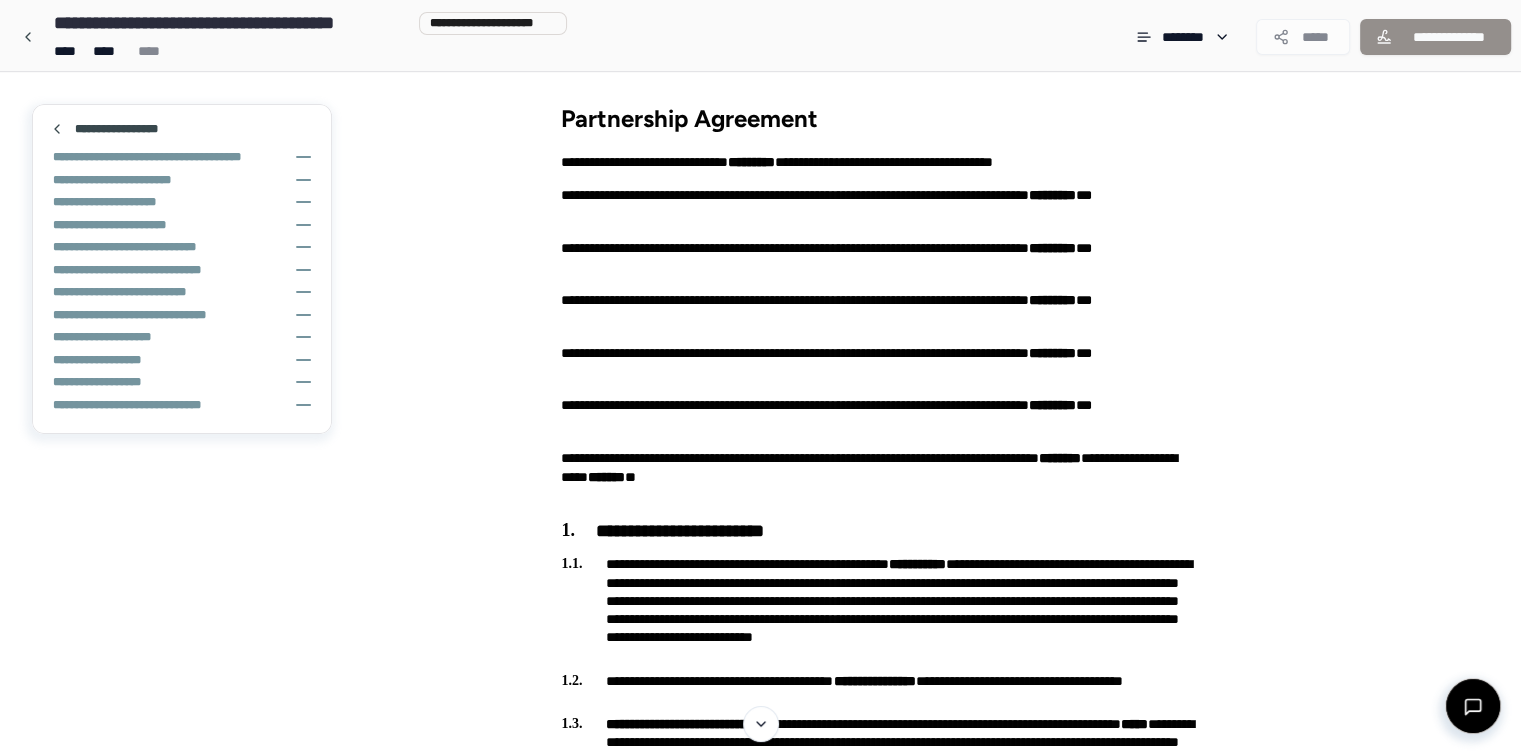 click at bounding box center (57, 129) 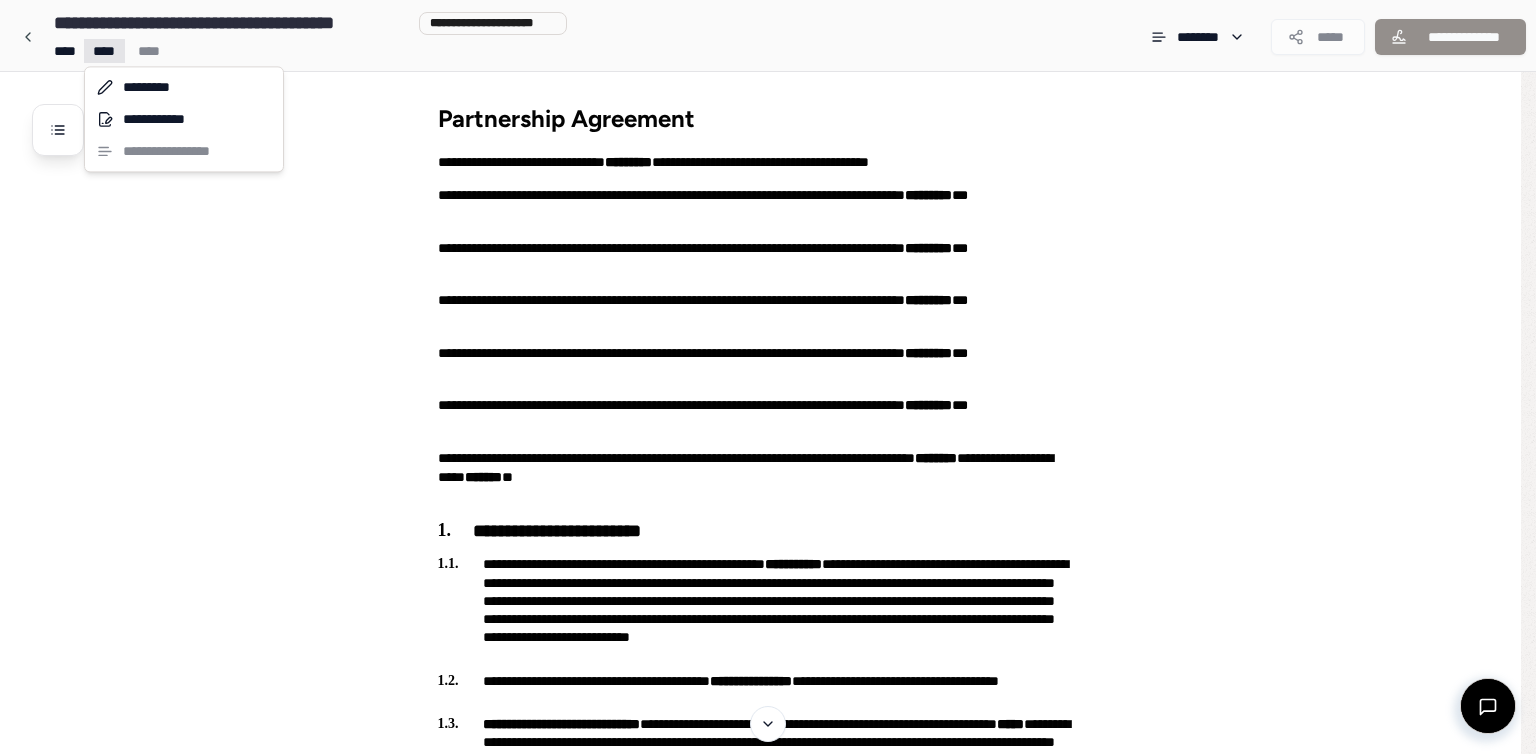 click on "**********" at bounding box center [768, 2316] 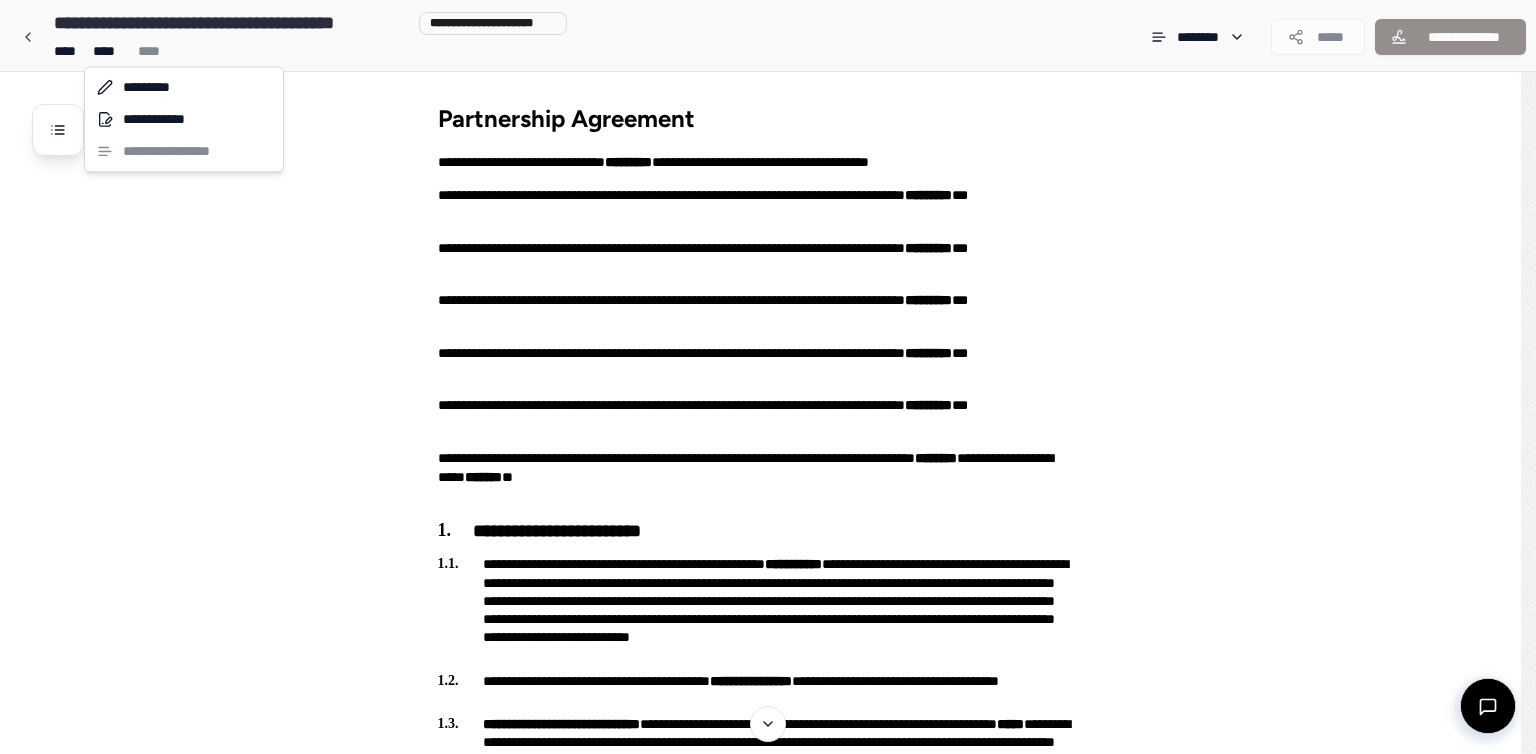 click on "**********" at bounding box center (768, 2316) 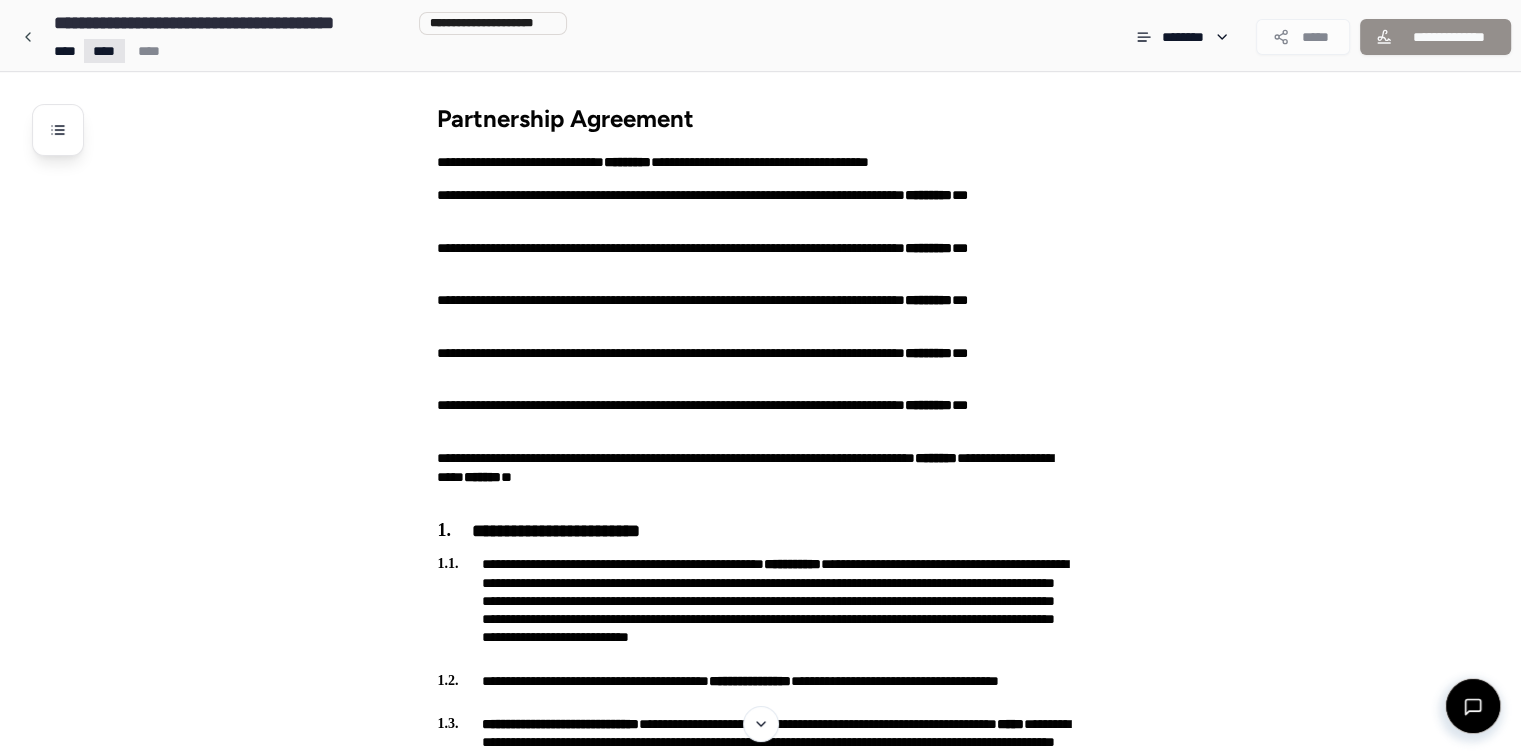 click on "**********" at bounding box center (760, 2316) 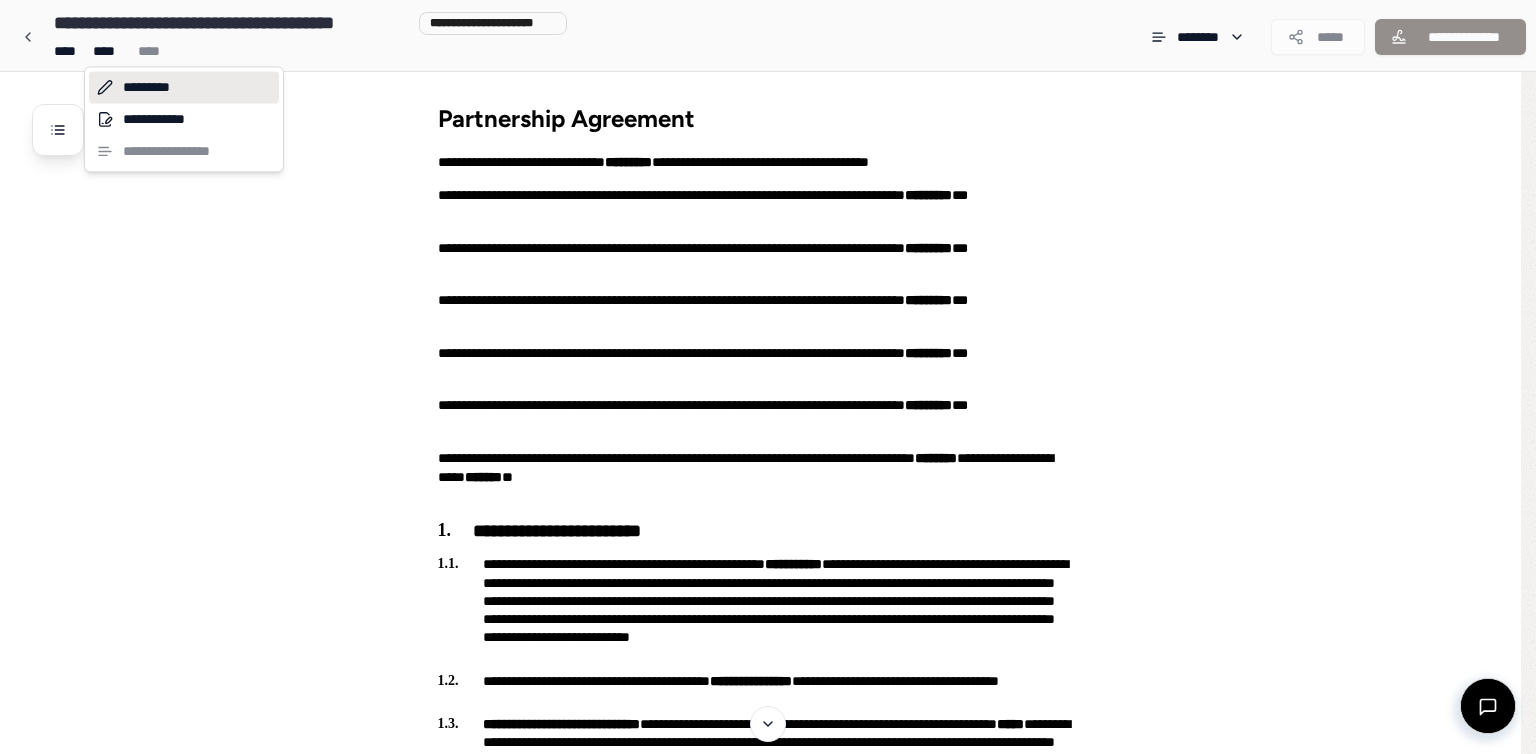 click on "*********" at bounding box center (184, 87) 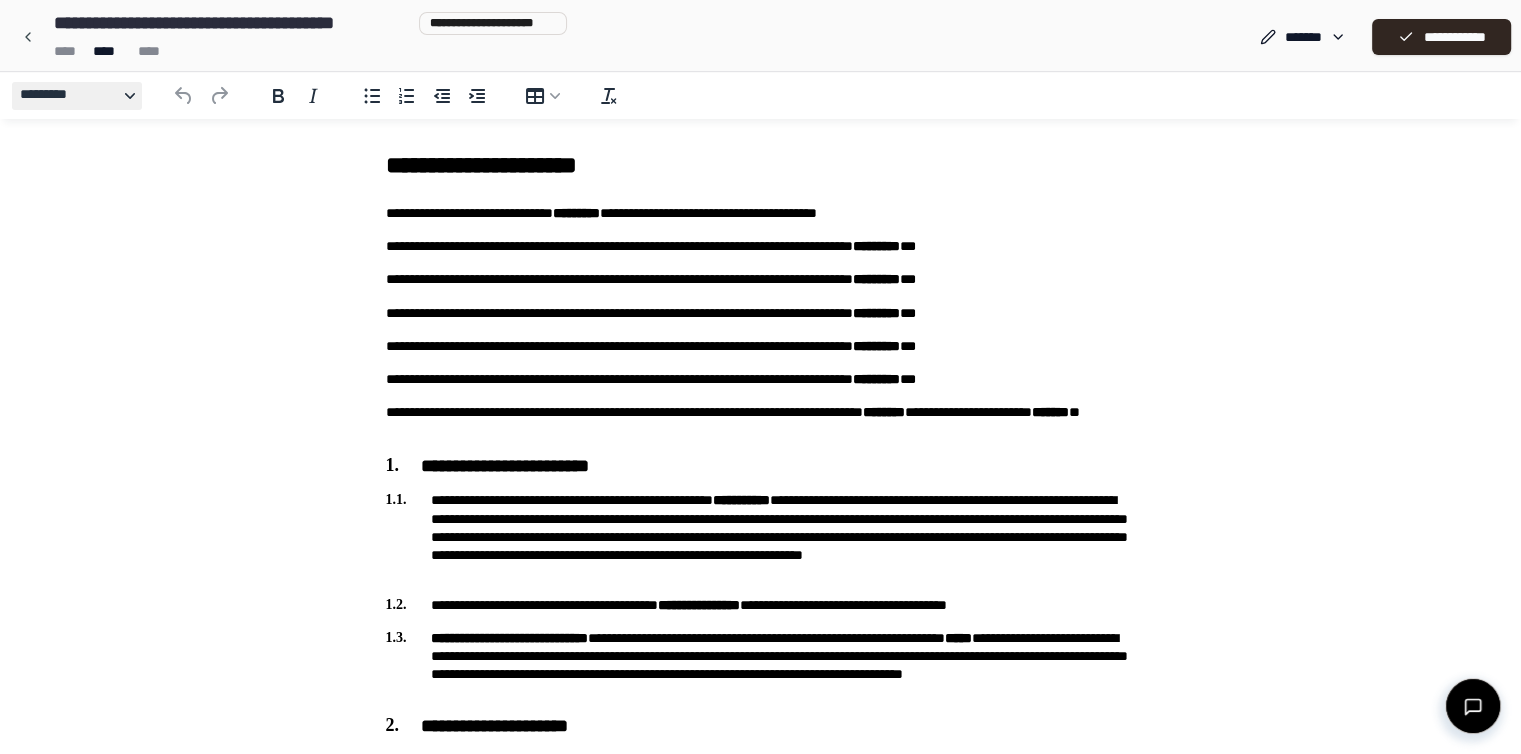 scroll, scrollTop: 0, scrollLeft: 0, axis: both 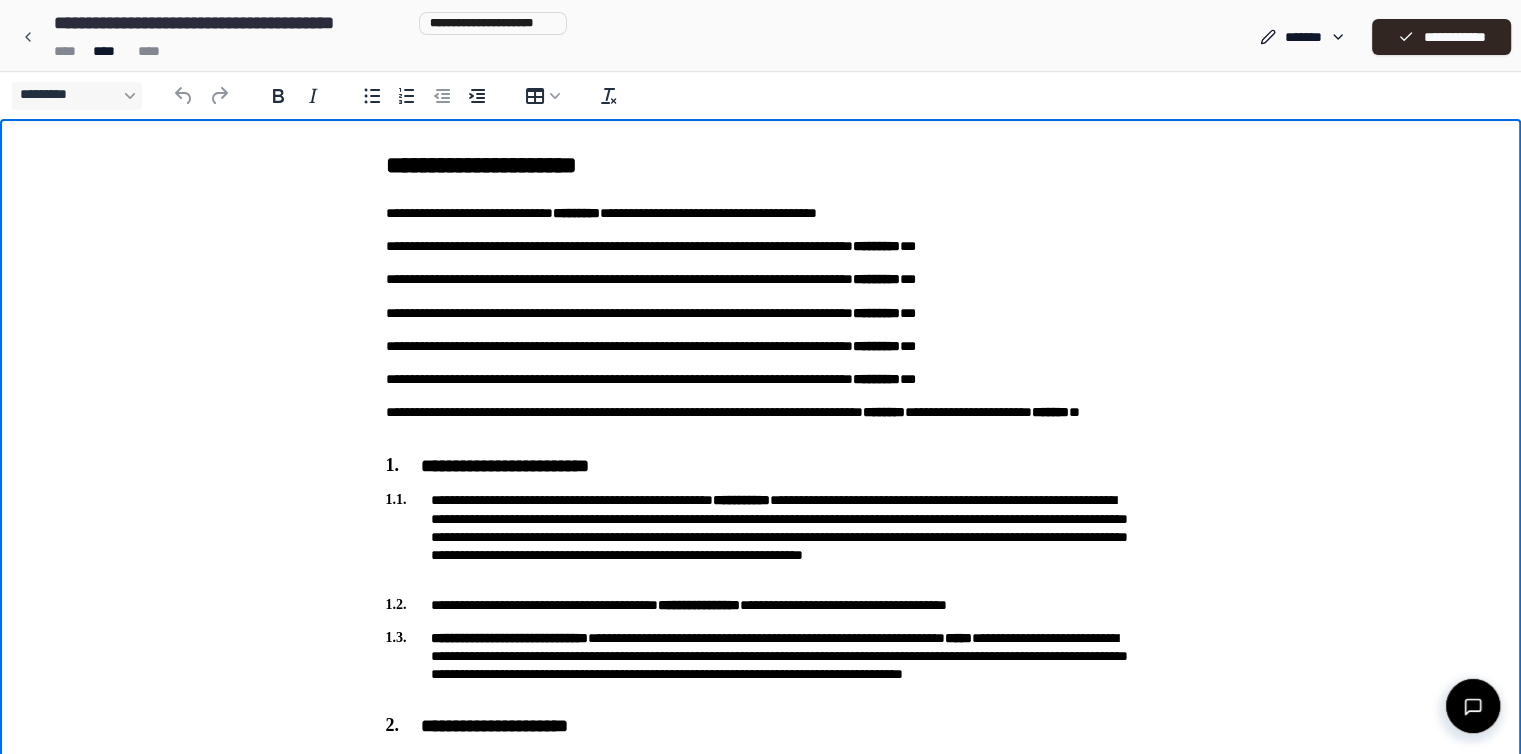 click on "**********" at bounding box center (761, 246) 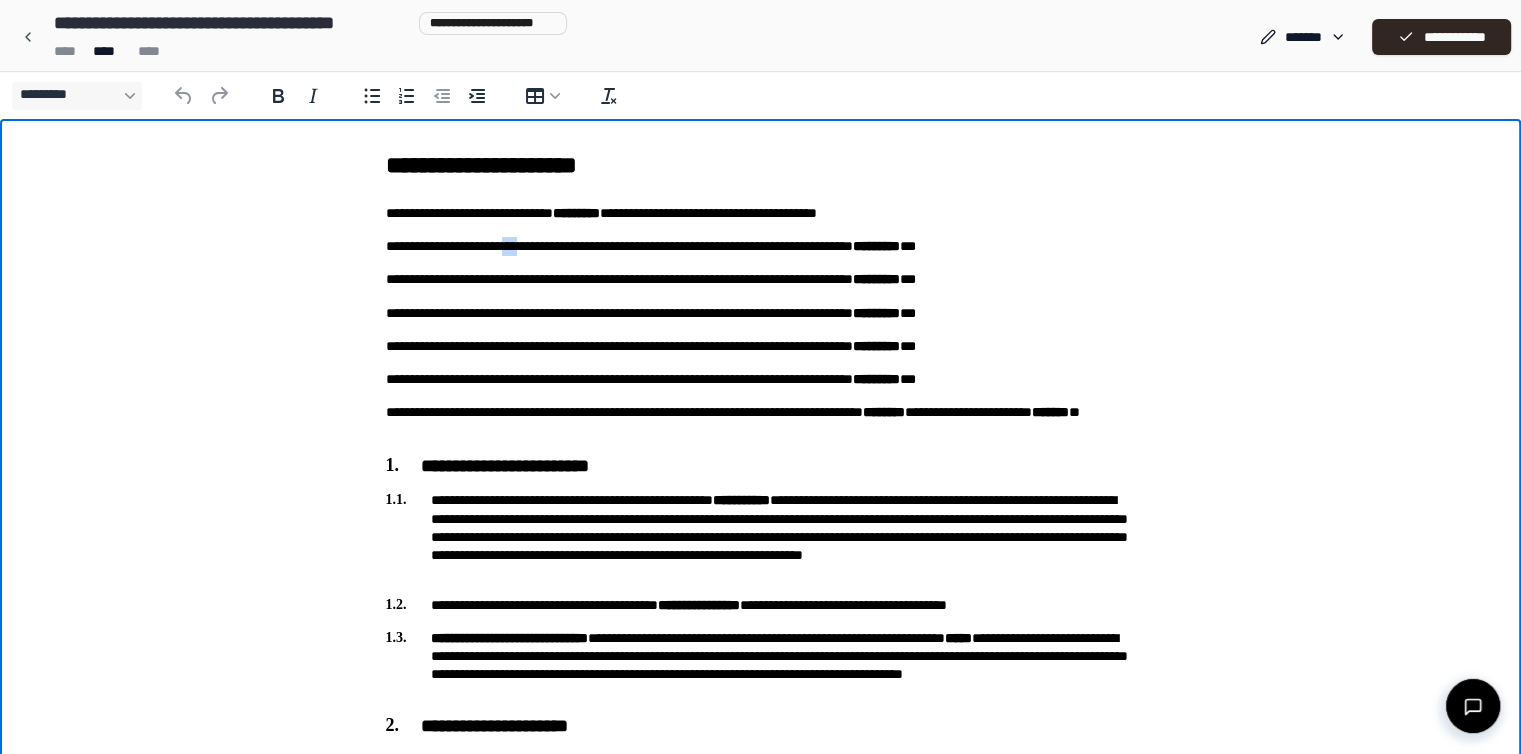 drag, startPoint x: 587, startPoint y: 247, endPoint x: 553, endPoint y: 246, distance: 34.0147 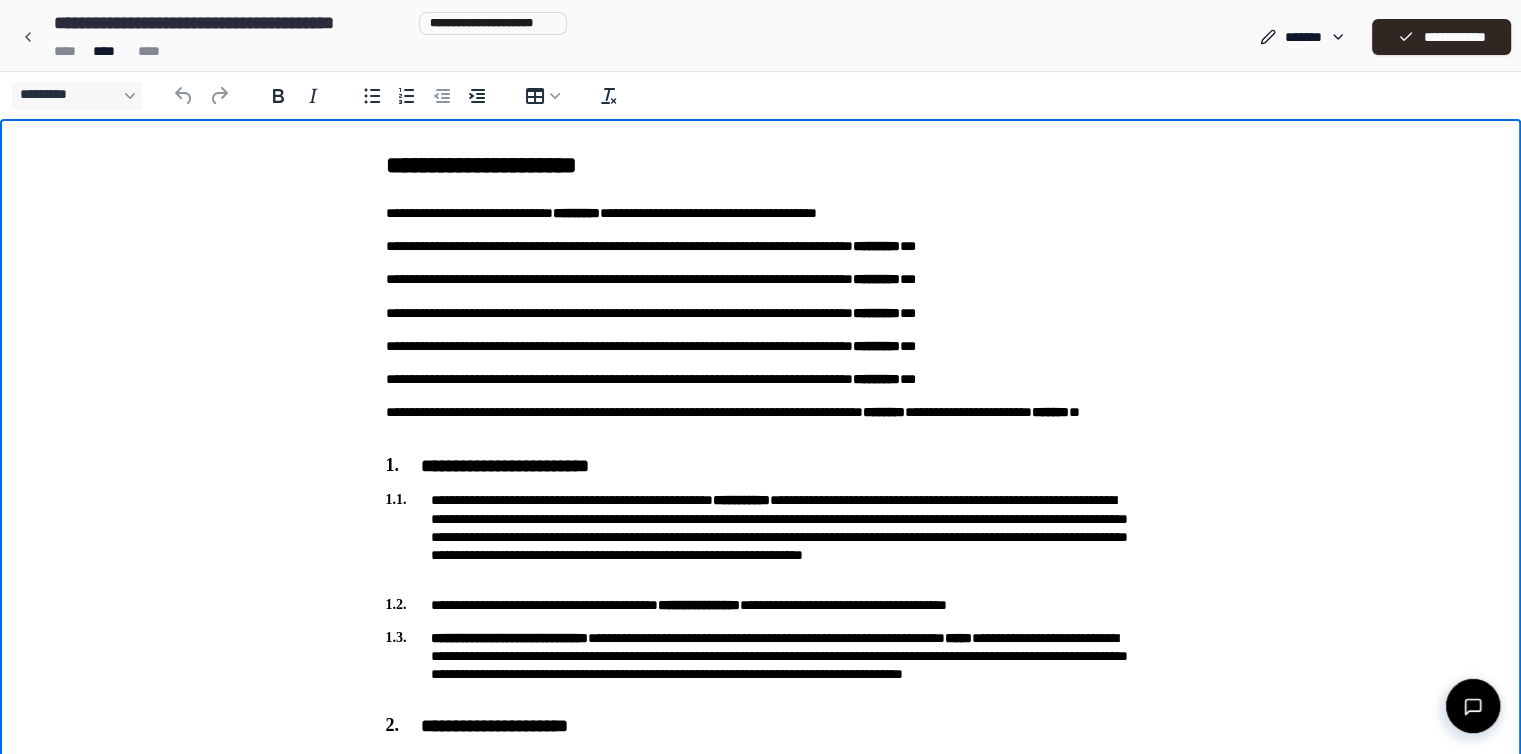 click on "**********" at bounding box center [761, 246] 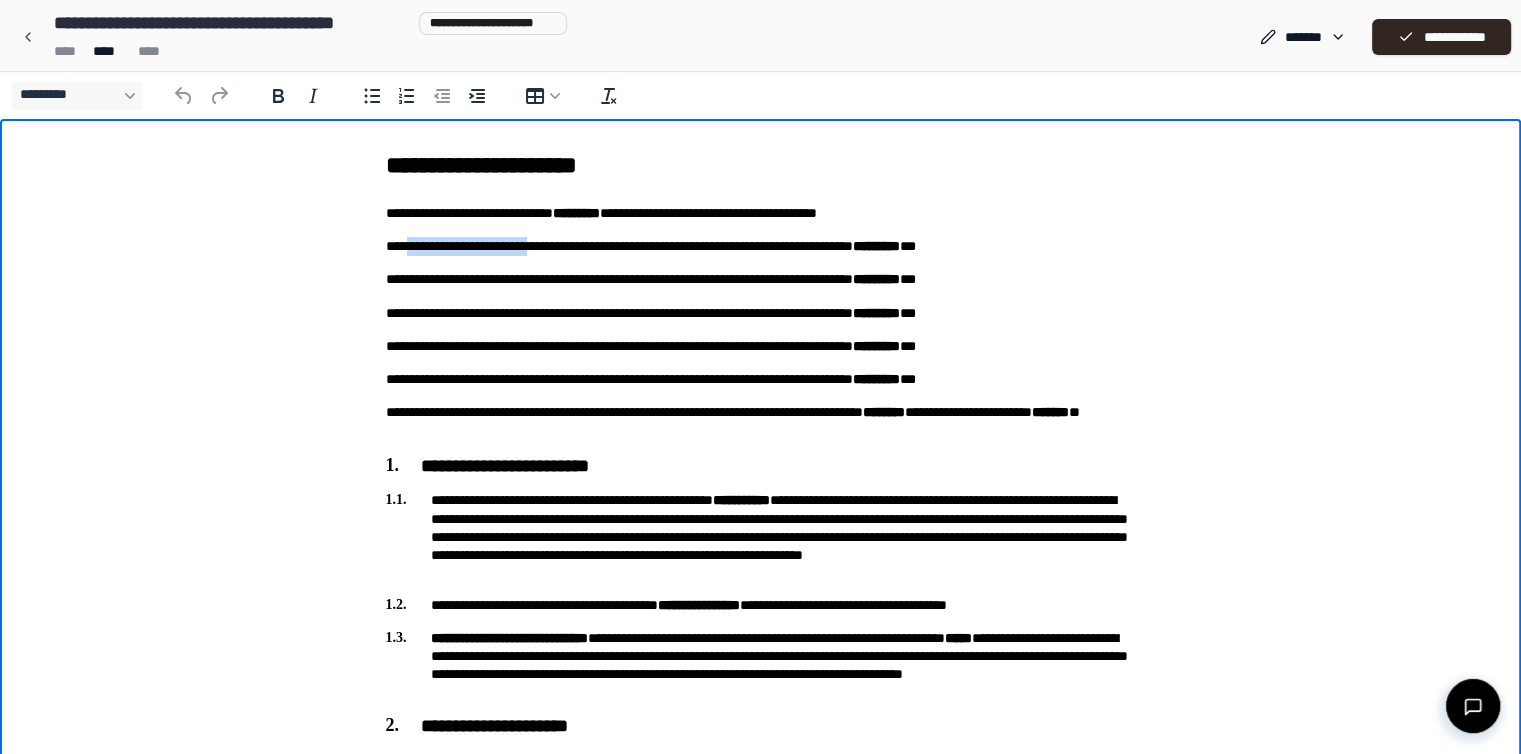 drag, startPoint x: 588, startPoint y: 243, endPoint x: 406, endPoint y: 241, distance: 182.01099 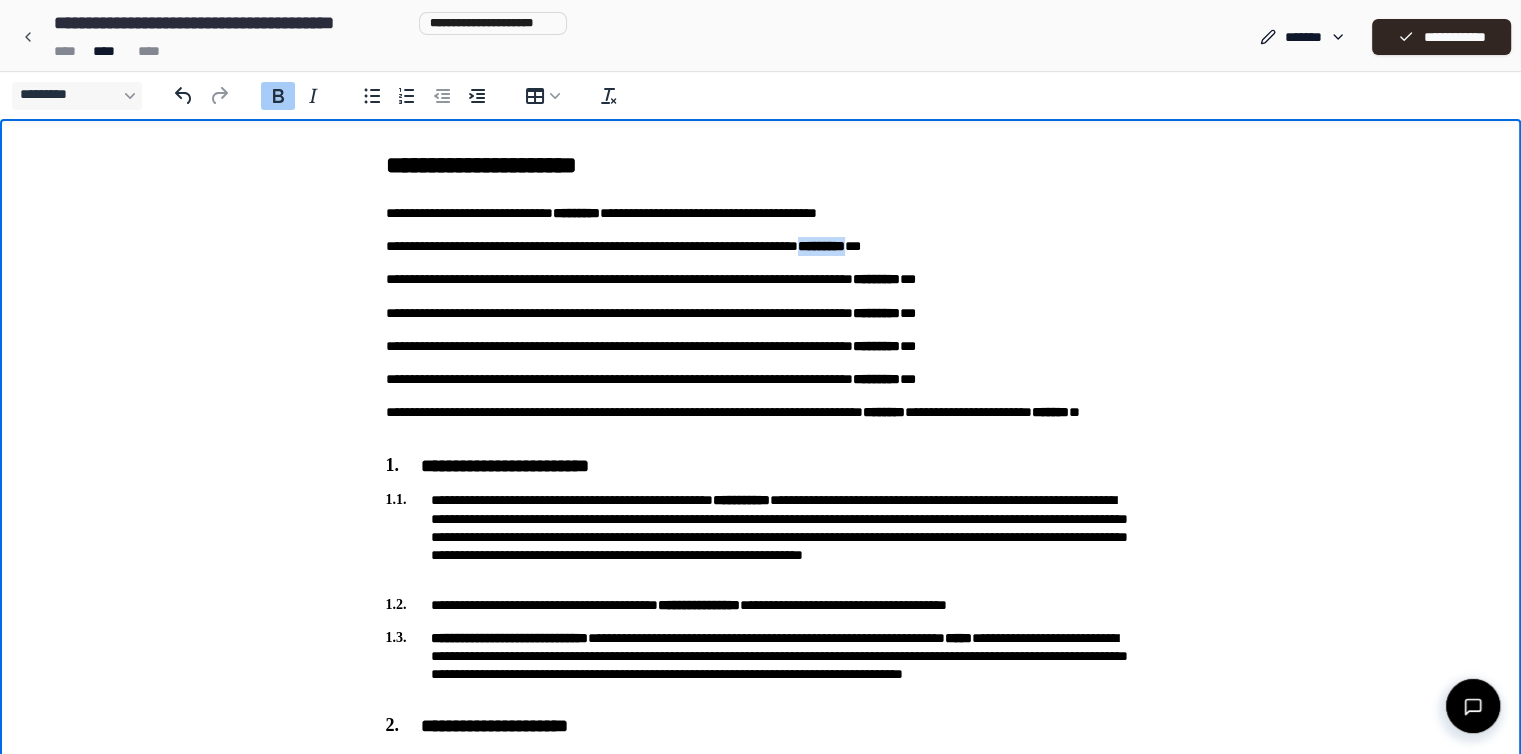 drag, startPoint x: 1007, startPoint y: 245, endPoint x: 948, endPoint y: 250, distance: 59.211487 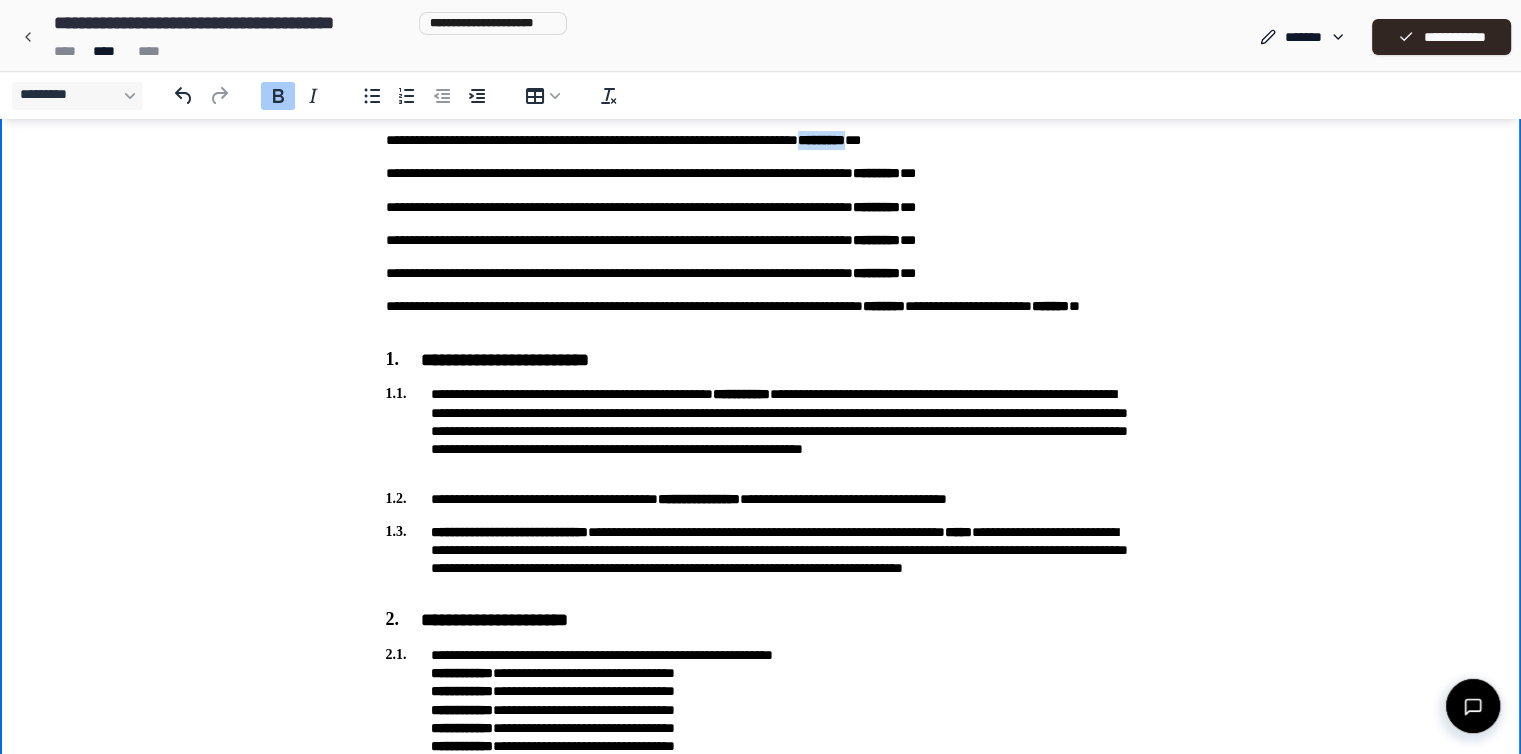 scroll, scrollTop: 100, scrollLeft: 0, axis: vertical 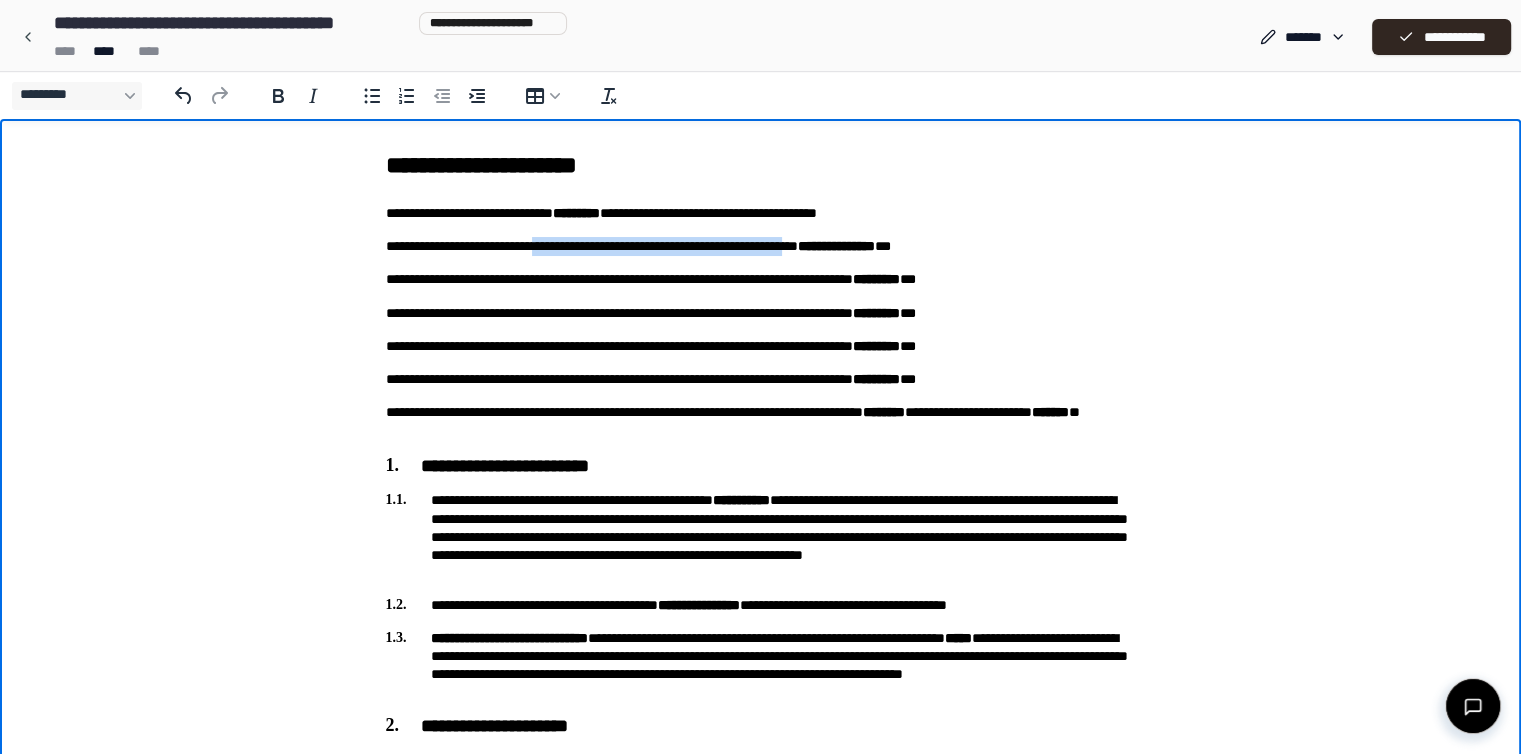 drag, startPoint x: 935, startPoint y: 247, endPoint x: 556, endPoint y: 242, distance: 379.033 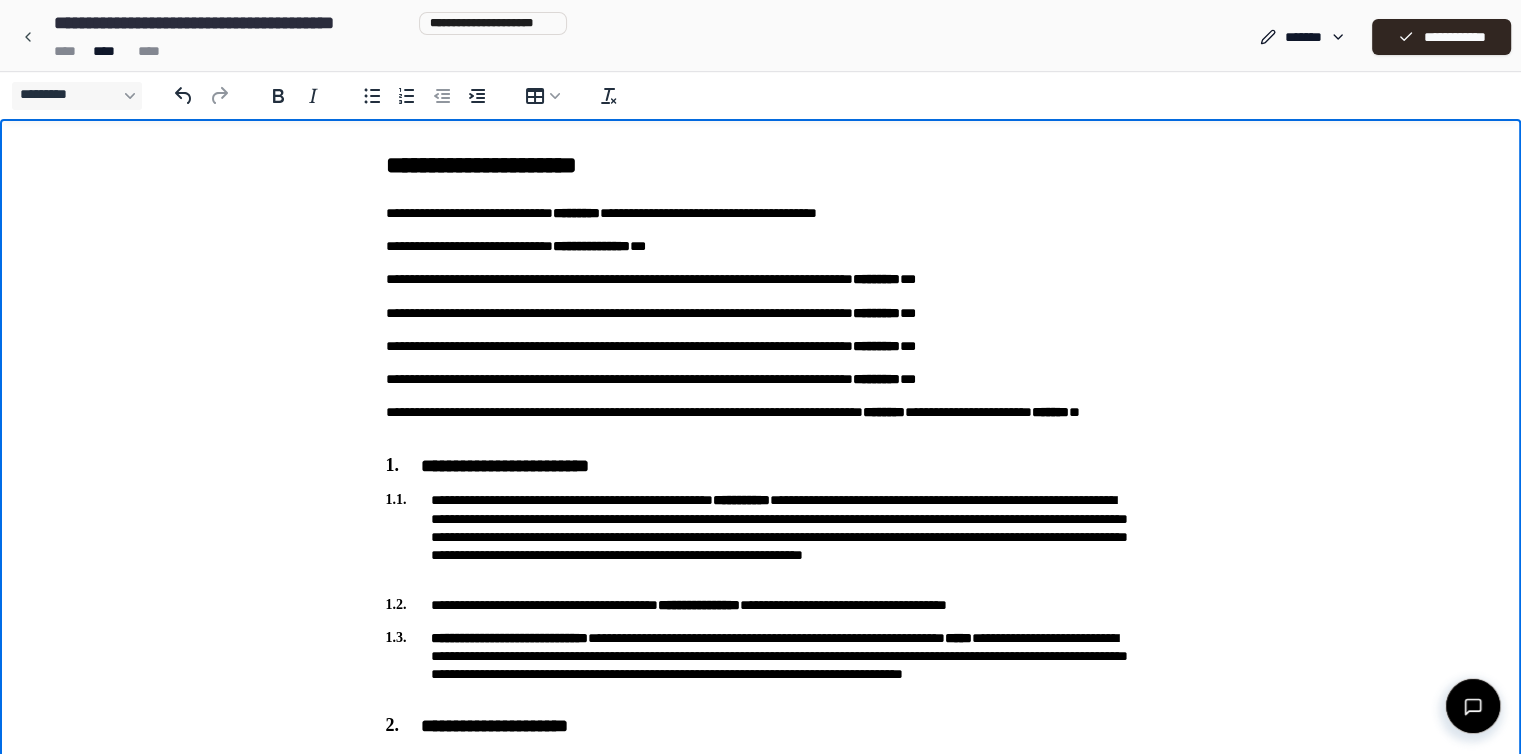 click on "**********" at bounding box center [761, 246] 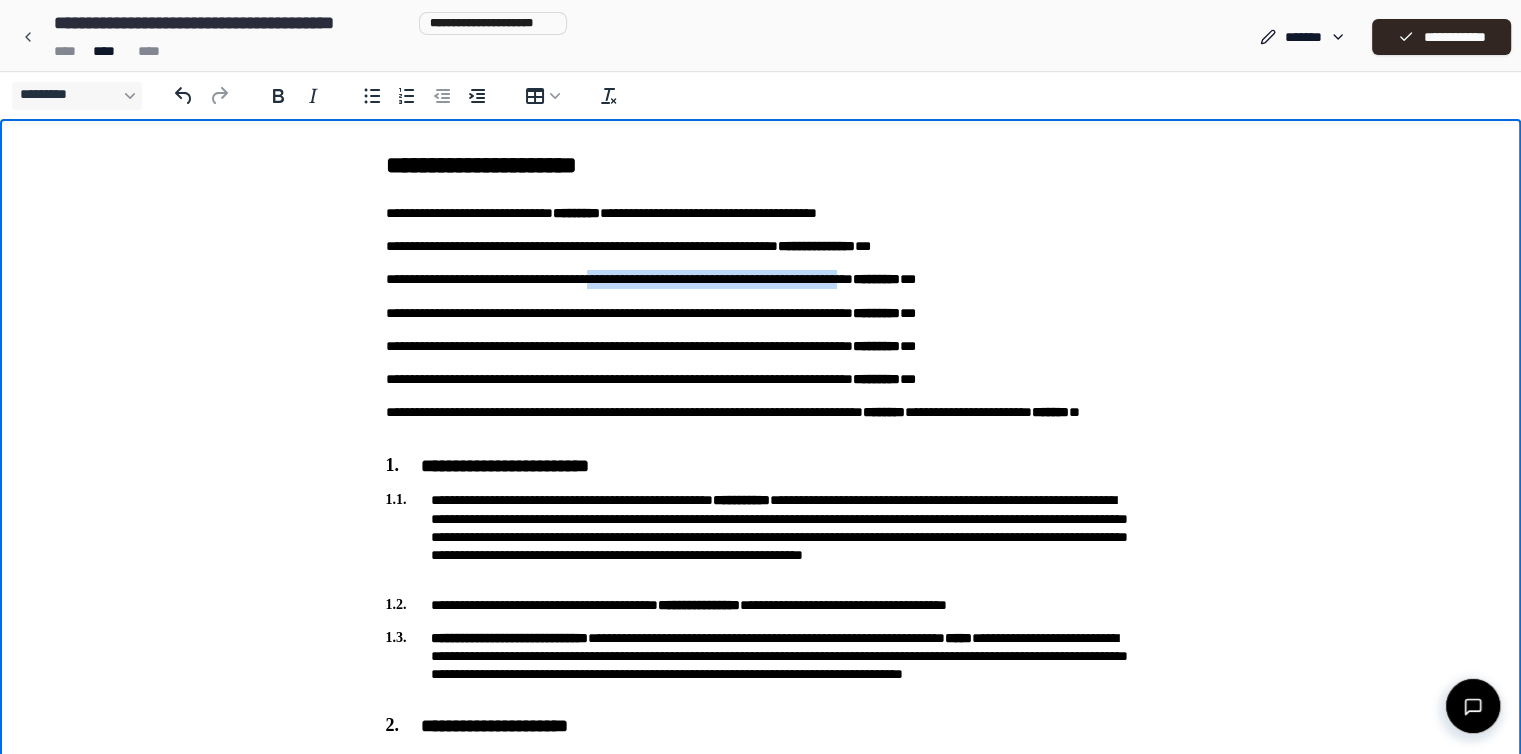 drag, startPoint x: 1041, startPoint y: 283, endPoint x: 663, endPoint y: 287, distance: 378.02115 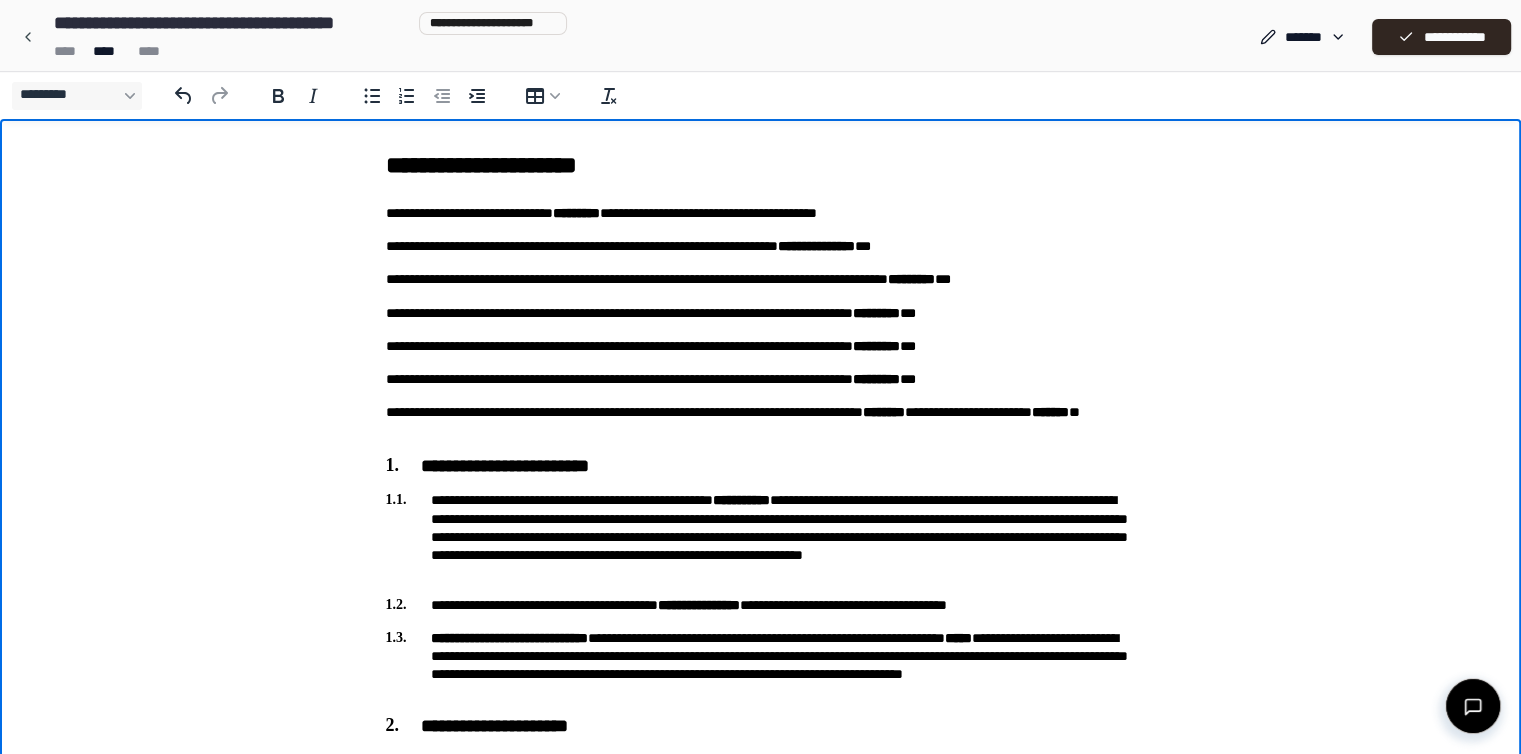 click on "**********" at bounding box center [761, 279] 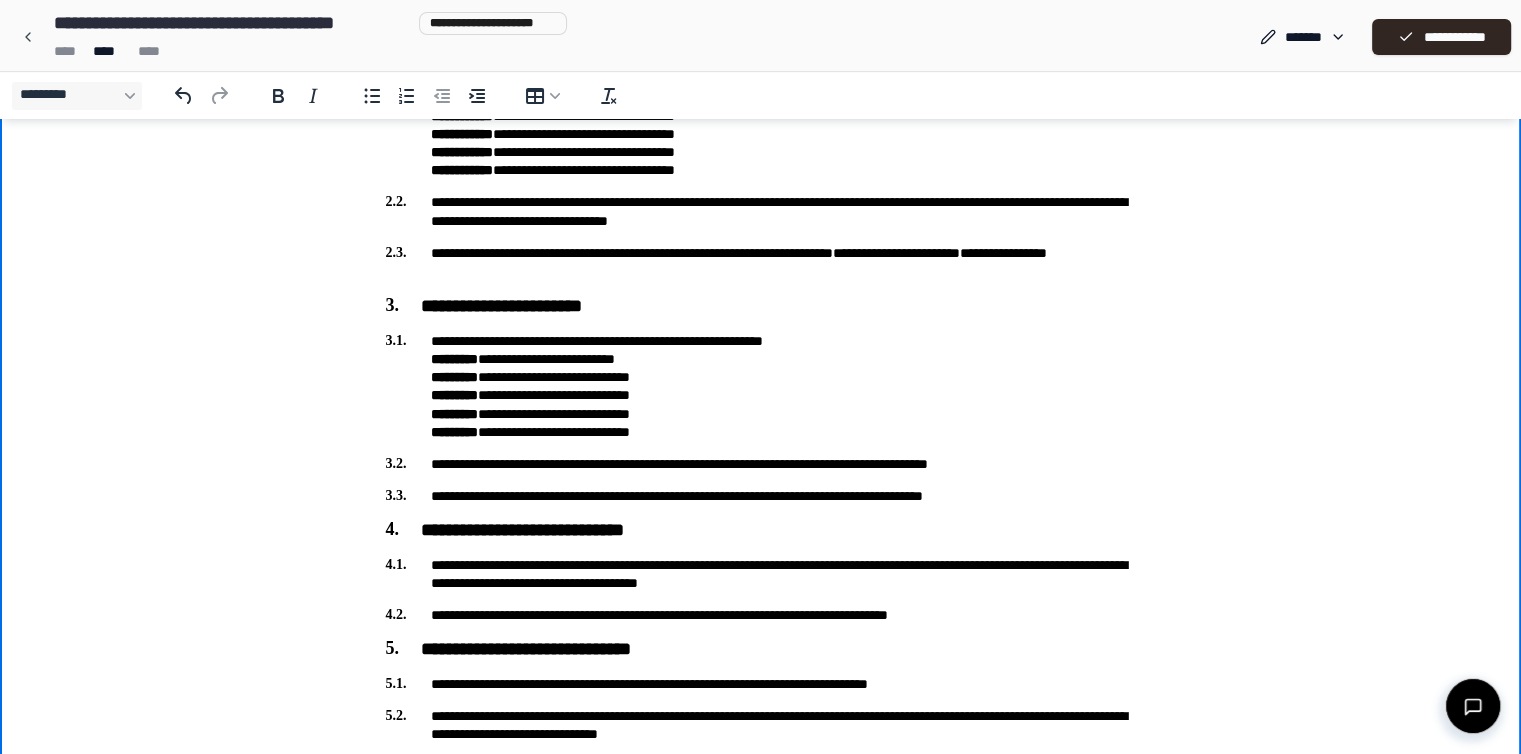 scroll, scrollTop: 700, scrollLeft: 0, axis: vertical 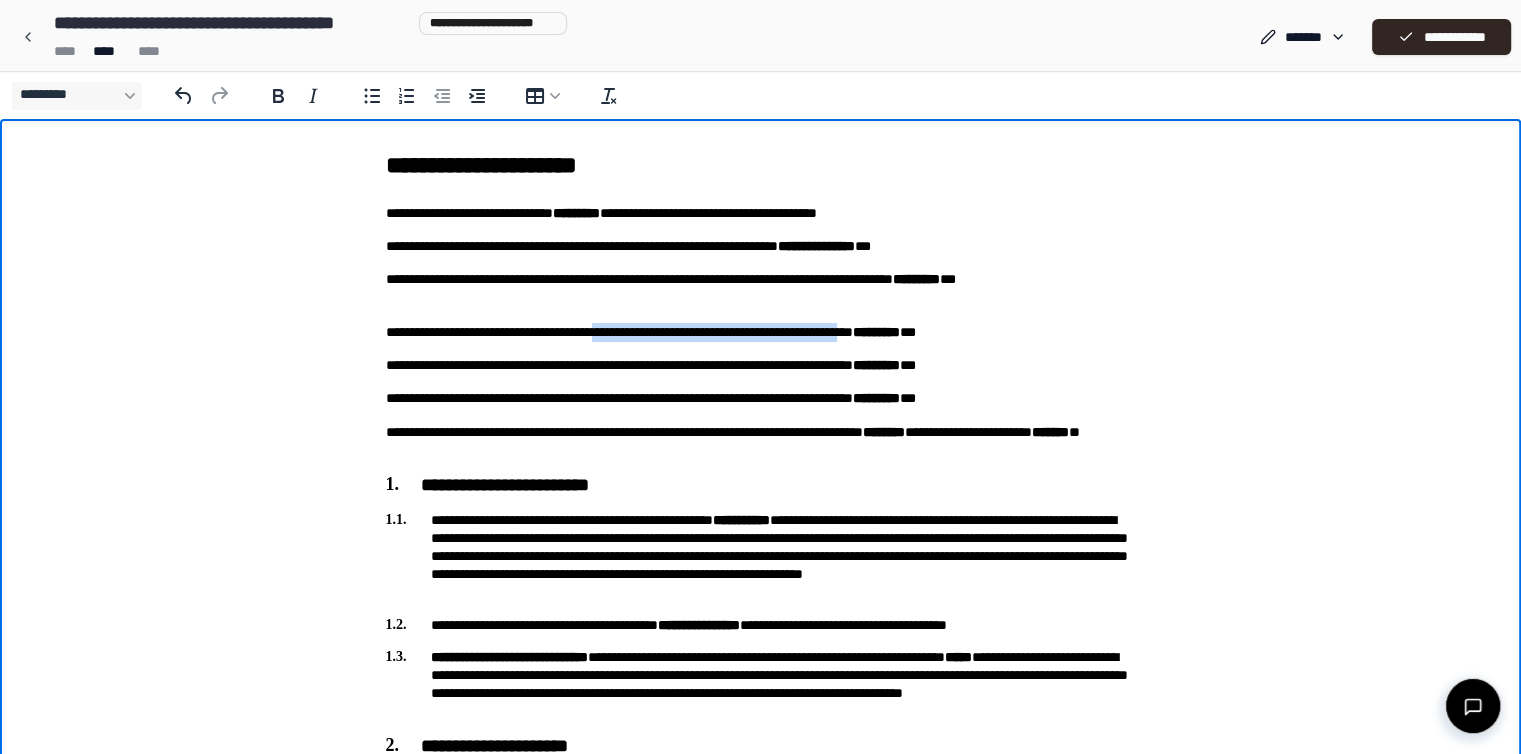 drag, startPoint x: 1041, startPoint y: 332, endPoint x: 667, endPoint y: 336, distance: 374.0214 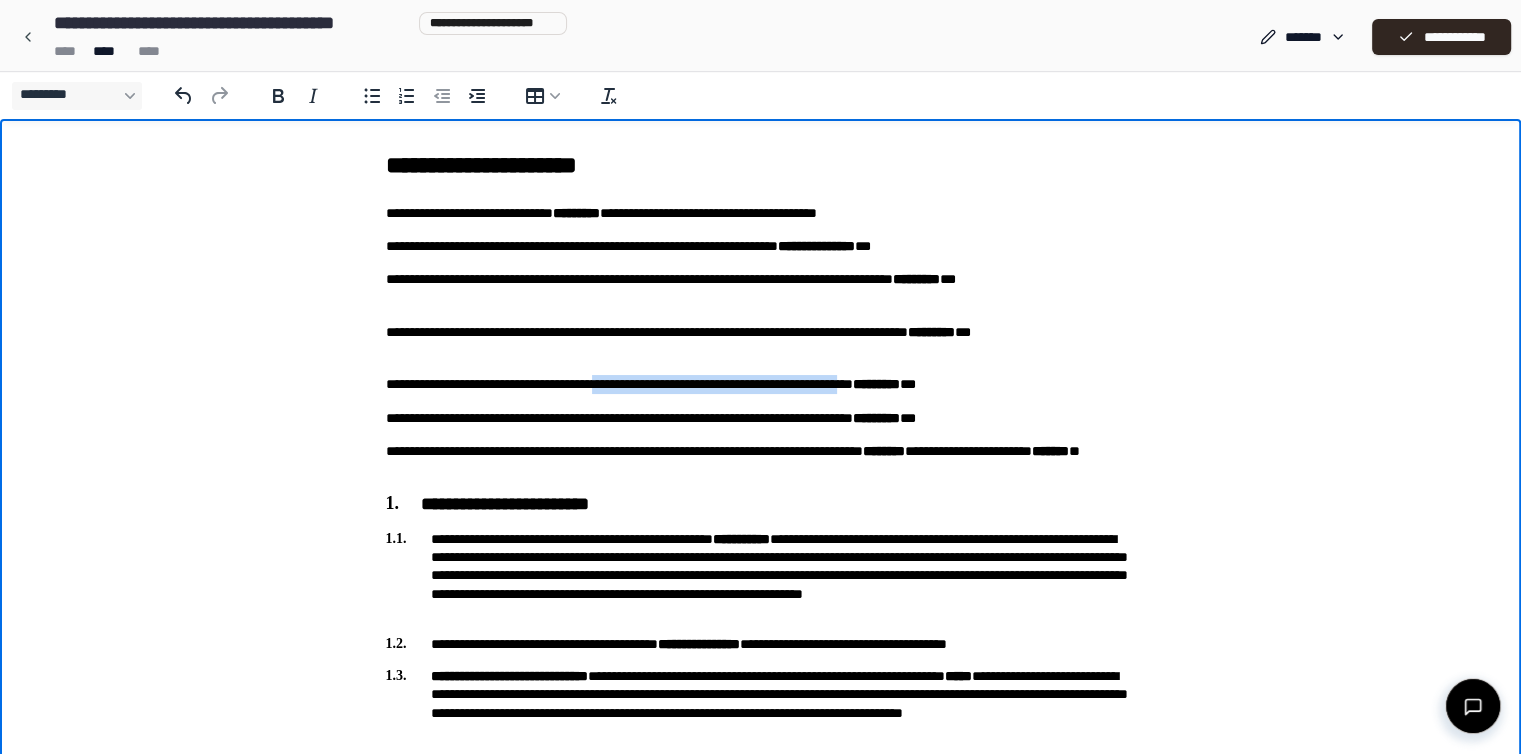 drag, startPoint x: 1042, startPoint y: 386, endPoint x: 666, endPoint y: 384, distance: 376.0053 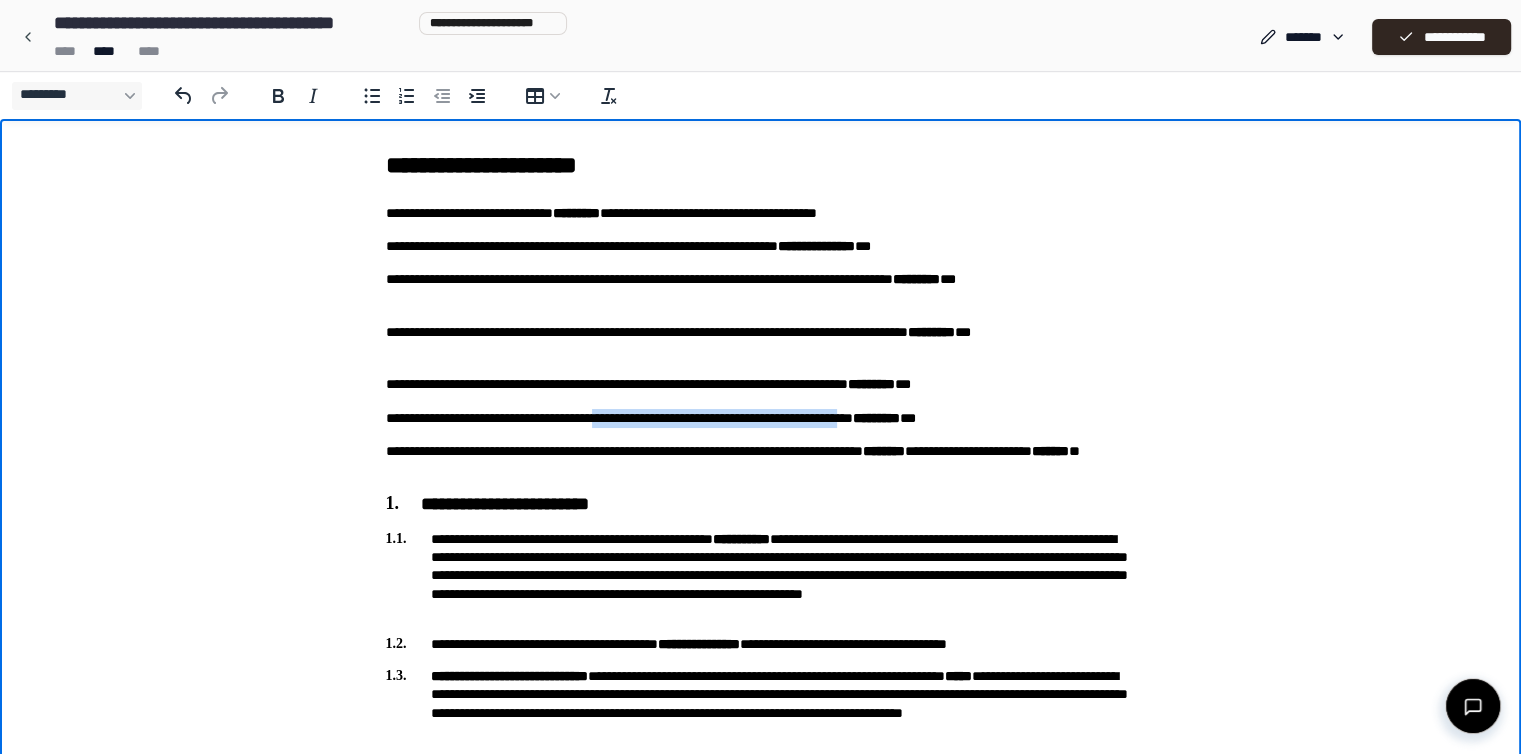 drag, startPoint x: 1041, startPoint y: 422, endPoint x: 668, endPoint y: 424, distance: 373.00537 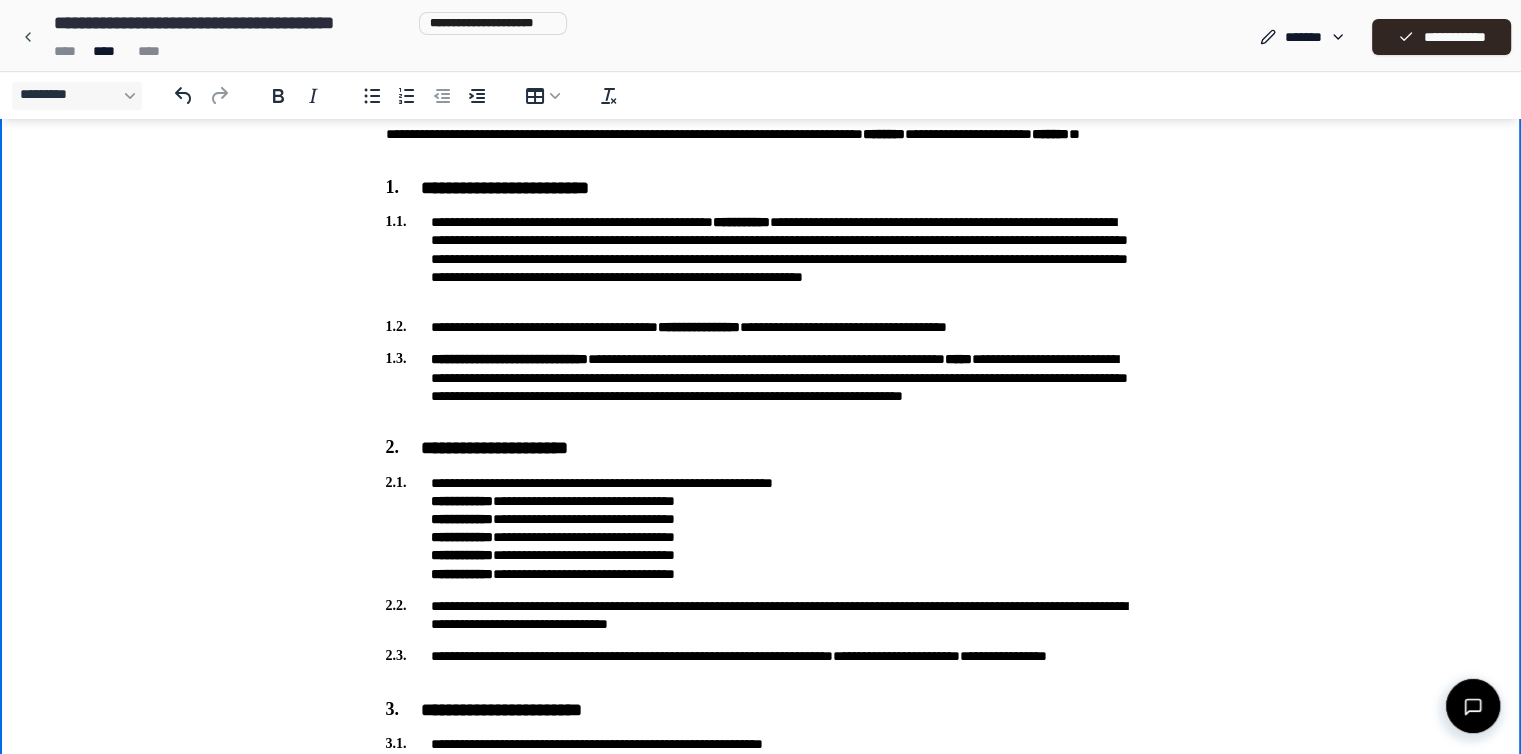 scroll, scrollTop: 388, scrollLeft: 0, axis: vertical 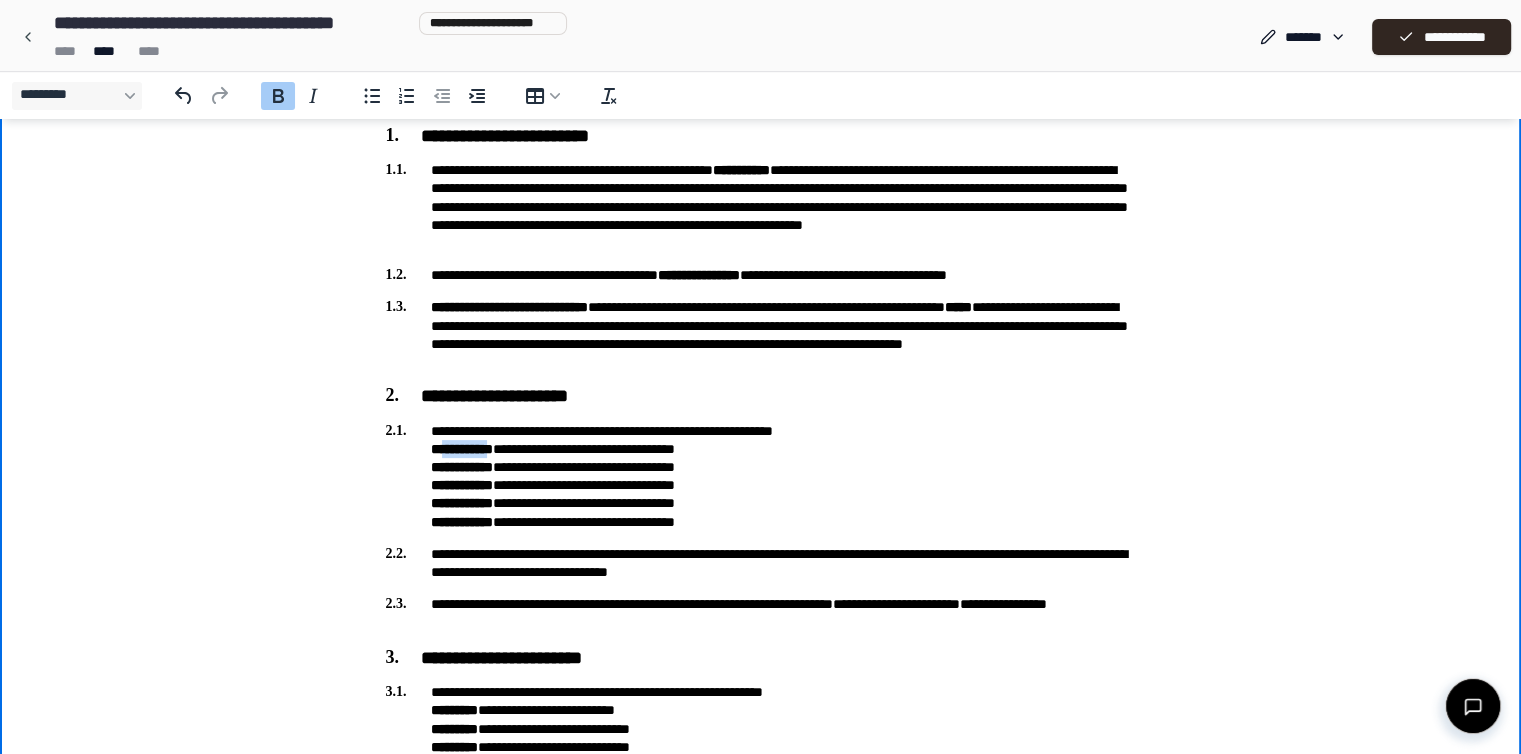 drag, startPoint x: 500, startPoint y: 452, endPoint x: 438, endPoint y: 452, distance: 62 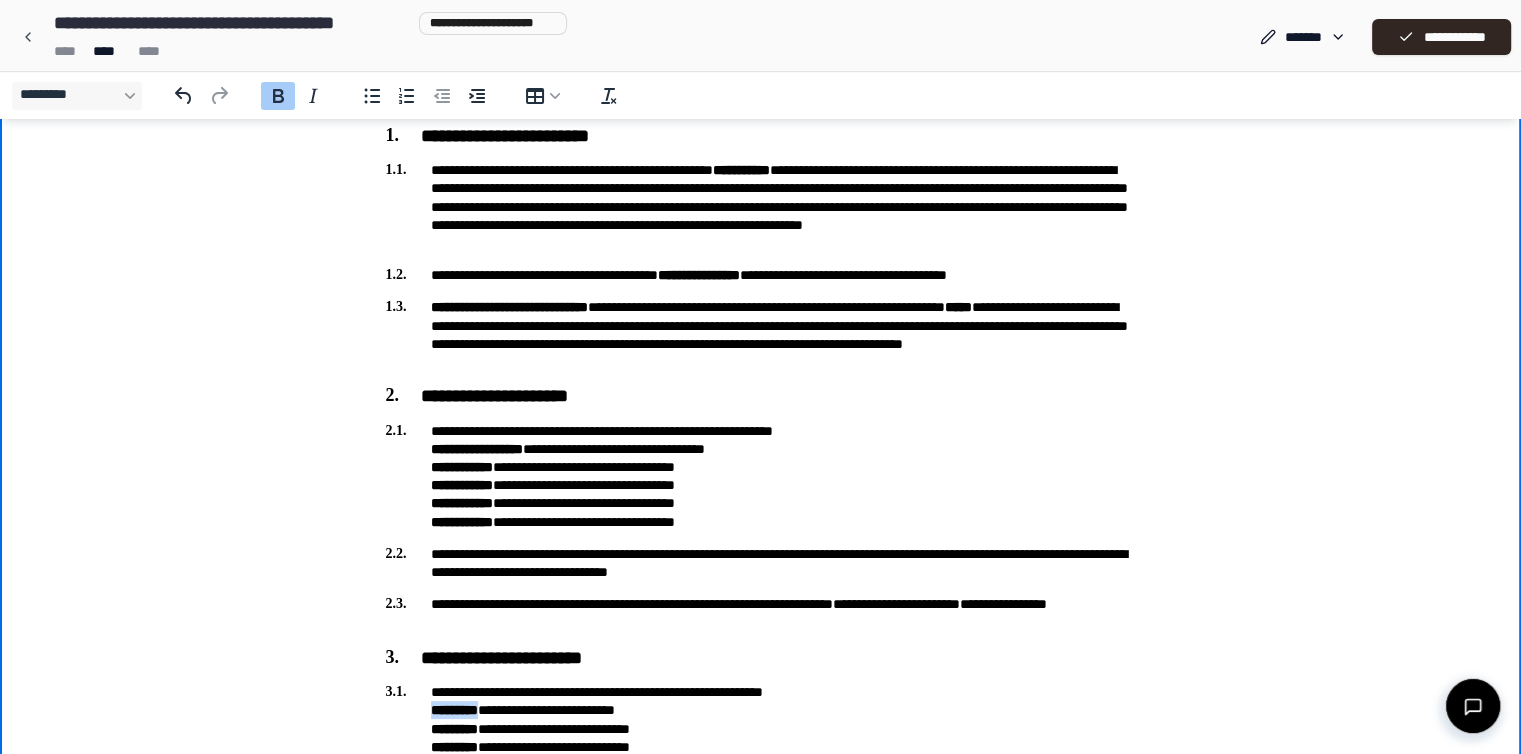 drag, startPoint x: 491, startPoint y: 711, endPoint x: 430, endPoint y: 713, distance: 61.03278 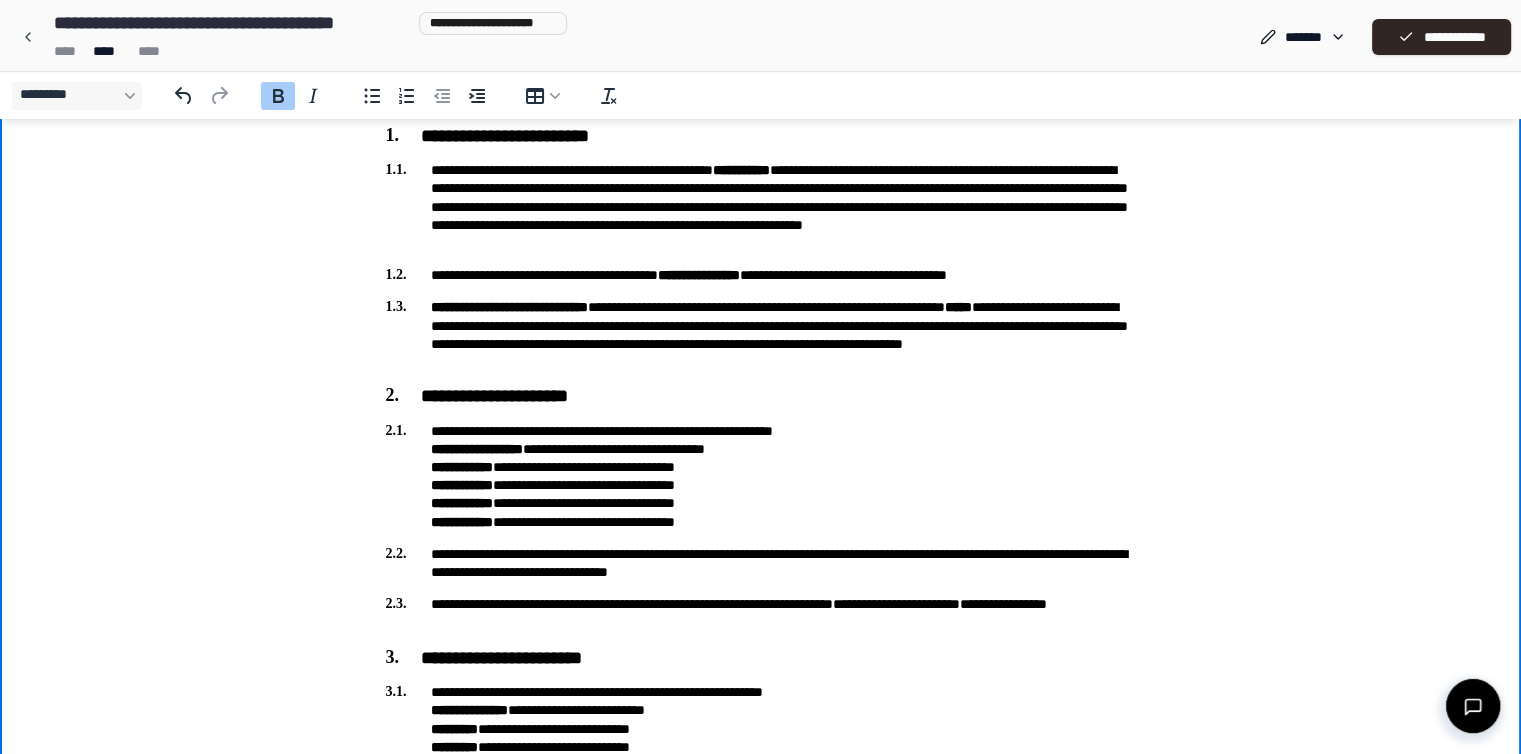 click on "**********" at bounding box center [761, 563] 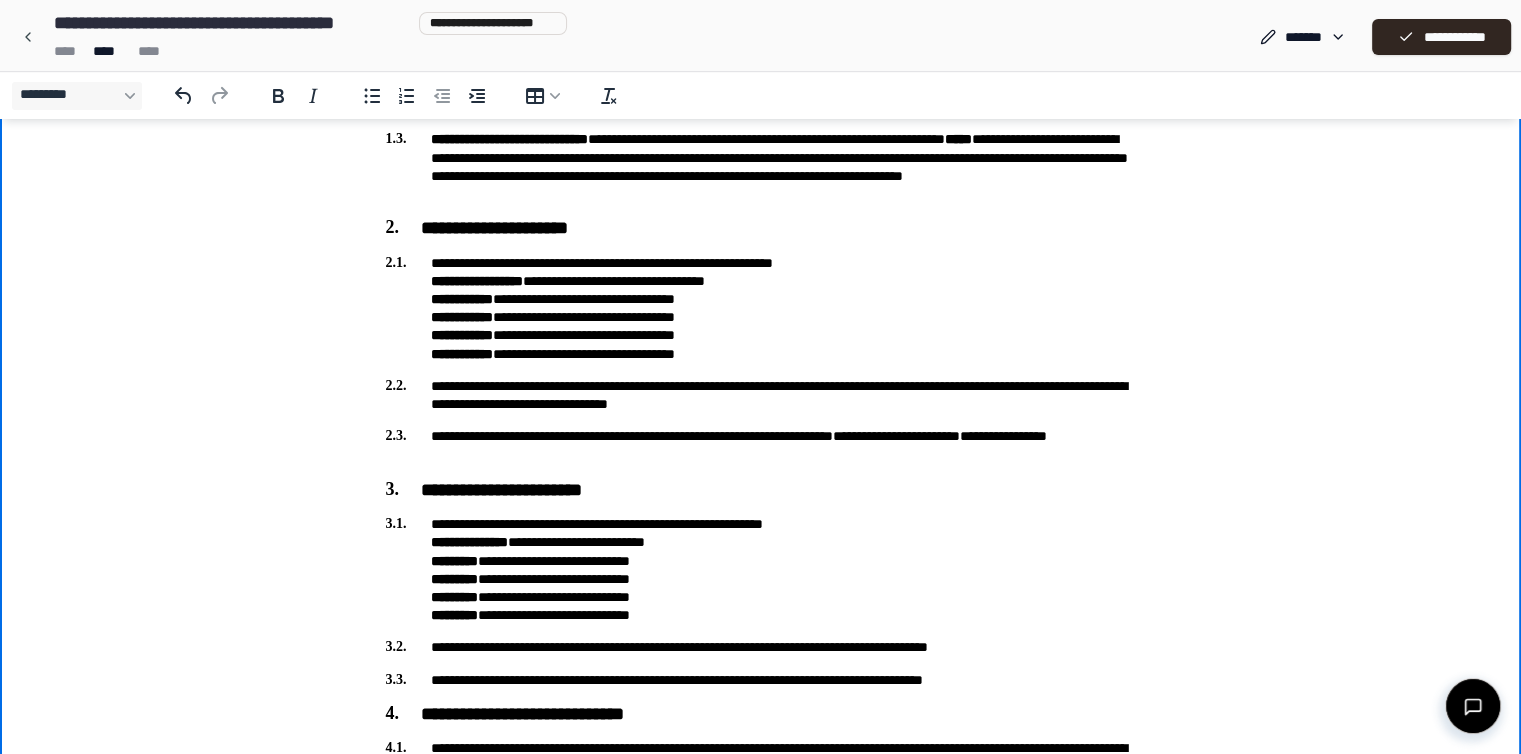 scroll, scrollTop: 588, scrollLeft: 0, axis: vertical 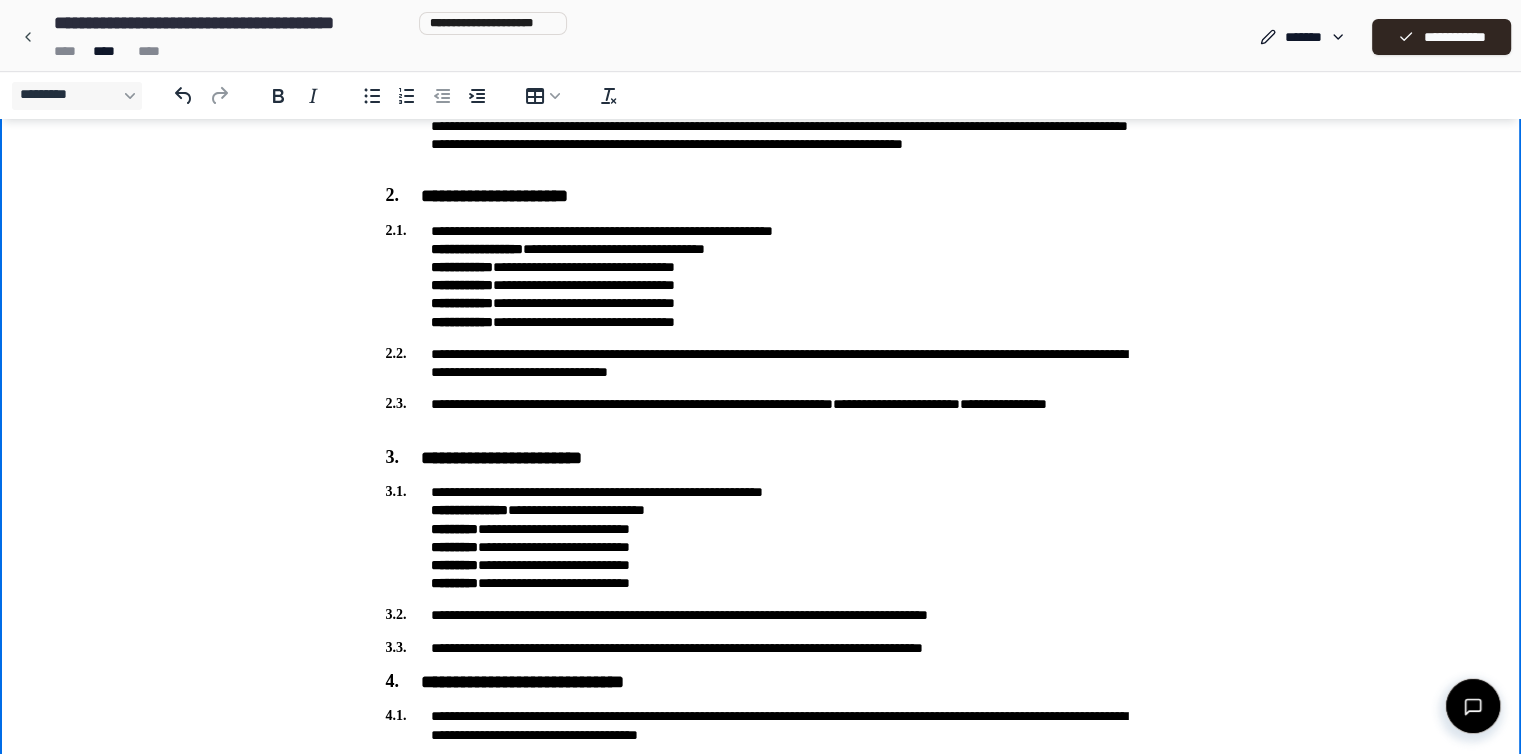 click on "**********" at bounding box center [761, 276] 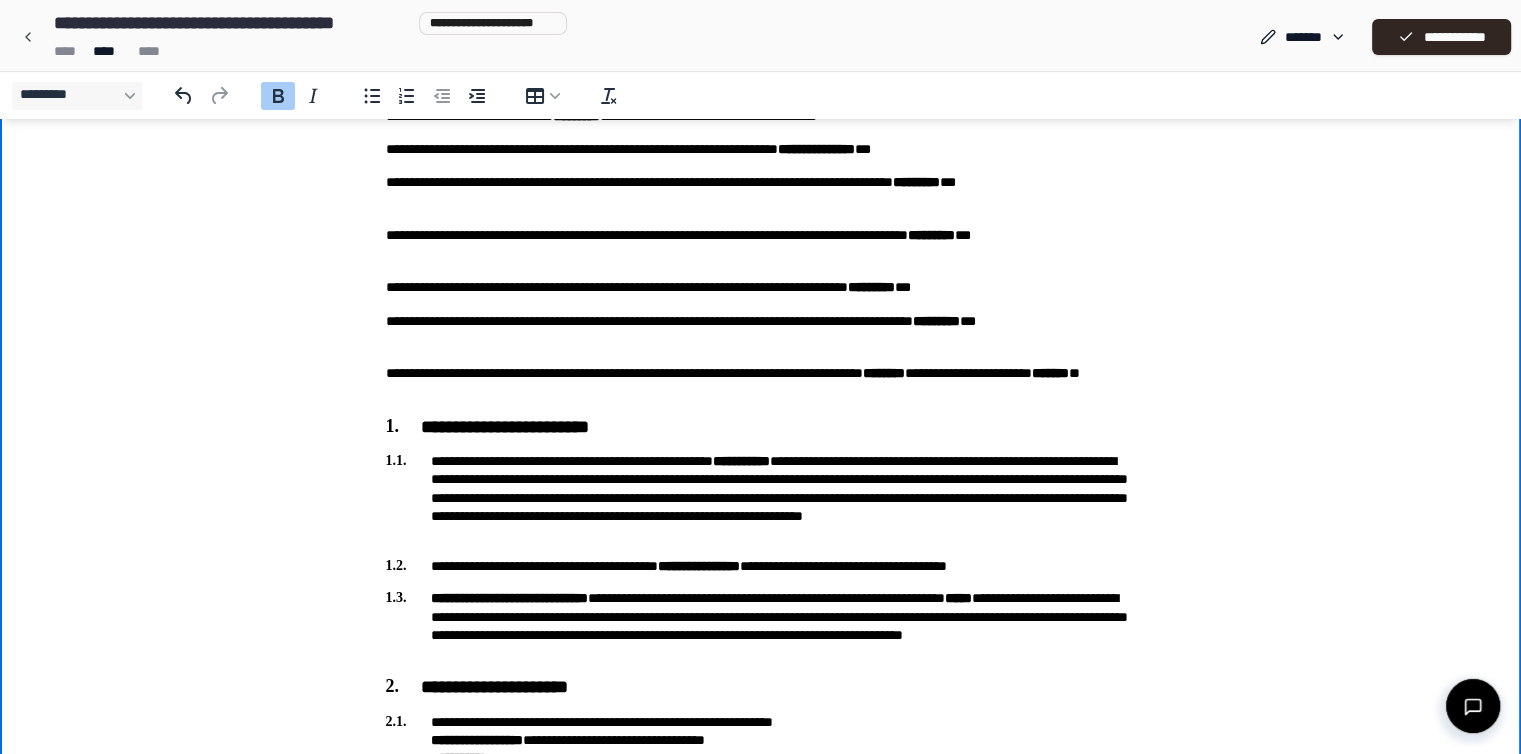 scroll, scrollTop: 88, scrollLeft: 0, axis: vertical 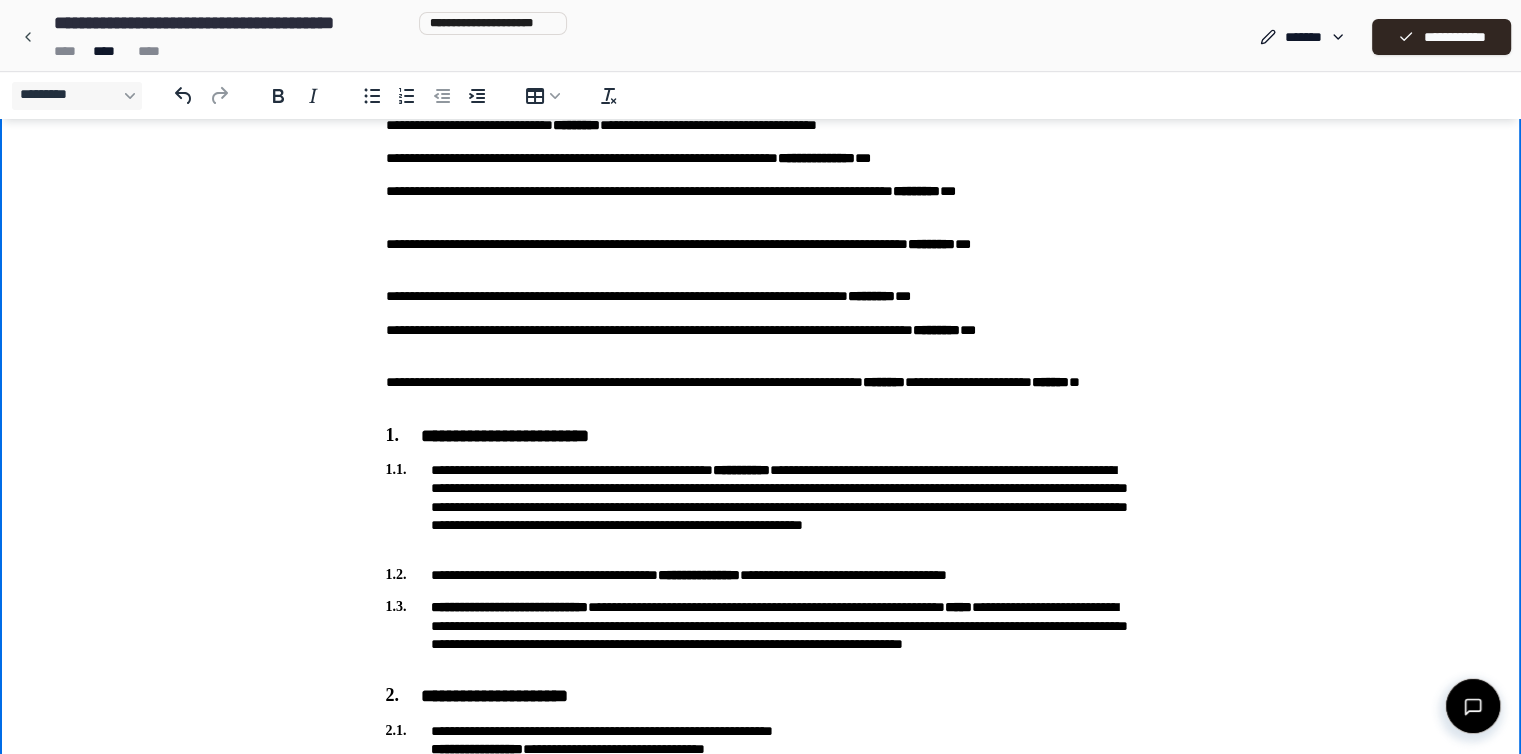 click on "**********" at bounding box center [761, 254] 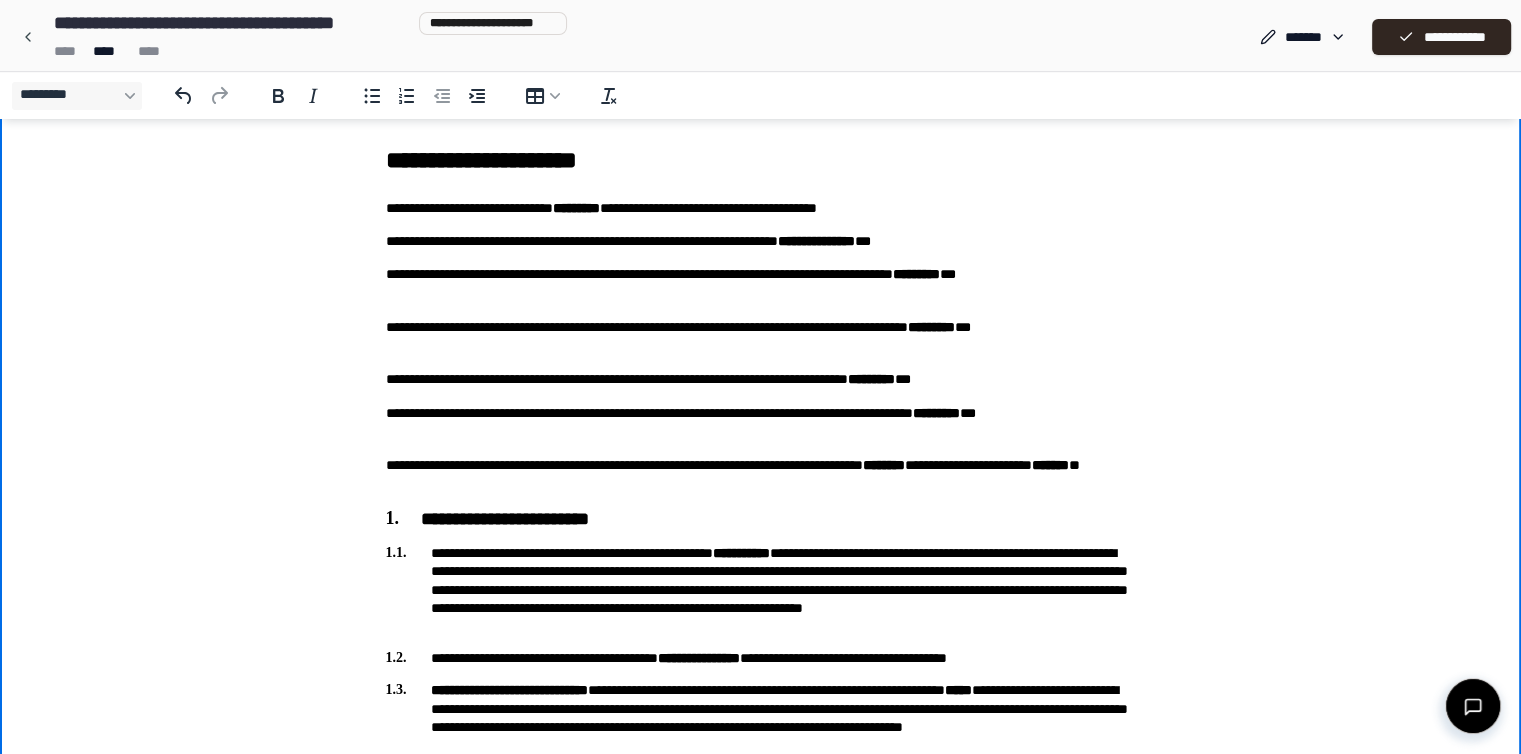 scroll, scrollTop: 0, scrollLeft: 0, axis: both 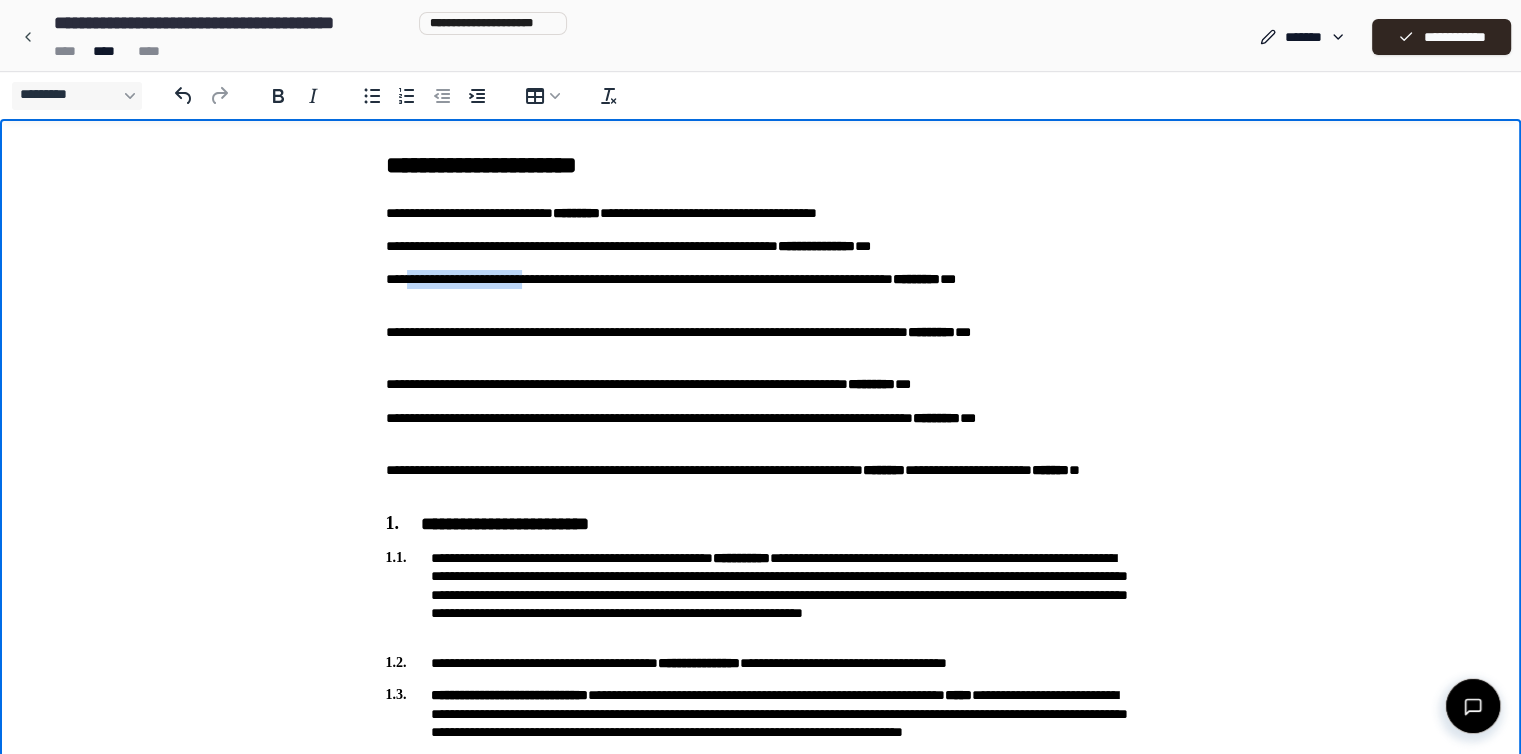 drag, startPoint x: 589, startPoint y: 283, endPoint x: 406, endPoint y: 278, distance: 183.0683 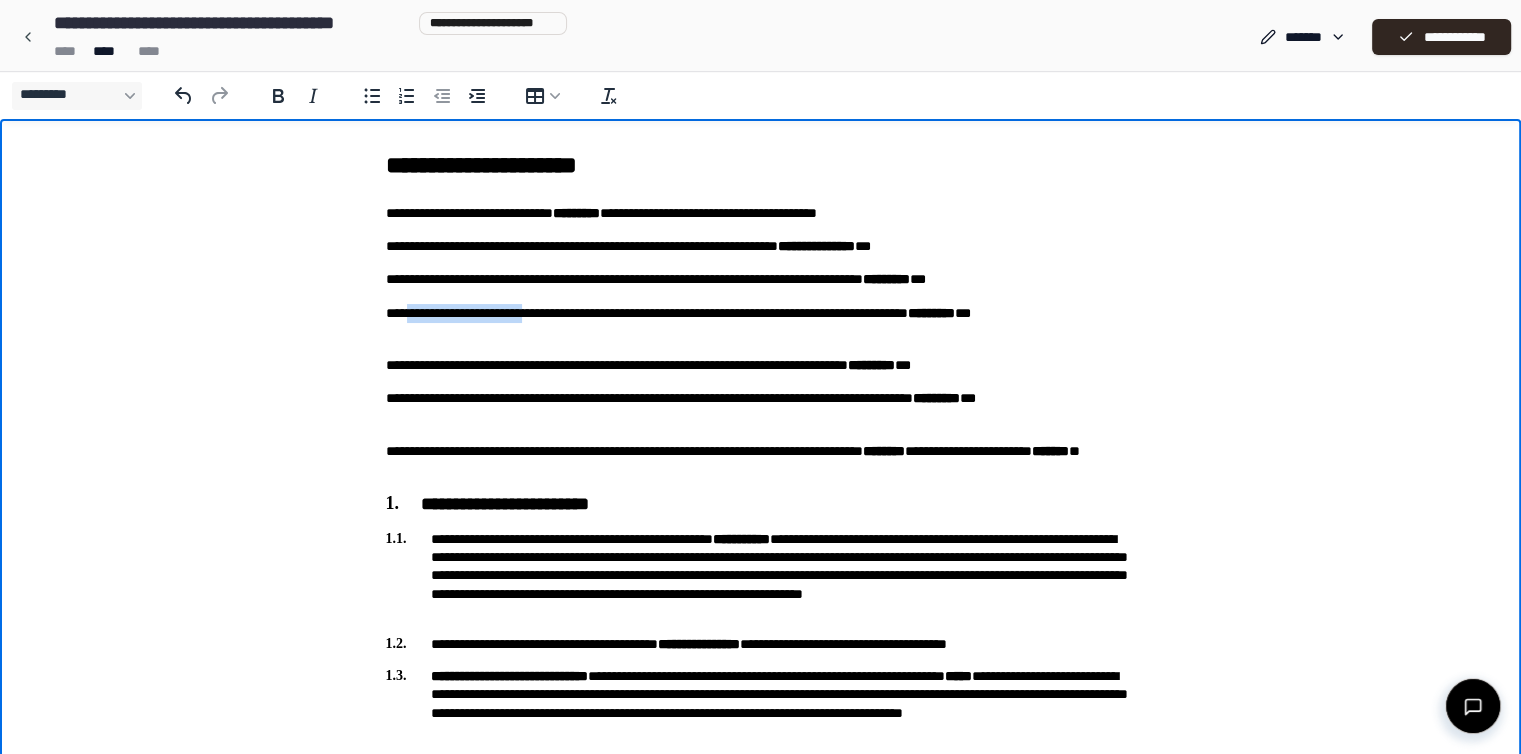drag, startPoint x: 588, startPoint y: 309, endPoint x: 405, endPoint y: 313, distance: 183.04372 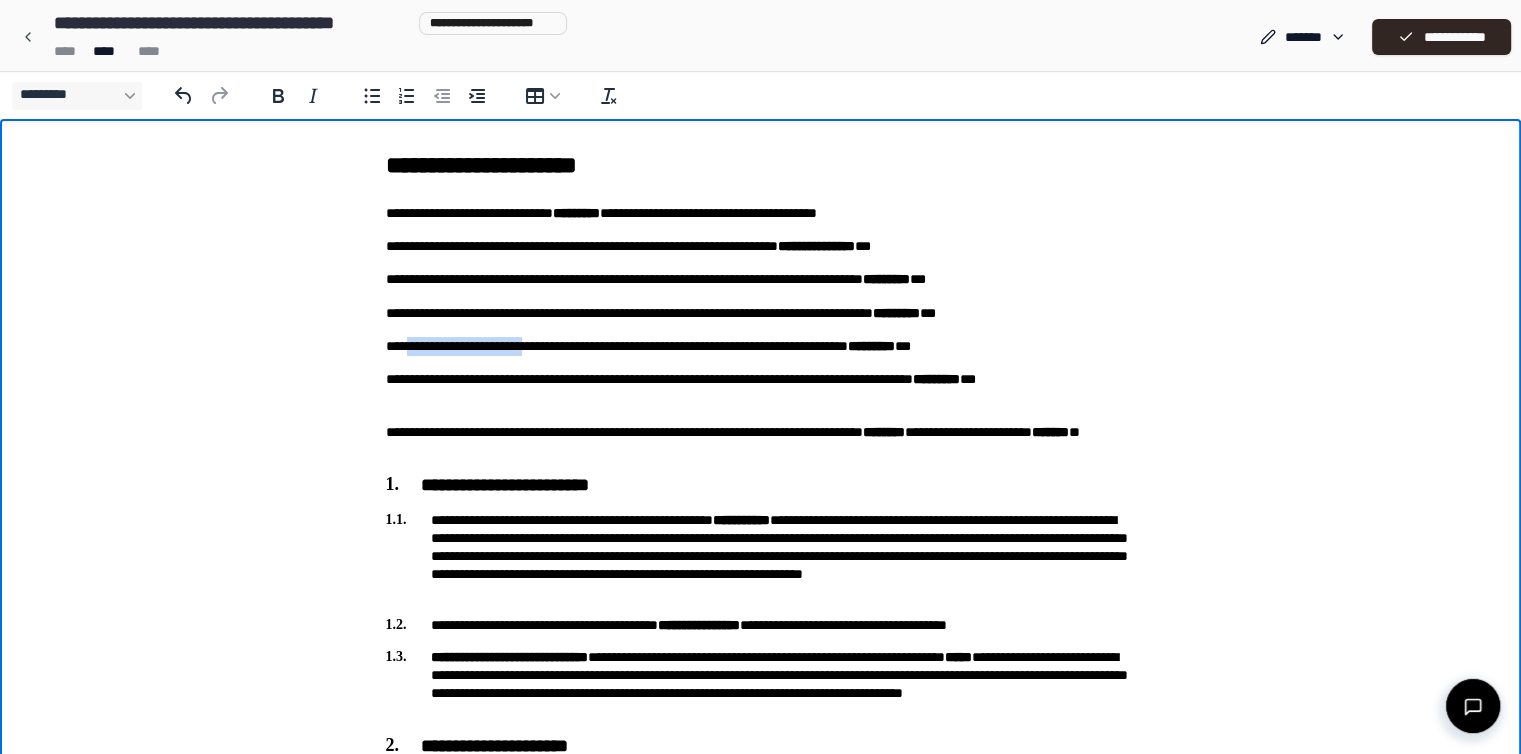 drag, startPoint x: 589, startPoint y: 348, endPoint x: 406, endPoint y: 352, distance: 183.04372 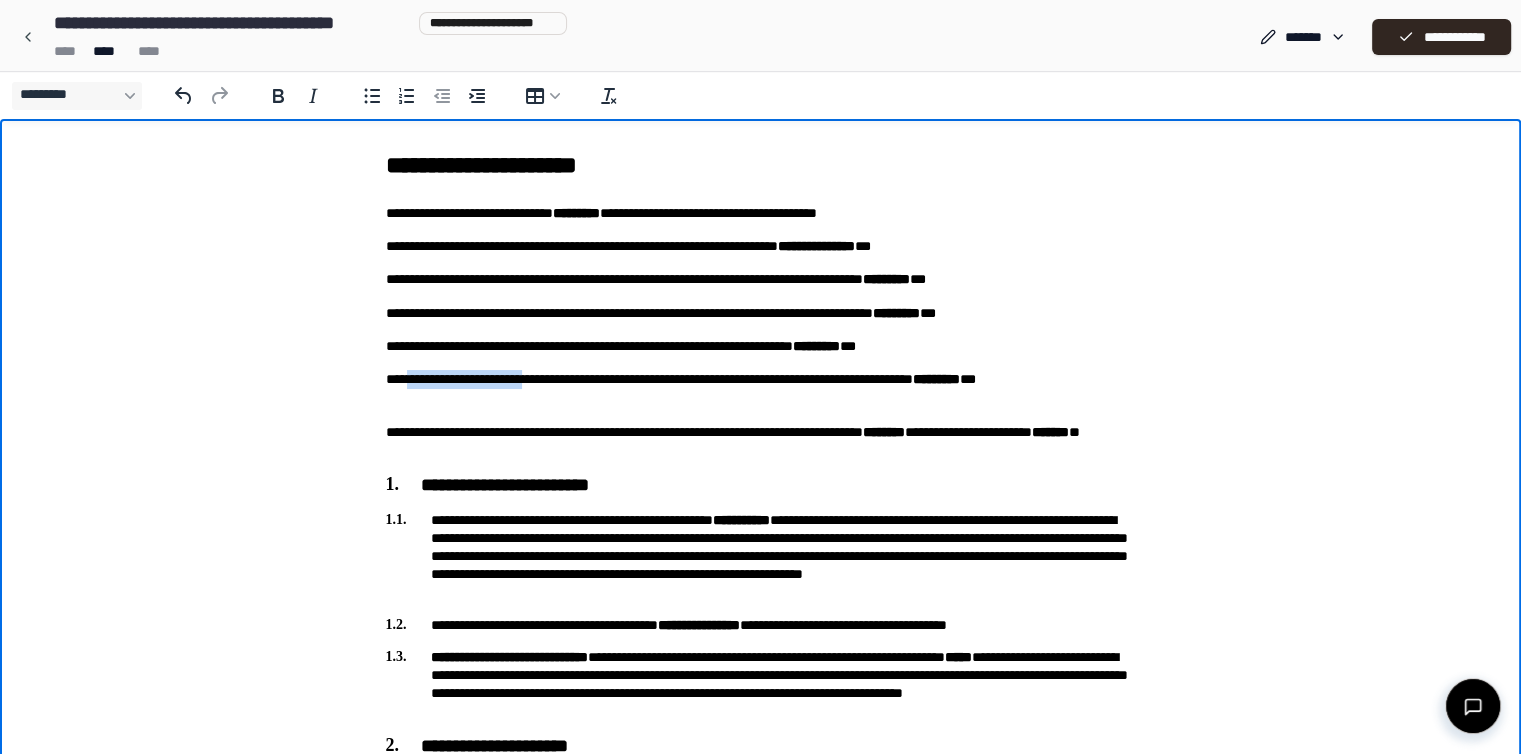 drag, startPoint x: 588, startPoint y: 378, endPoint x: 404, endPoint y: 385, distance: 184.1331 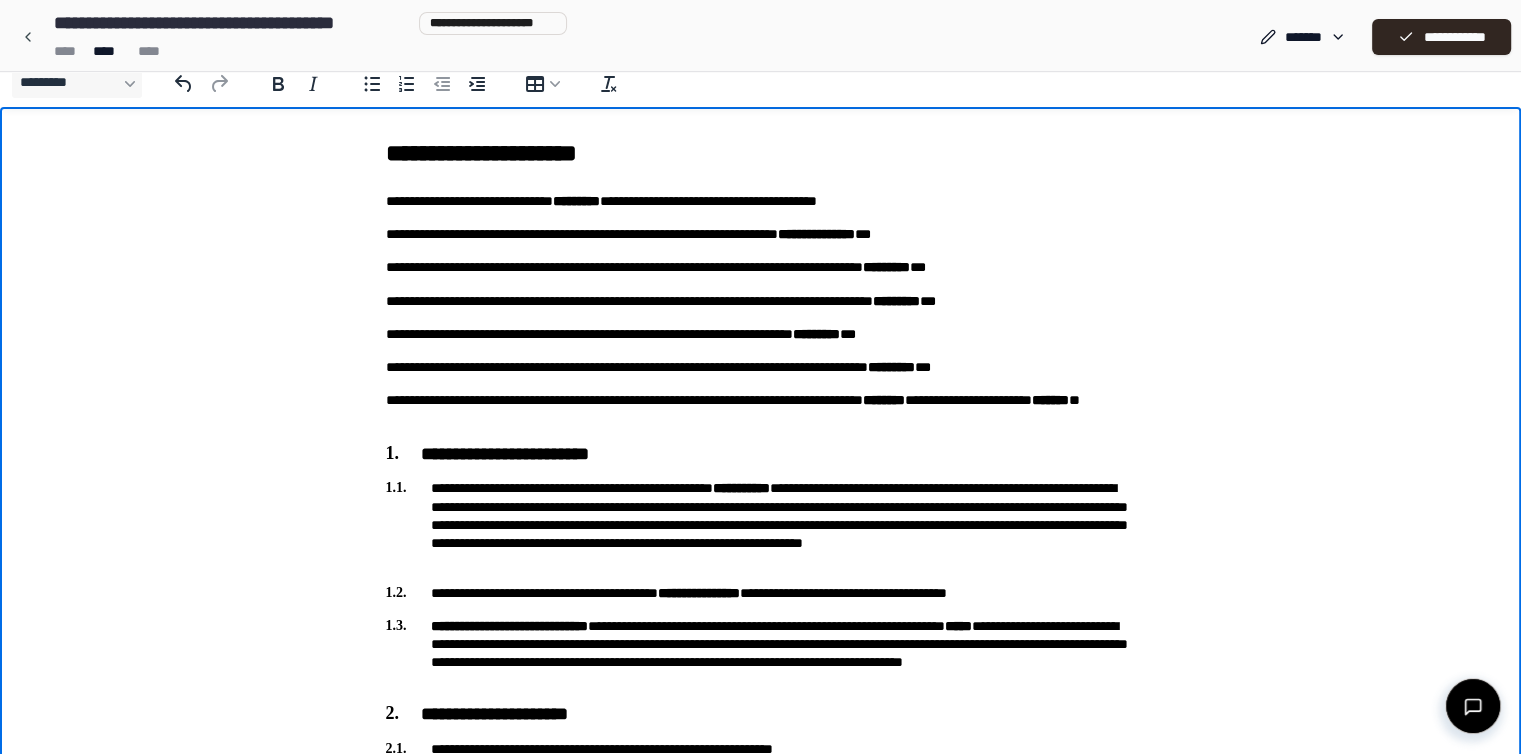 scroll, scrollTop: 0, scrollLeft: 0, axis: both 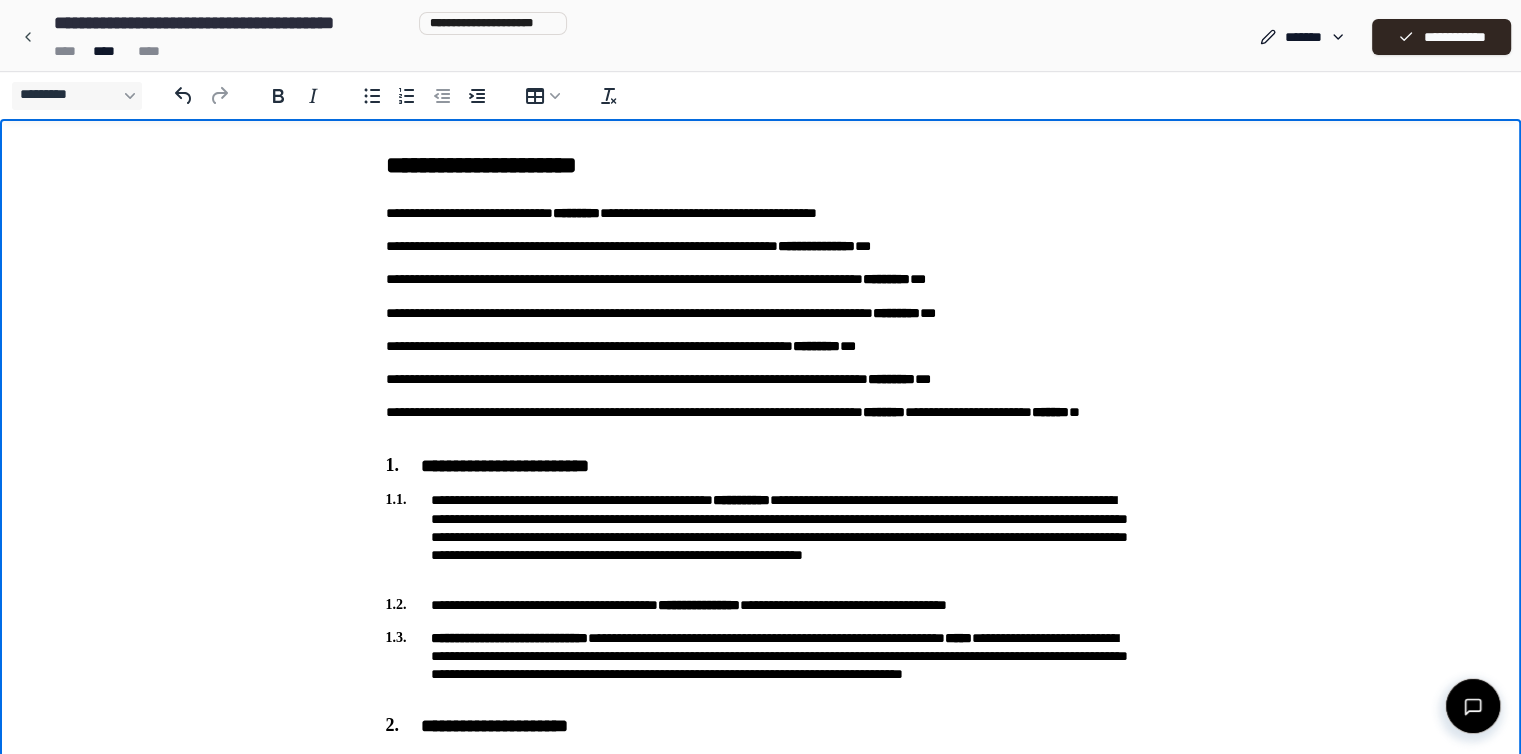 click on "**********" at bounding box center [761, 1919] 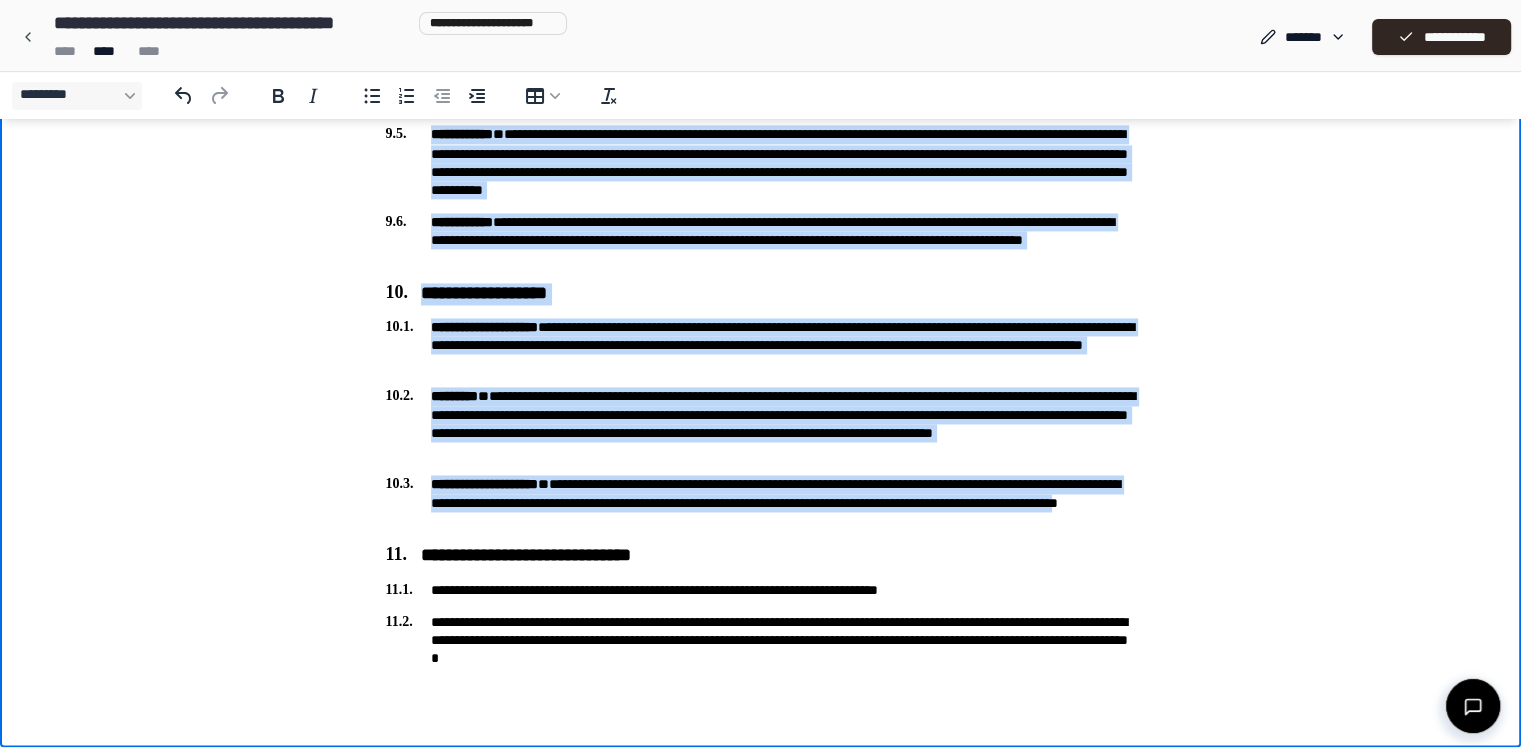scroll, scrollTop: 3030, scrollLeft: 0, axis: vertical 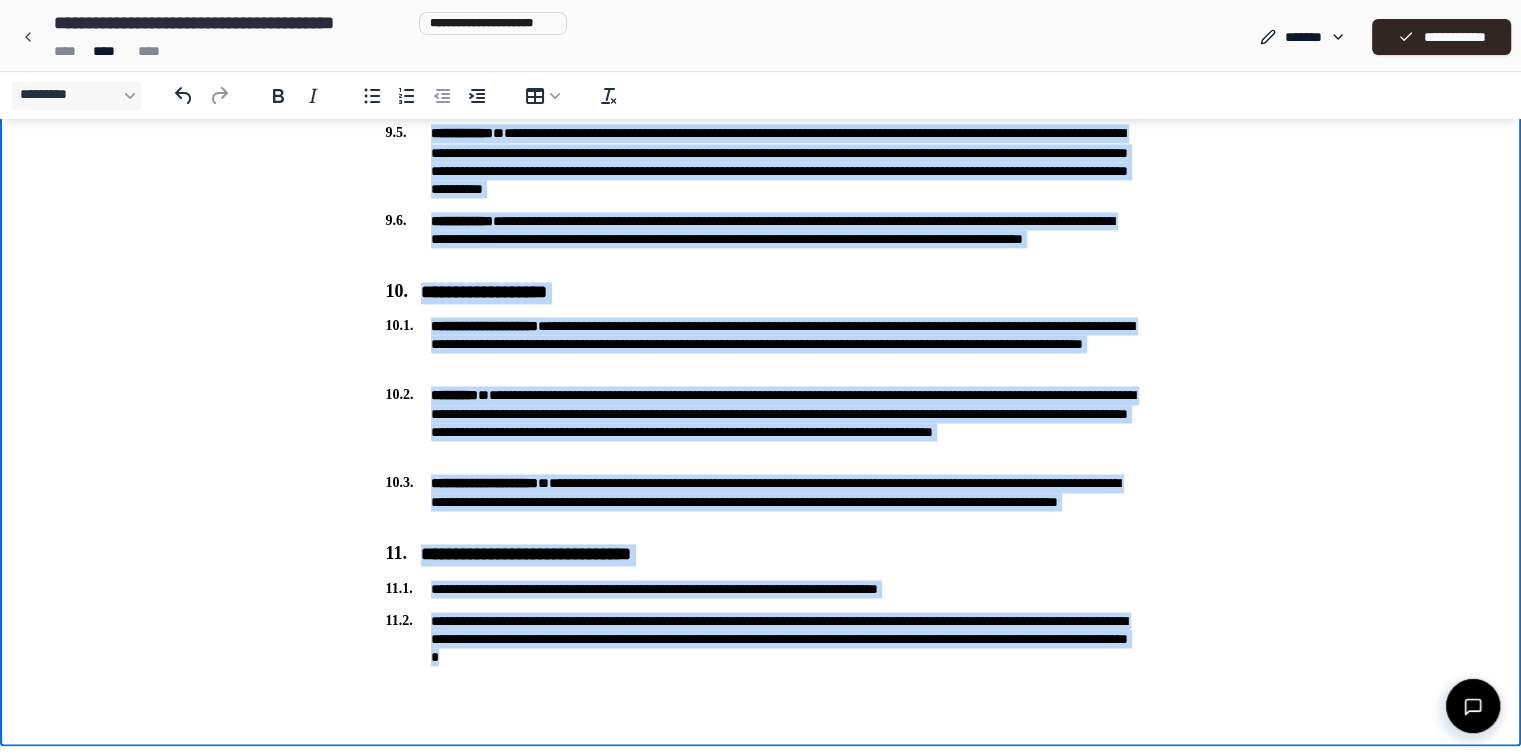 drag, startPoint x: 383, startPoint y: -2869, endPoint x: 868, endPoint y: 659, distance: 3561.181 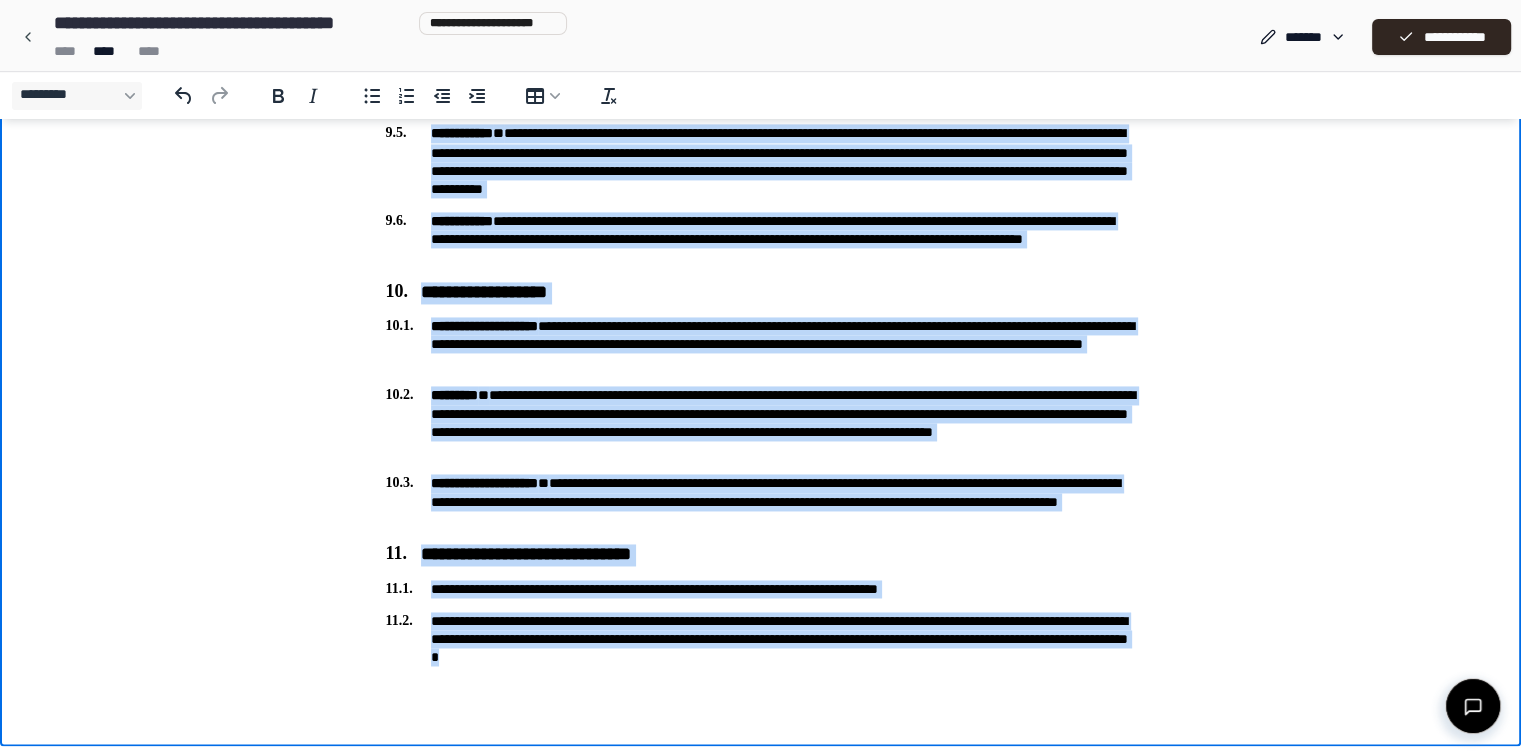 copy on "**********" 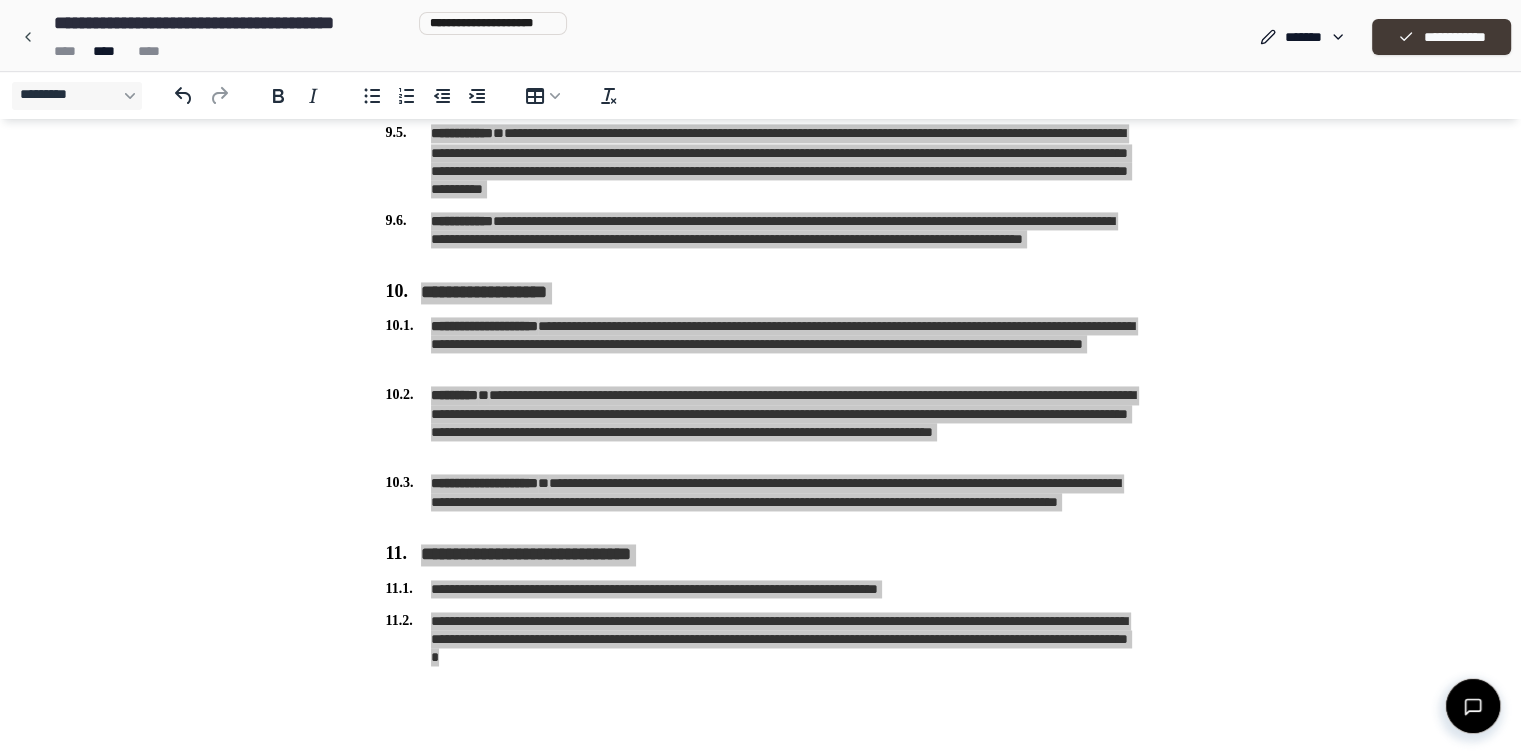 click on "**********" at bounding box center (1441, 37) 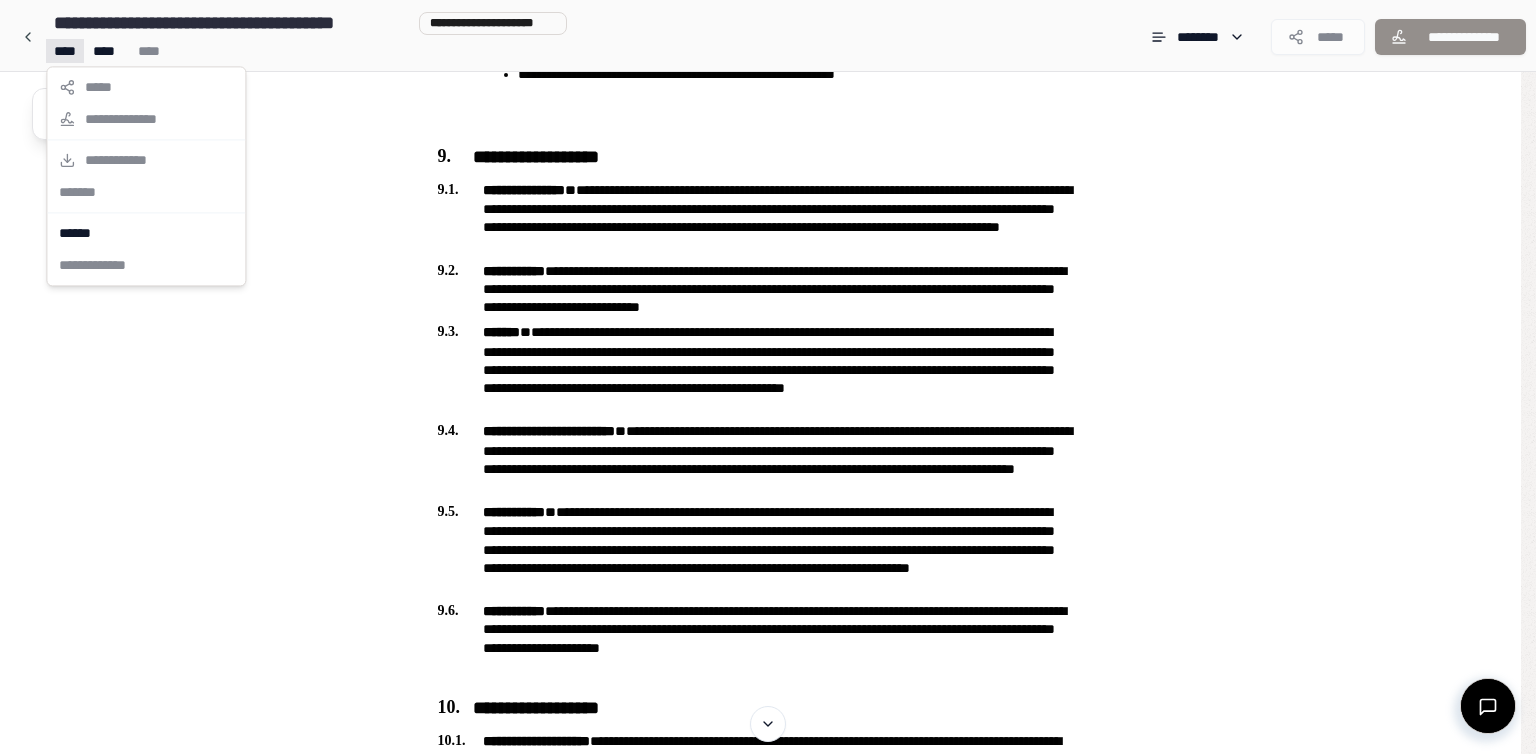 click on "**********" at bounding box center [768, -733] 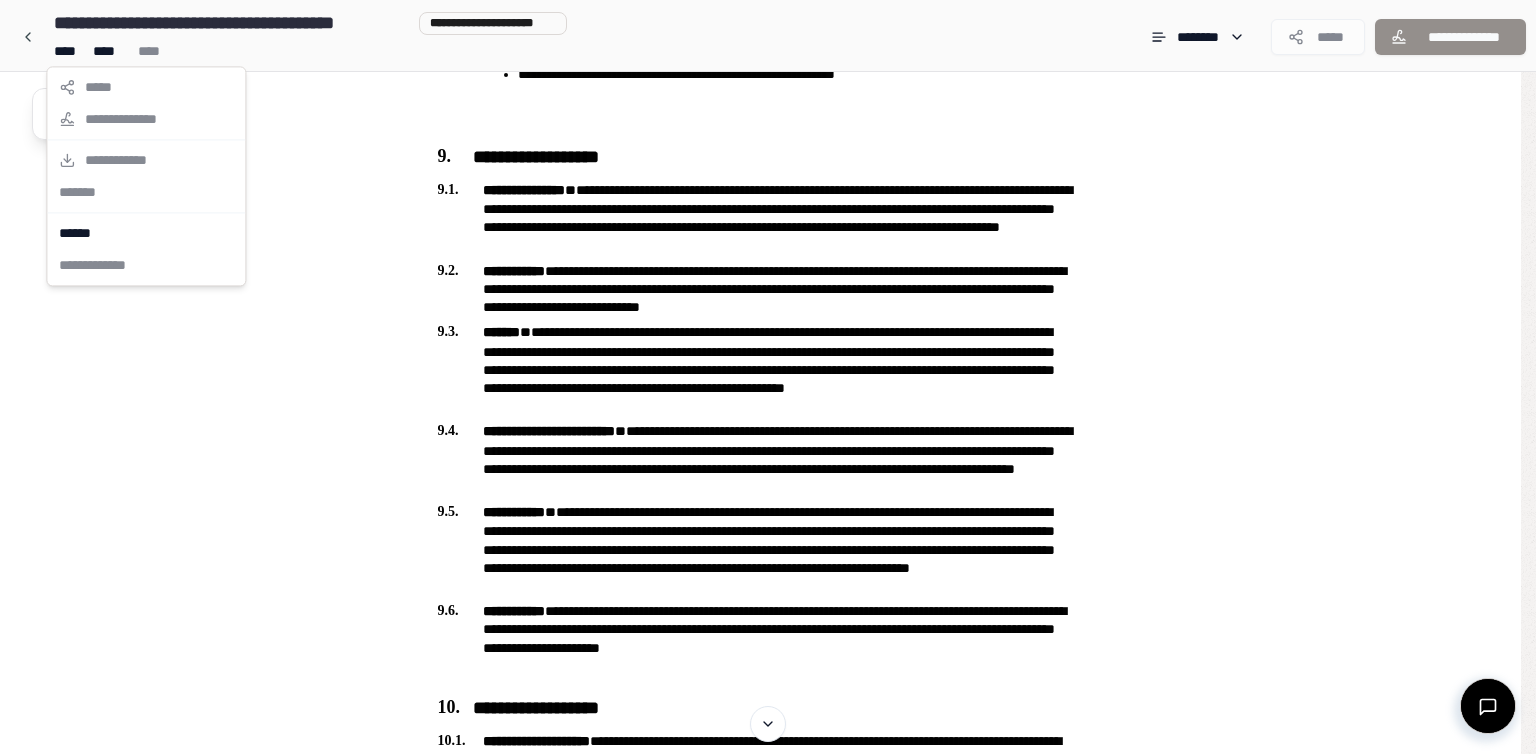 click on "**********" at bounding box center (768, -733) 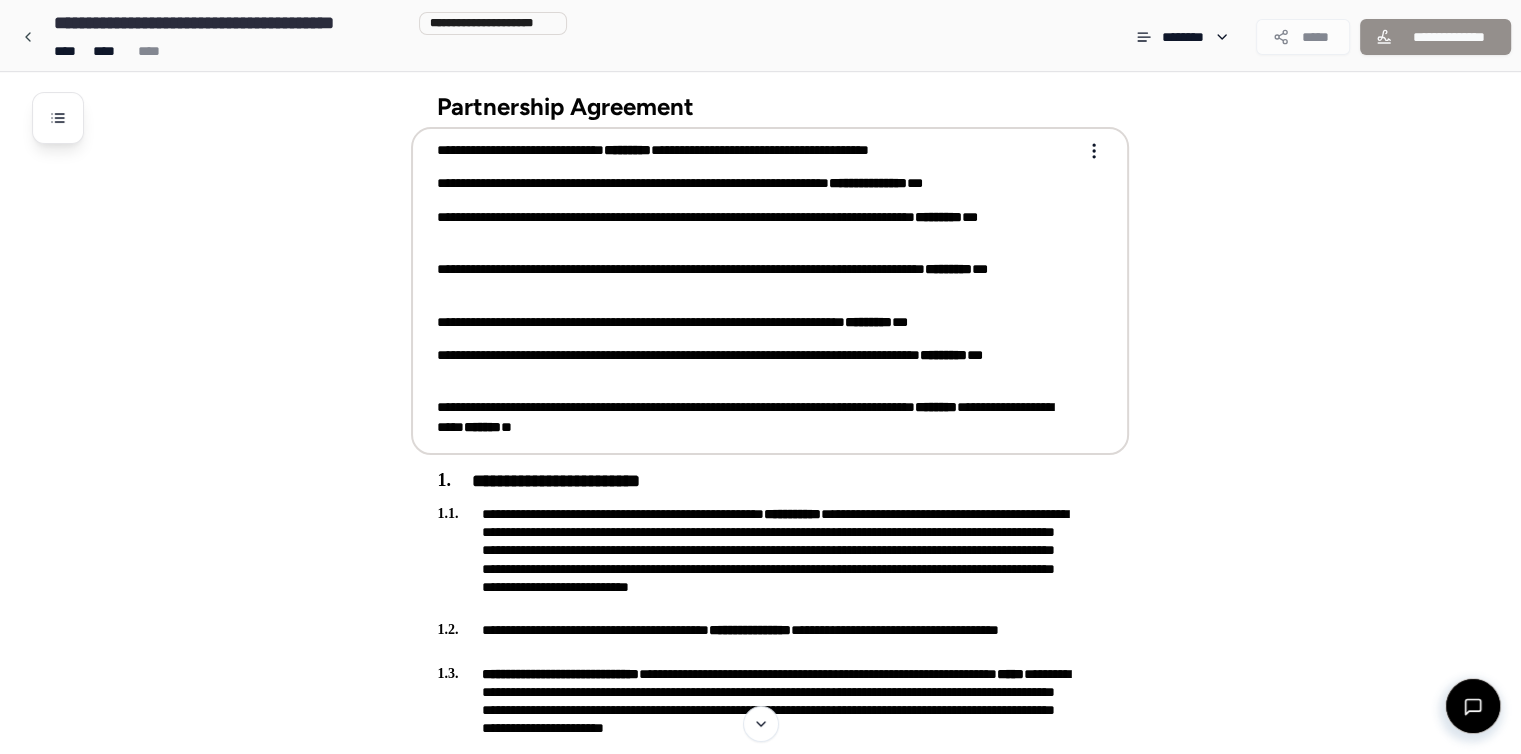 scroll, scrollTop: 0, scrollLeft: 0, axis: both 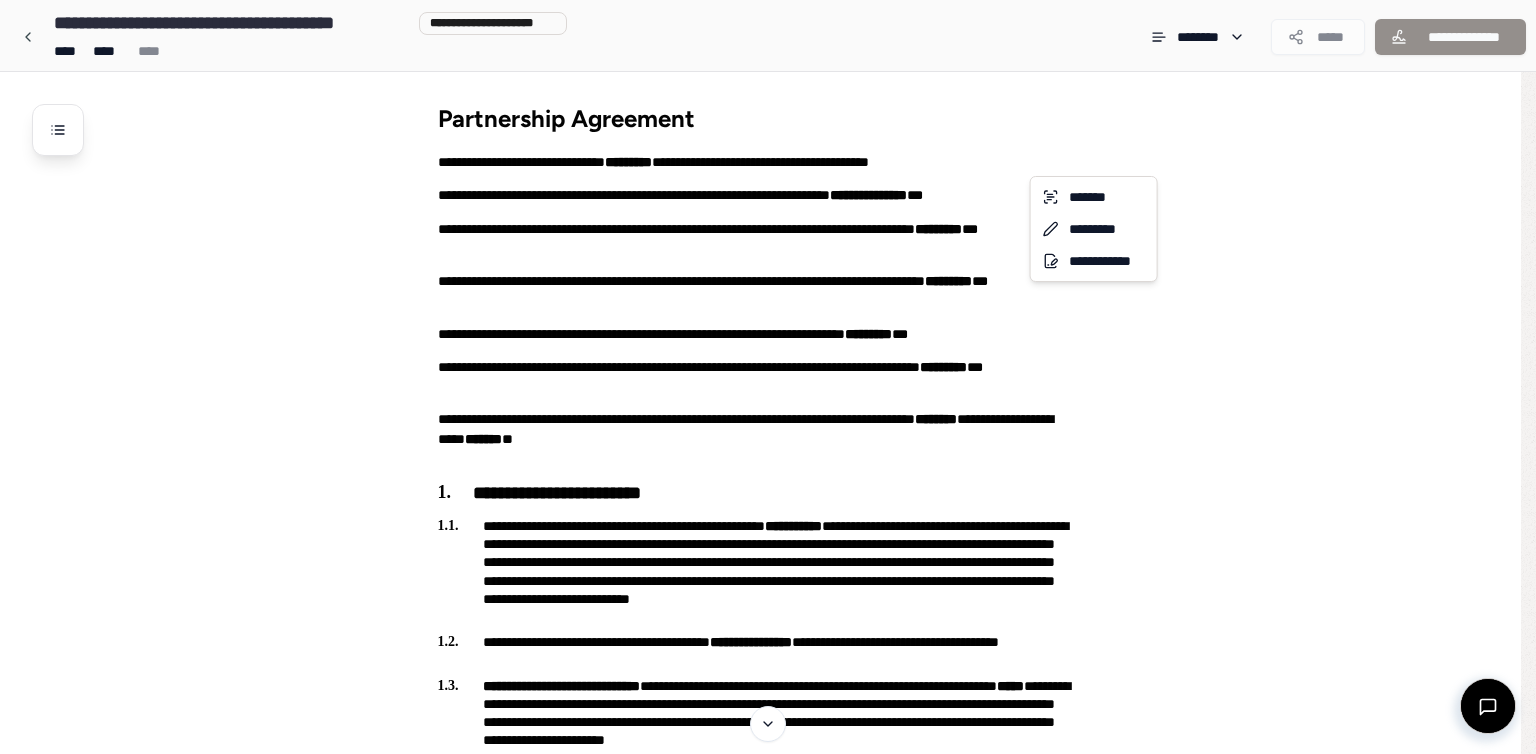 click on "**********" at bounding box center [768, 2297] 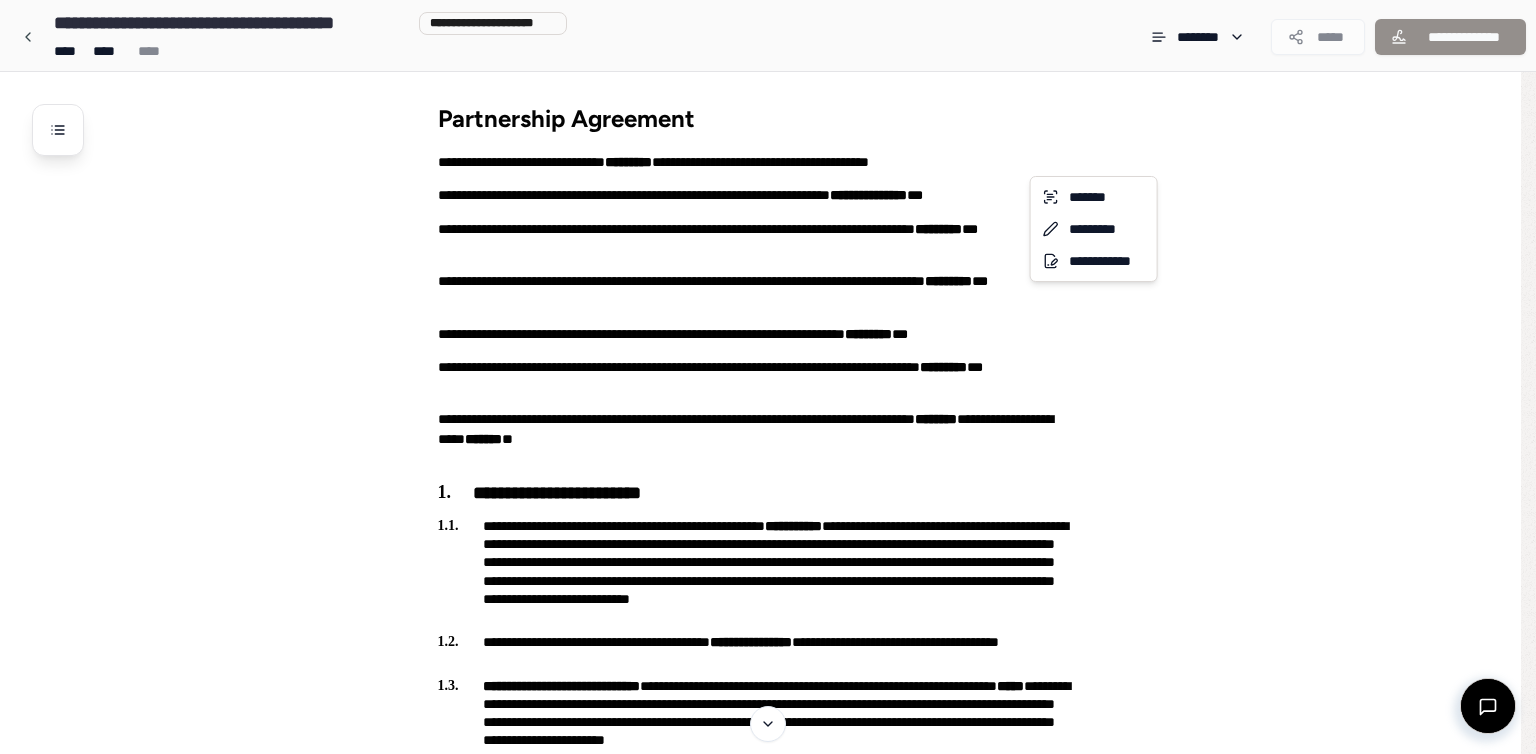 click on "**********" at bounding box center (768, 2297) 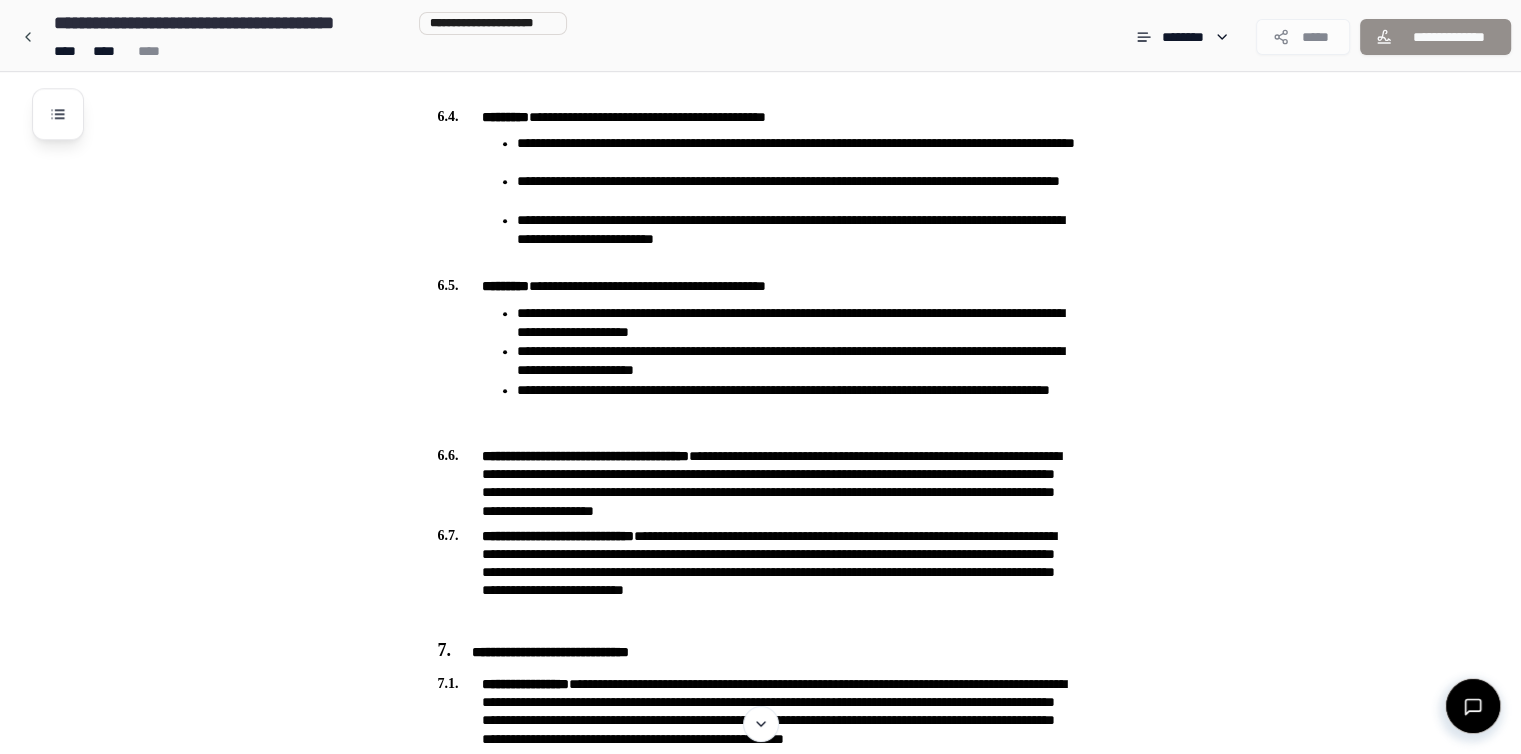 scroll, scrollTop: 2036, scrollLeft: 0, axis: vertical 